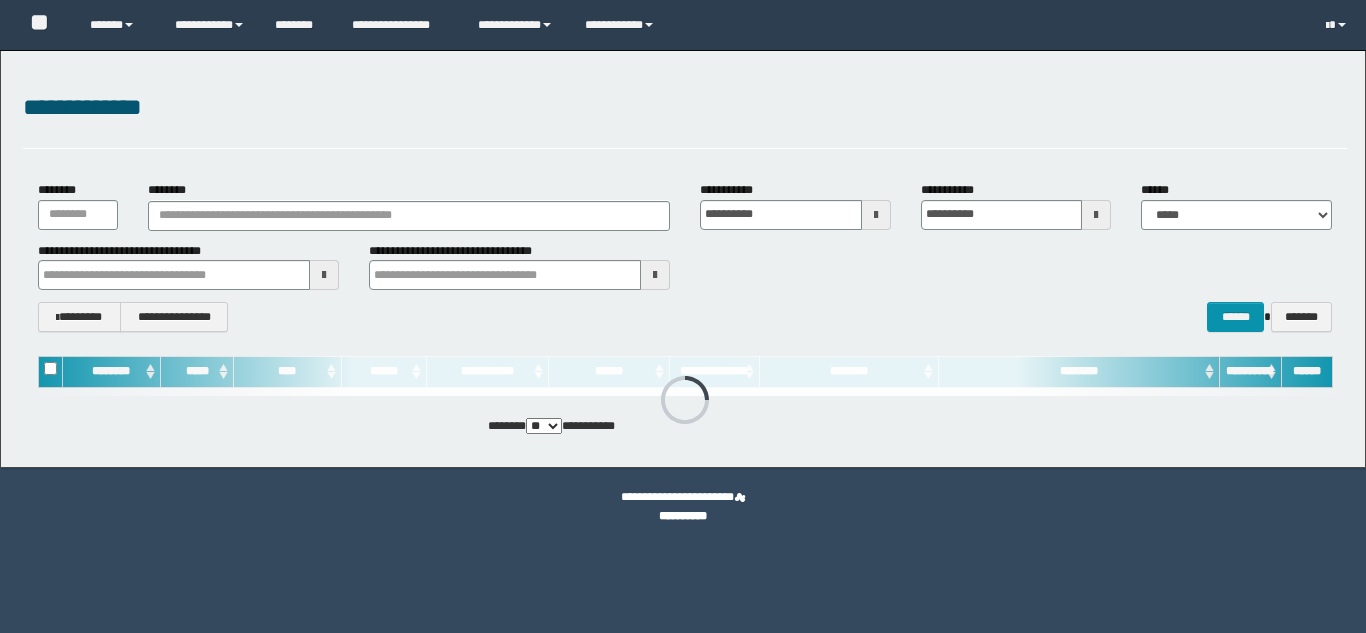 scroll, scrollTop: 0, scrollLeft: 0, axis: both 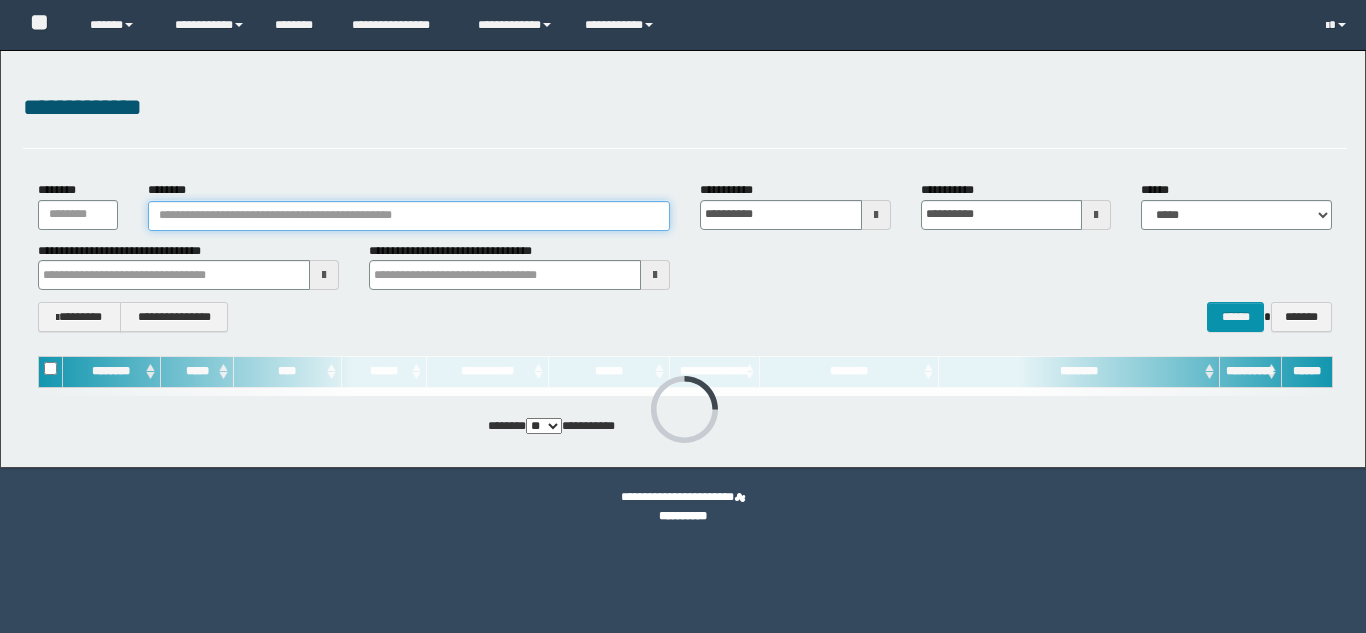 click on "********" at bounding box center [409, 216] 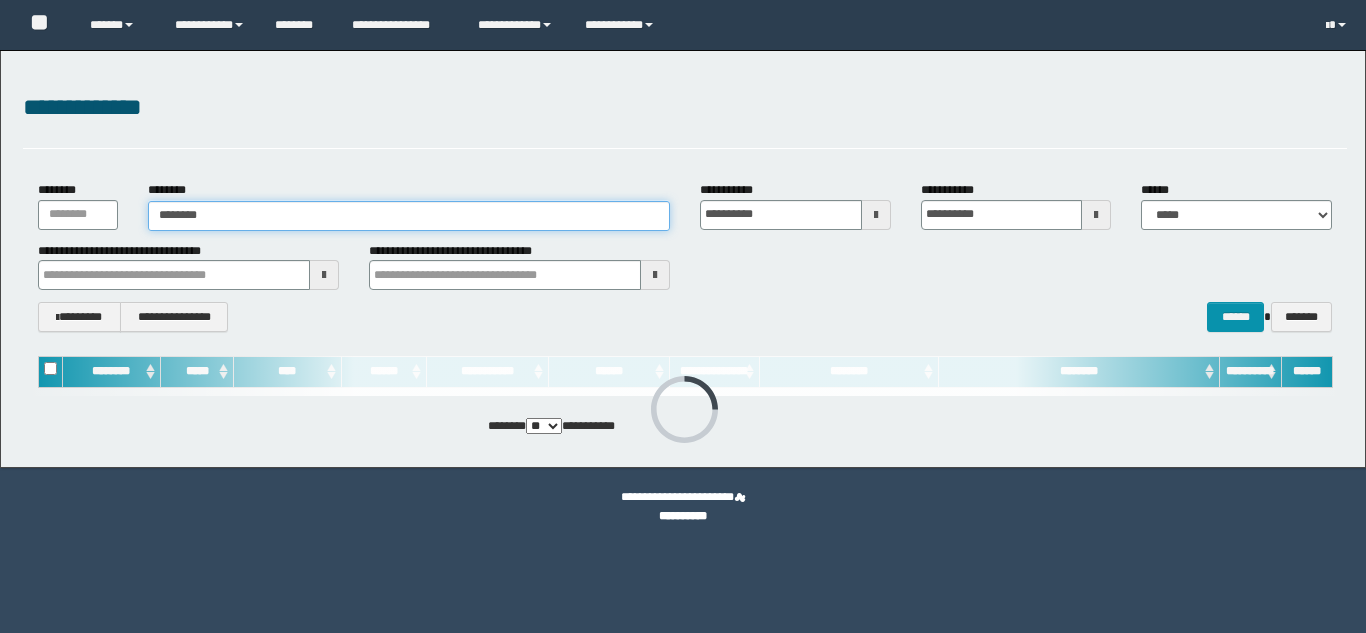 type on "********" 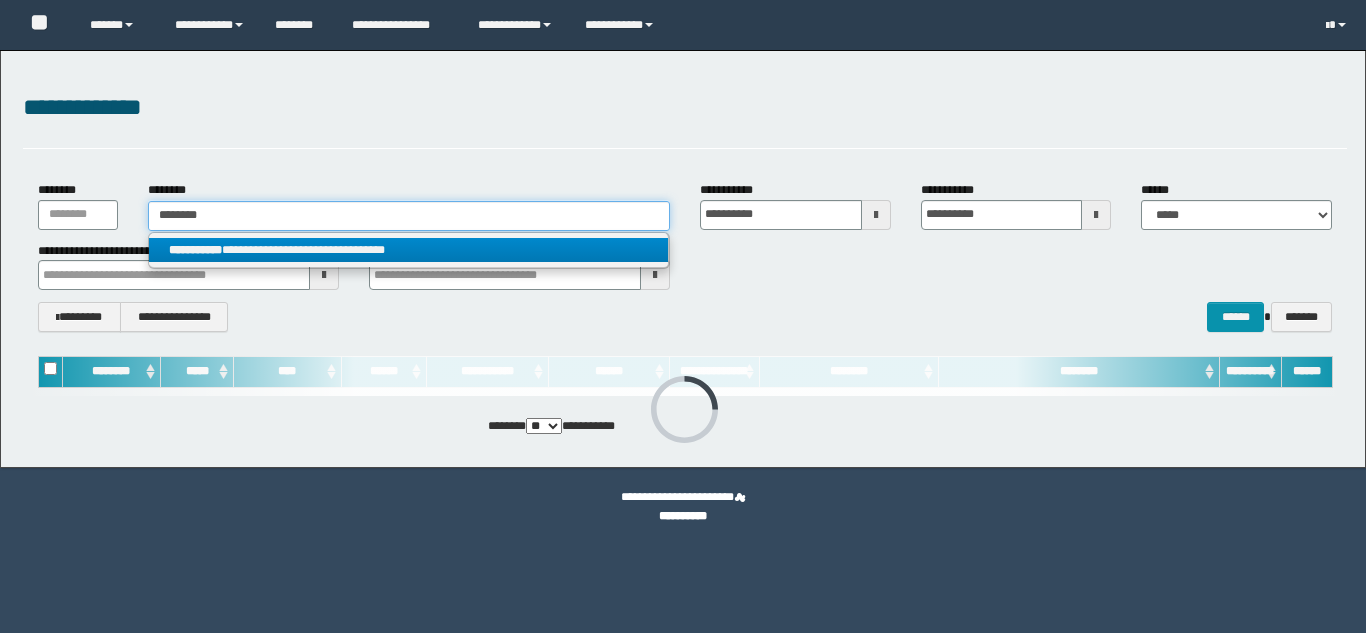 type on "********" 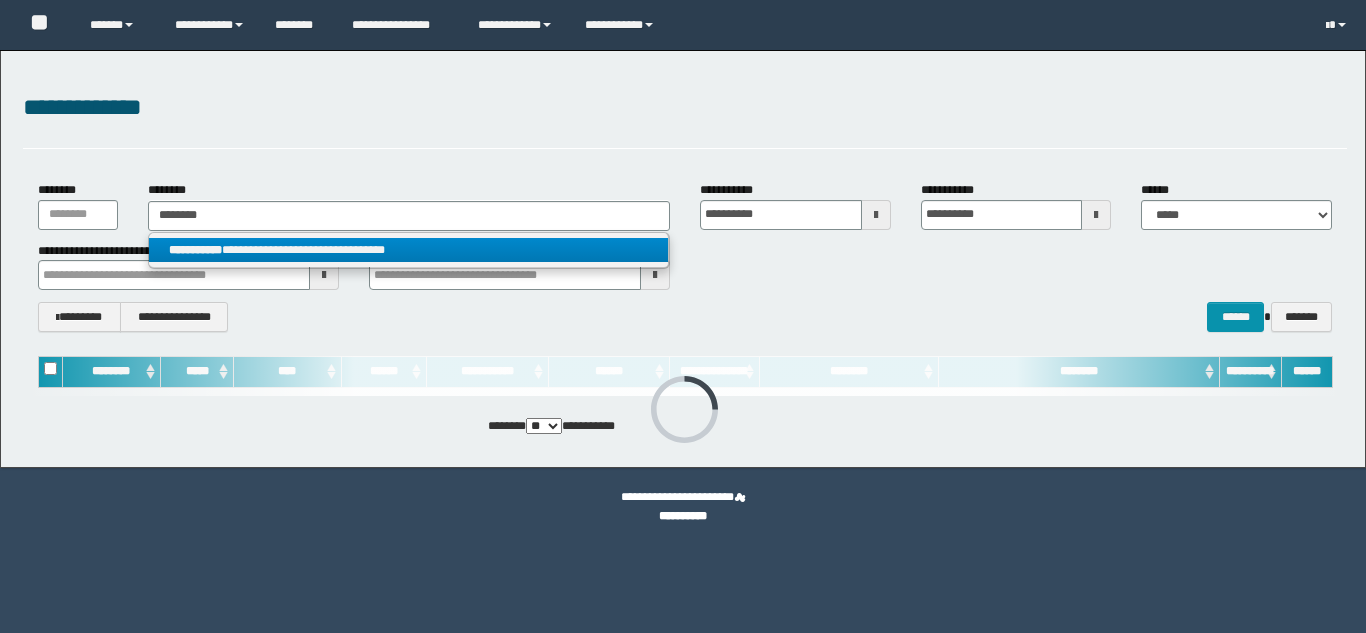 click on "**********" at bounding box center [408, 250] 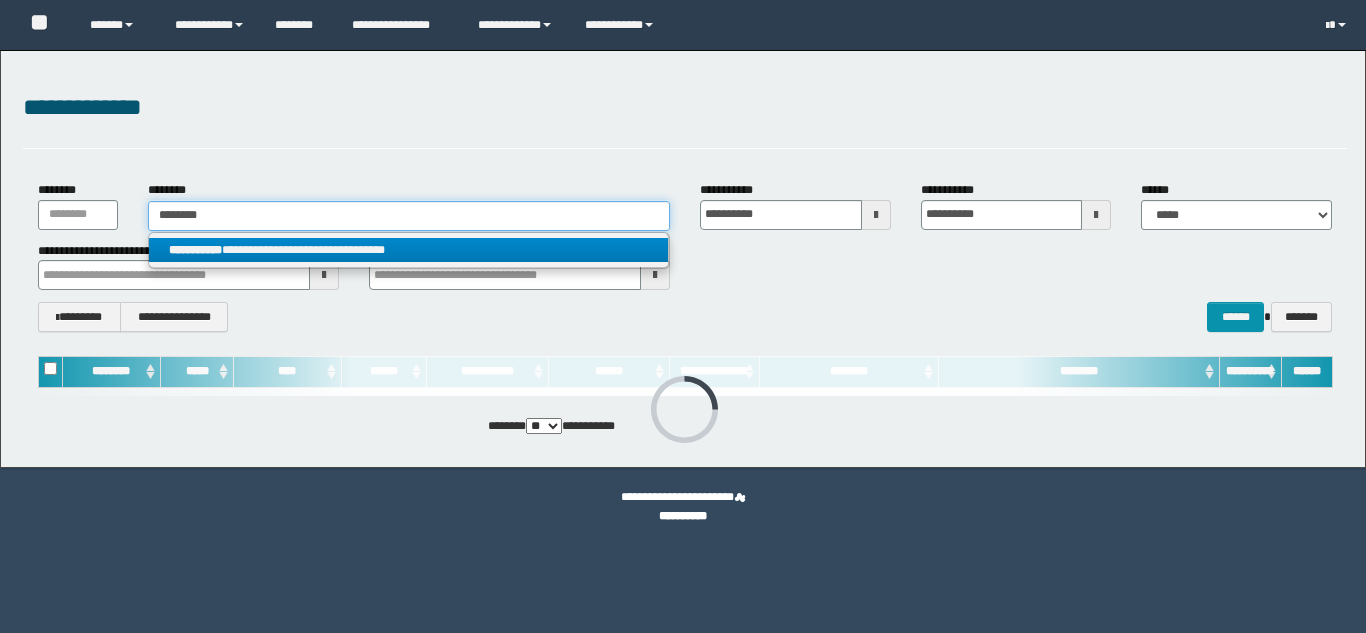 type 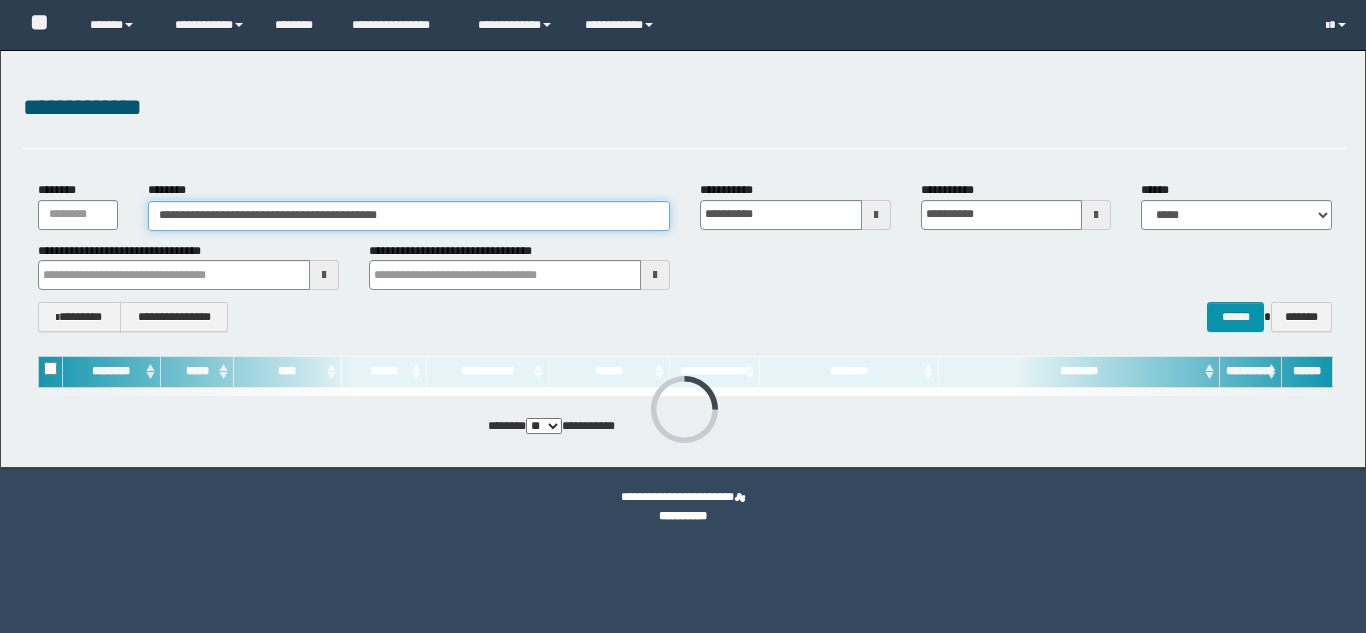 scroll, scrollTop: 0, scrollLeft: 0, axis: both 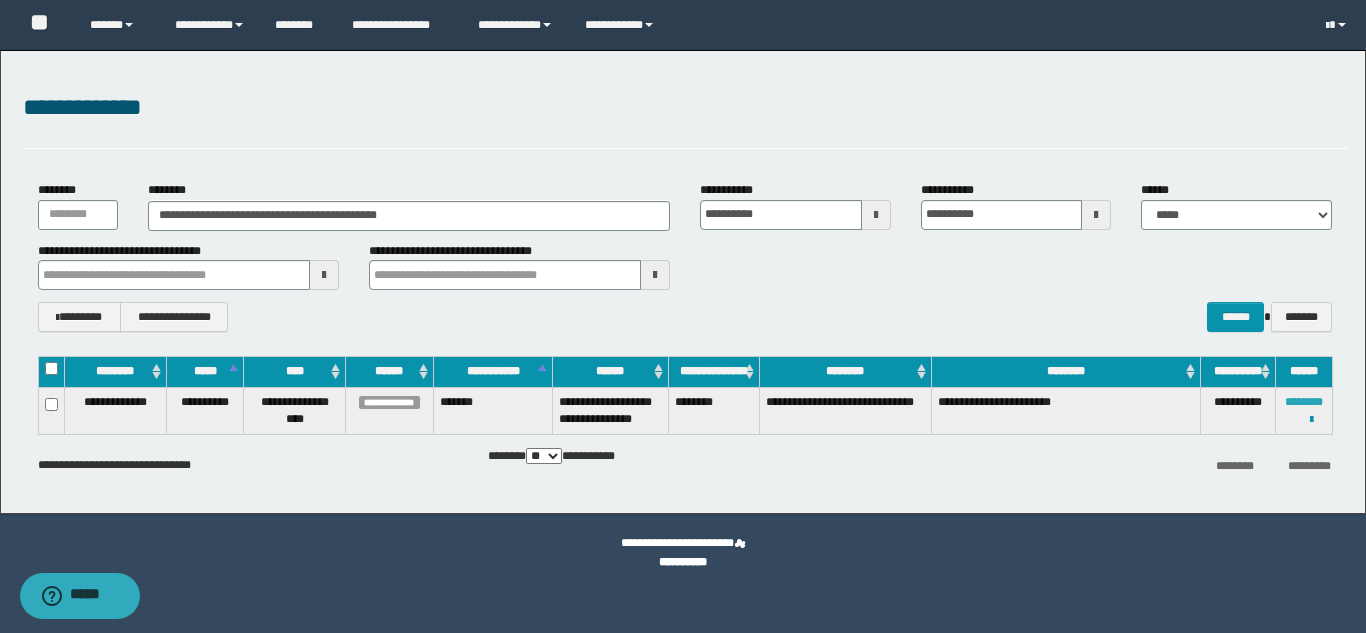 click on "********" at bounding box center (1304, 402) 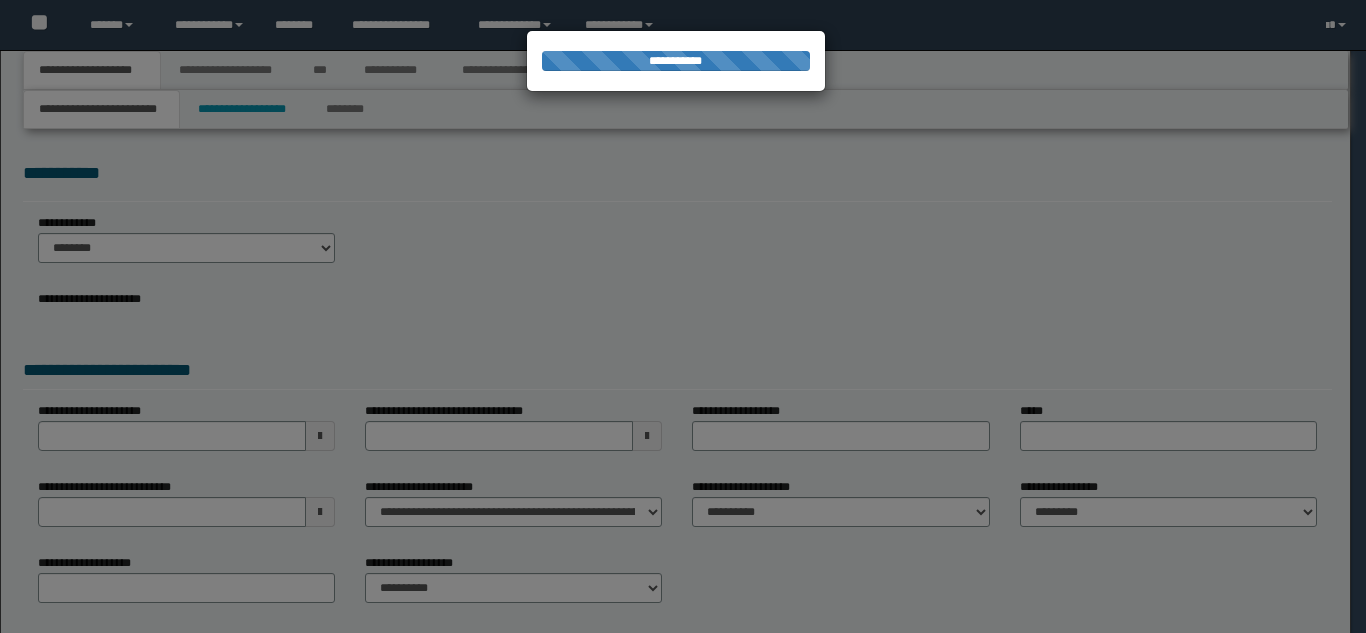 scroll, scrollTop: 0, scrollLeft: 0, axis: both 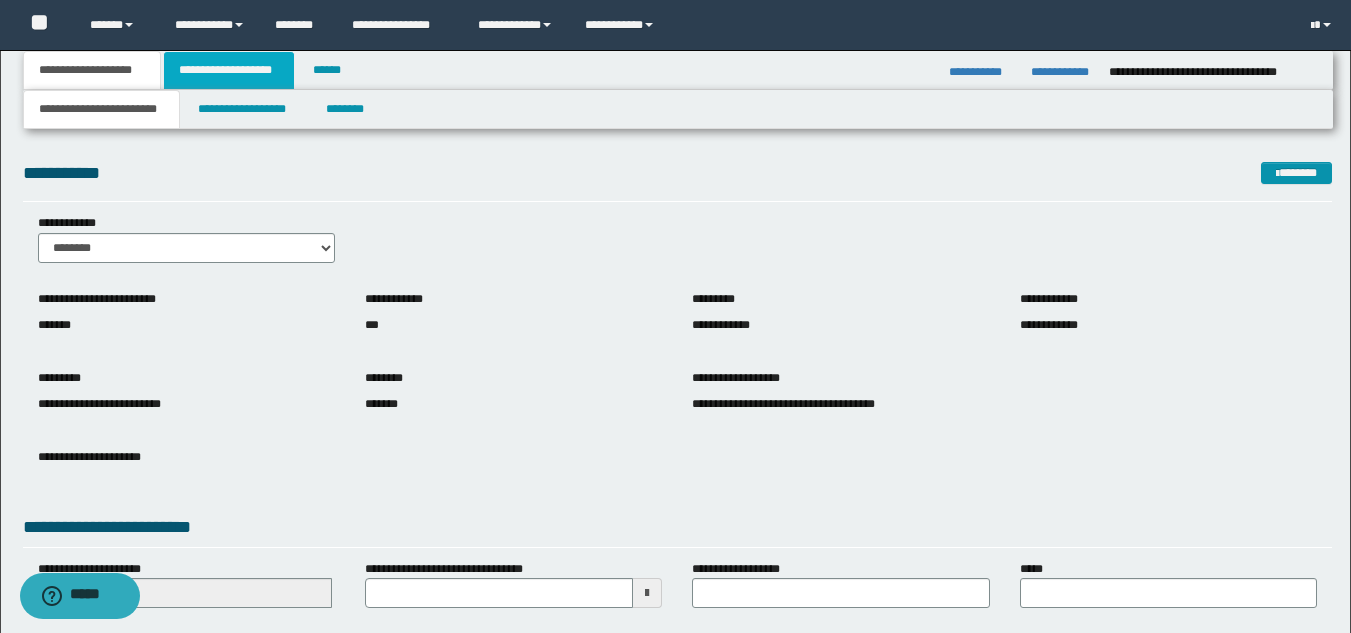 click on "**********" at bounding box center (229, 70) 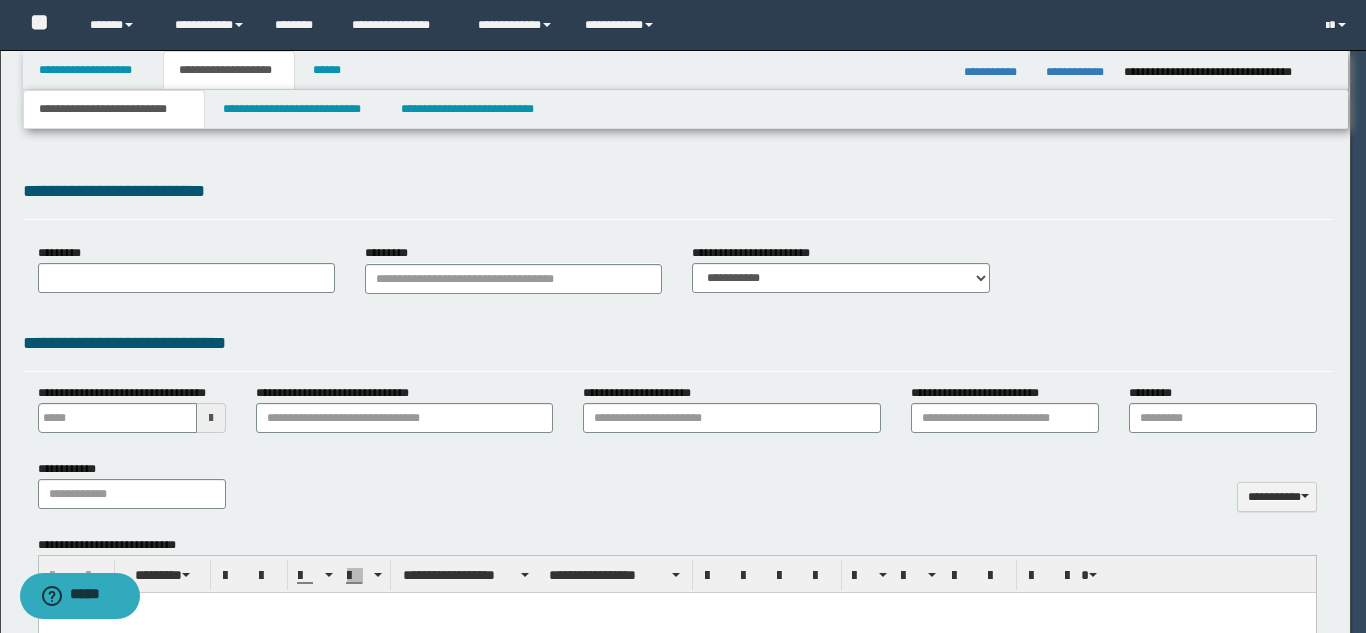 type 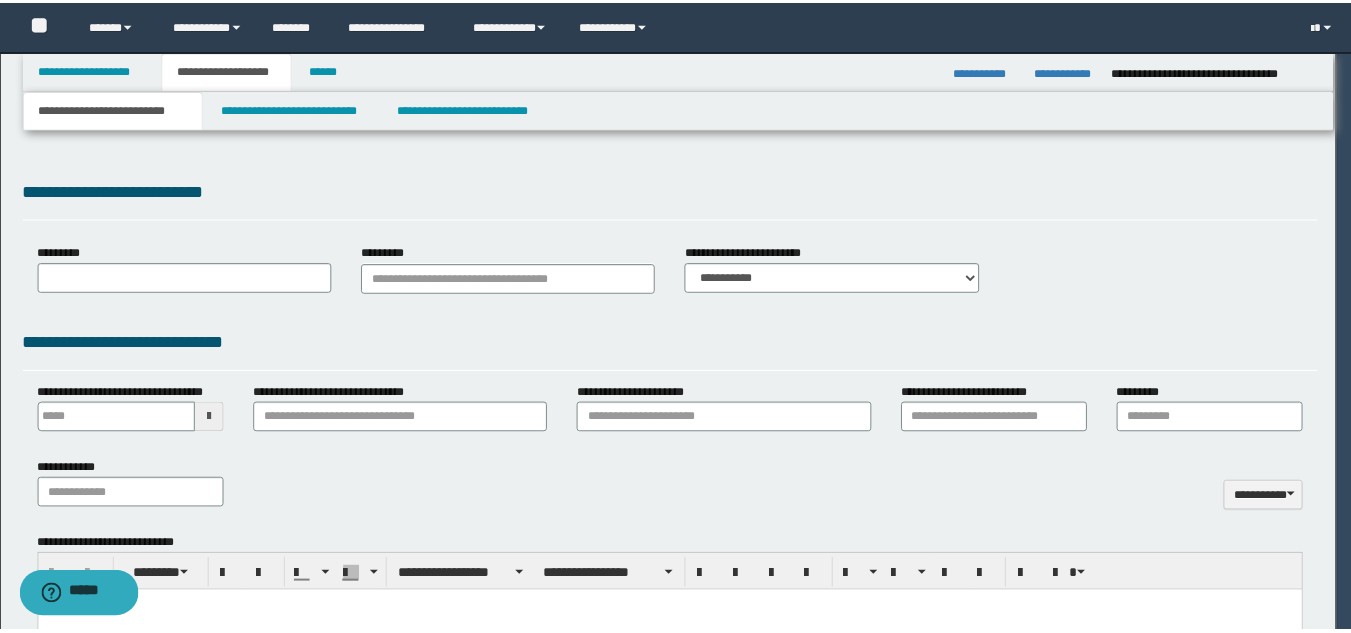 scroll, scrollTop: 0, scrollLeft: 0, axis: both 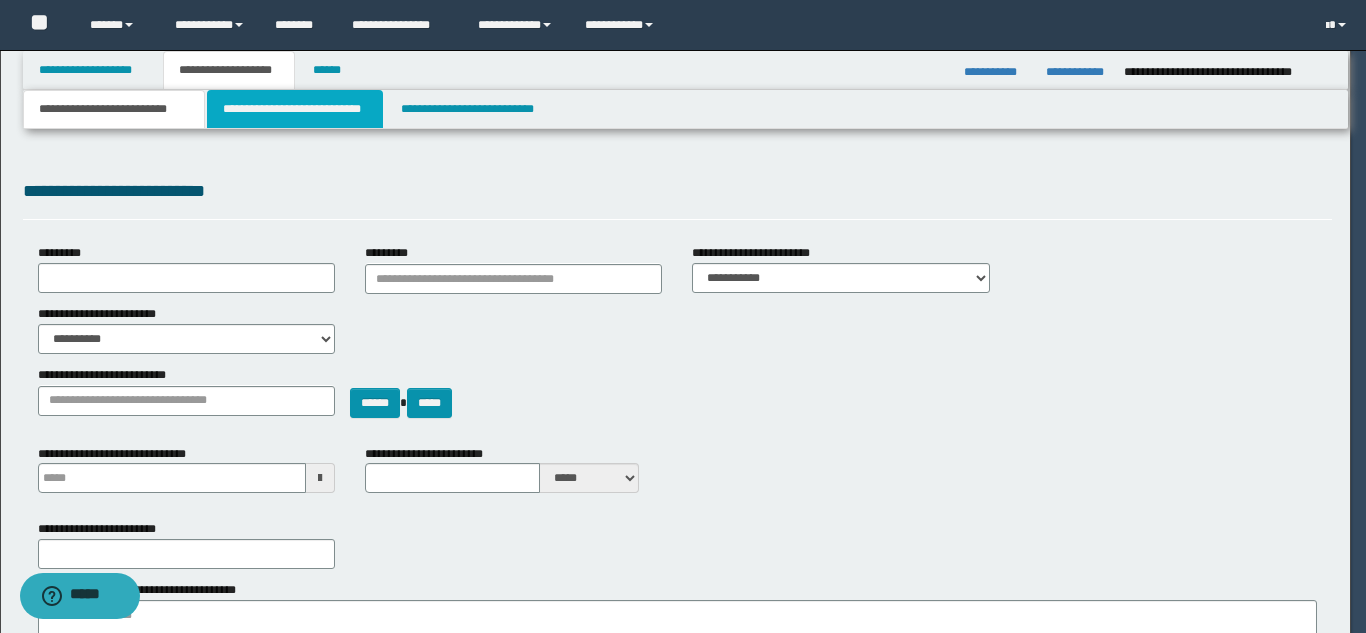 click on "**********" at bounding box center [295, 109] 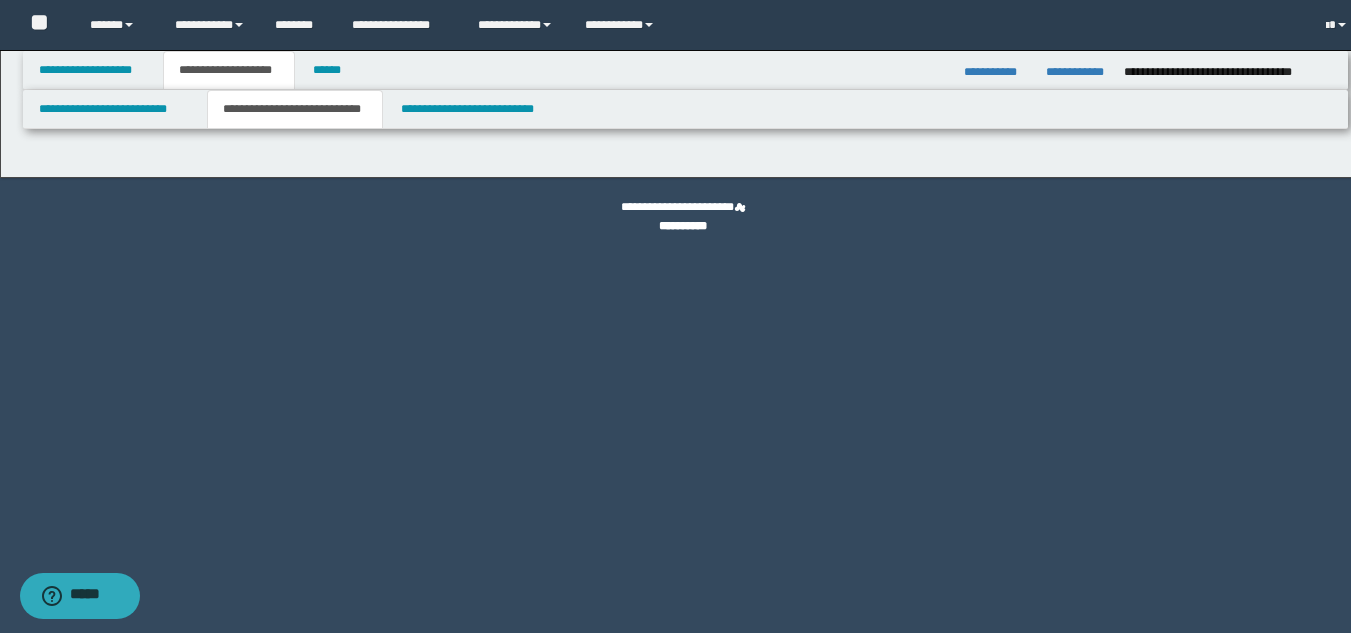 select on "*" 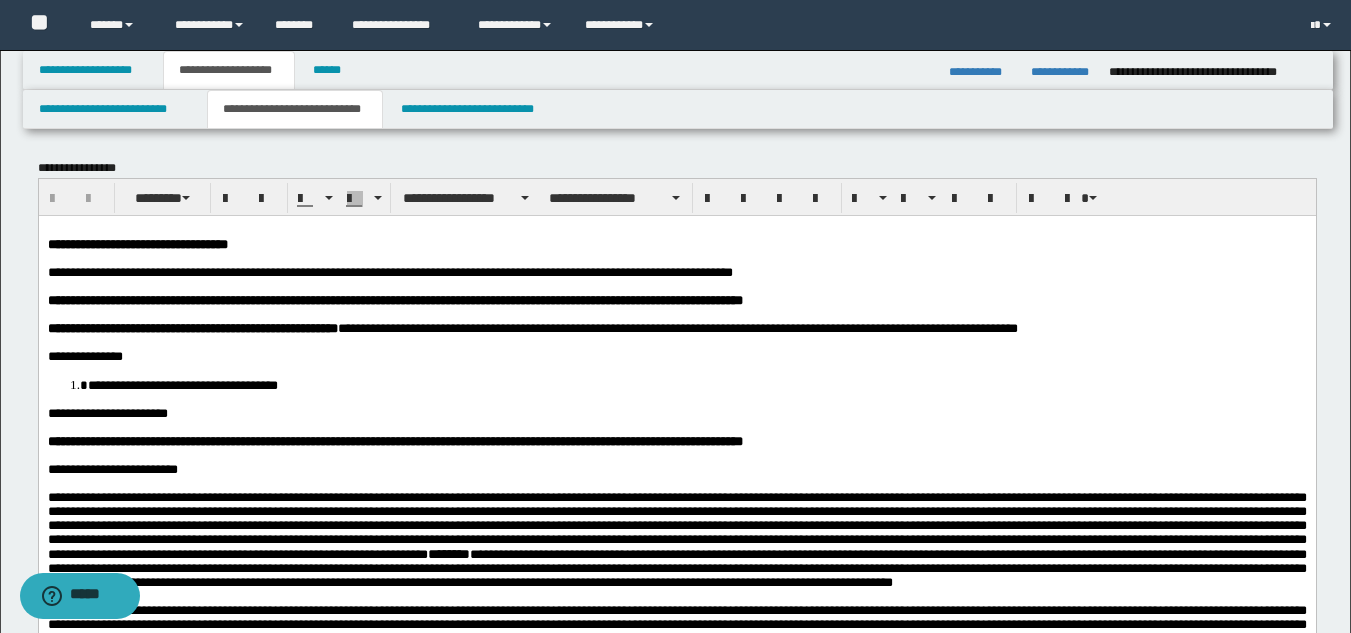 scroll, scrollTop: 0, scrollLeft: 0, axis: both 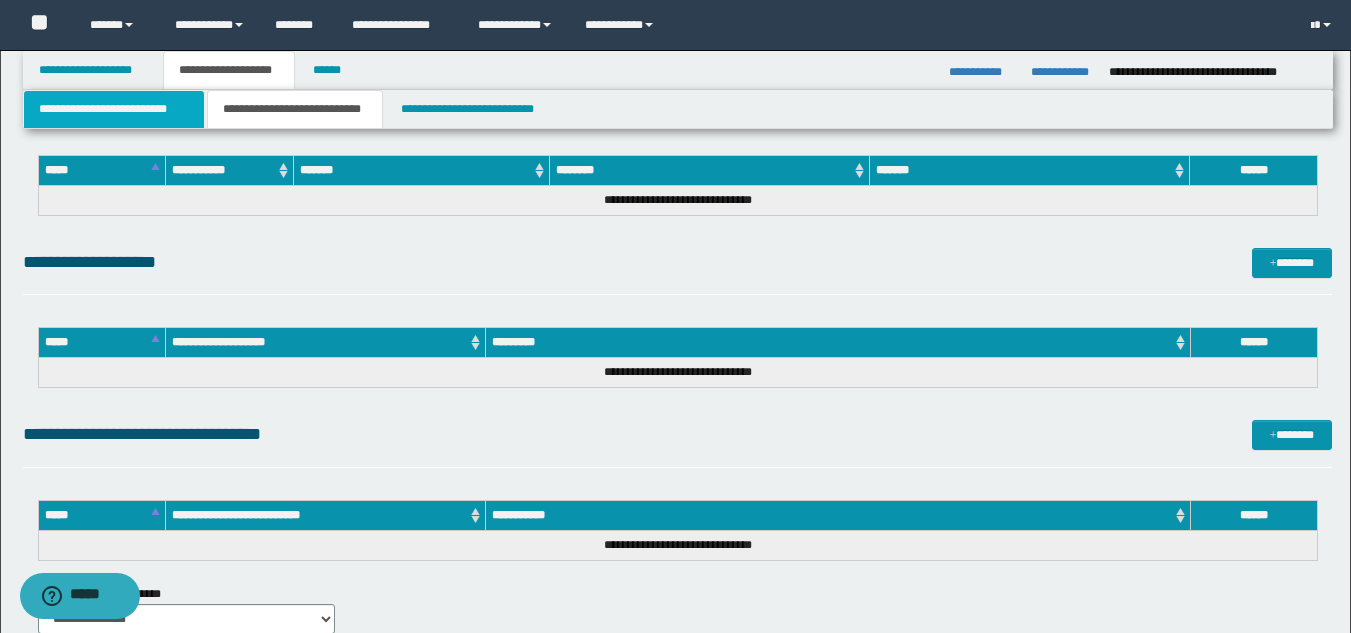 click on "**********" at bounding box center [114, 109] 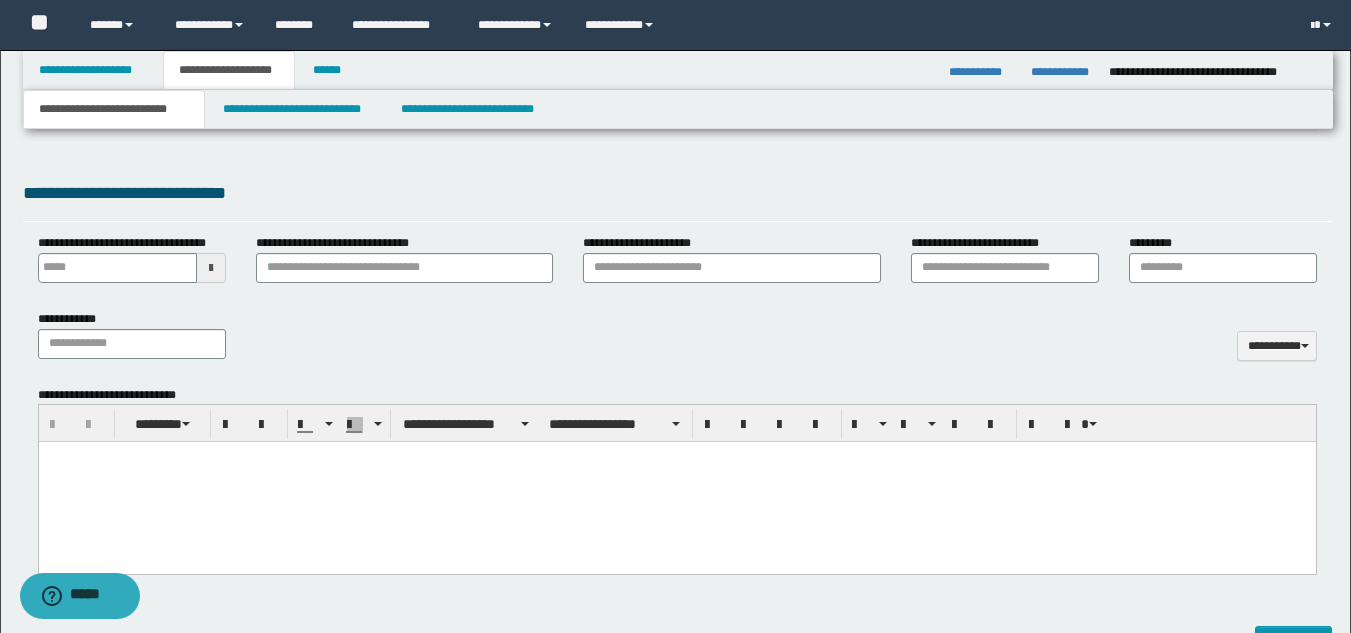 click at bounding box center [676, 482] 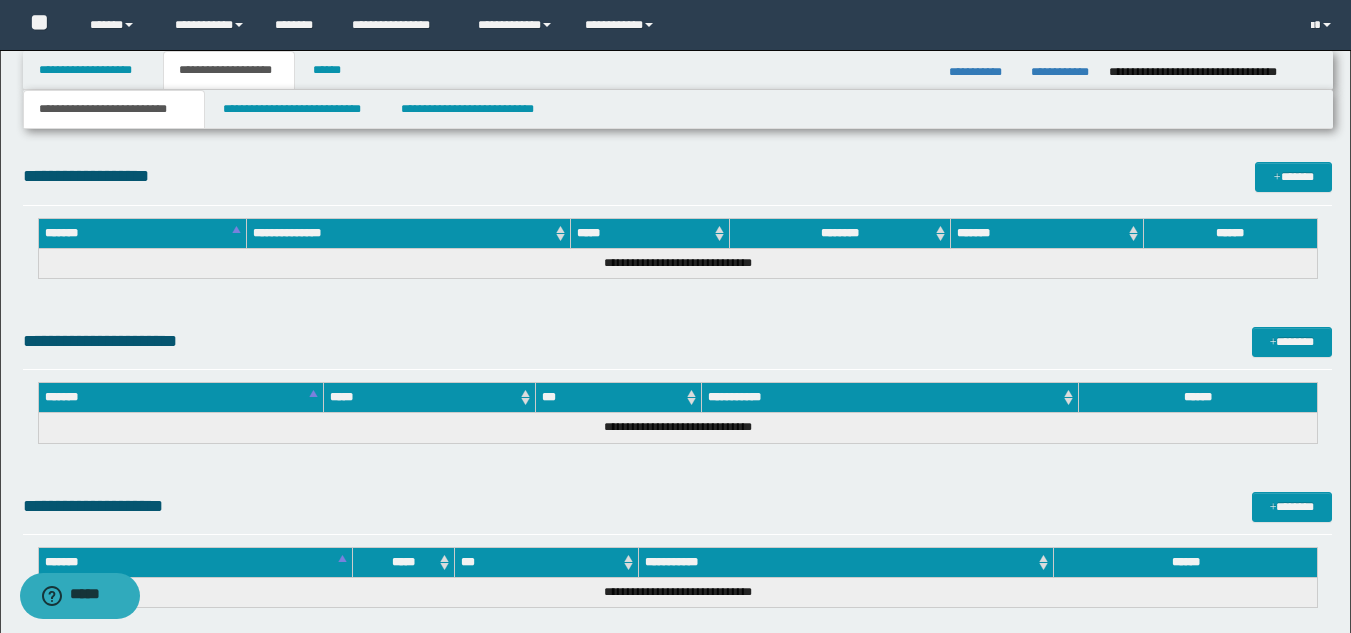 scroll, scrollTop: 1251, scrollLeft: 0, axis: vertical 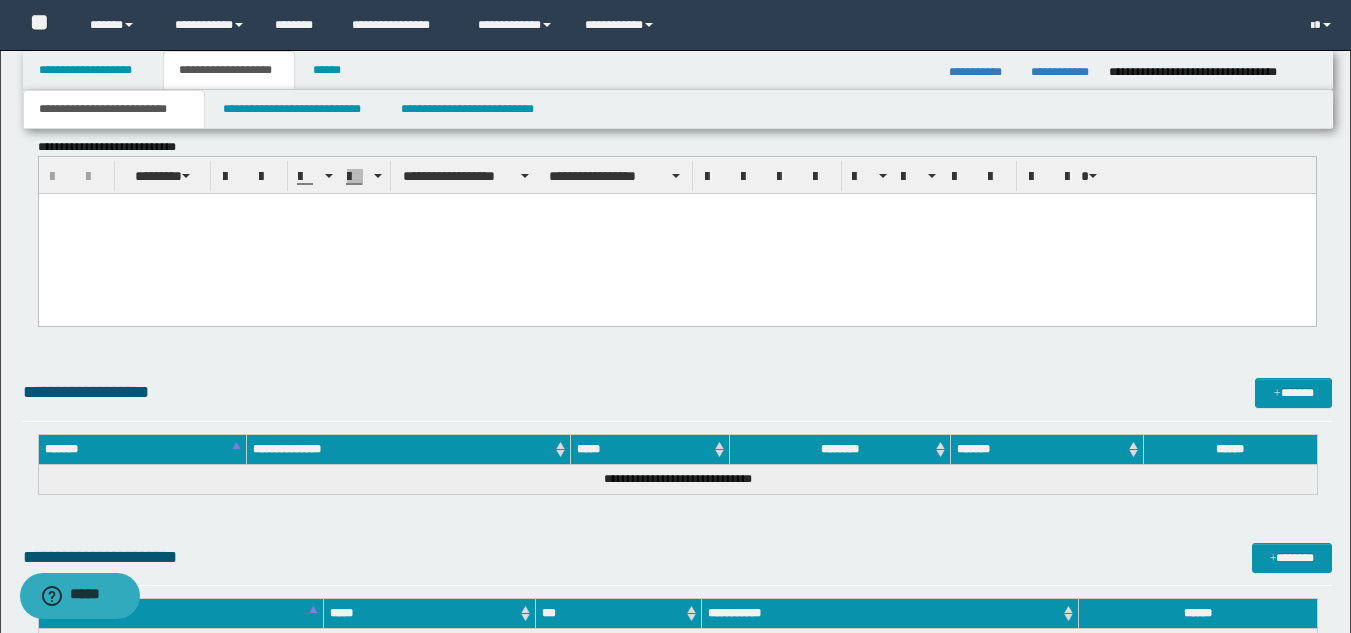 click at bounding box center (676, 209) 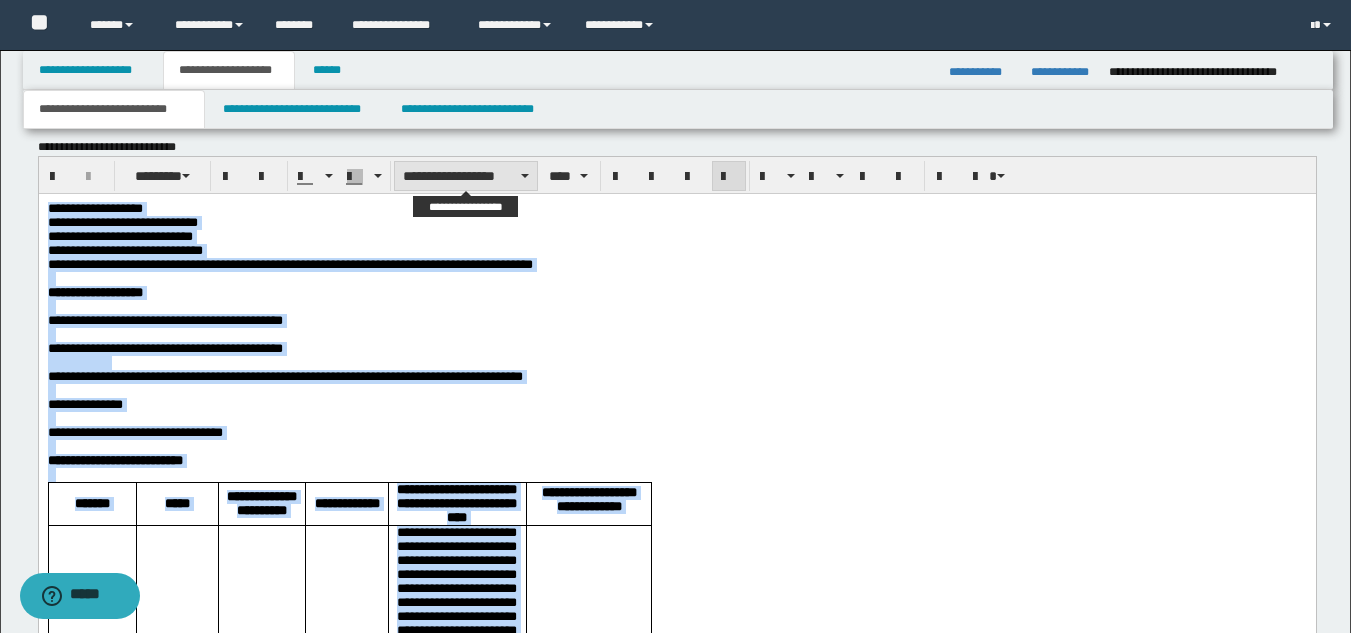 drag, startPoint x: 460, startPoint y: 174, endPoint x: 455, endPoint y: 184, distance: 11.18034 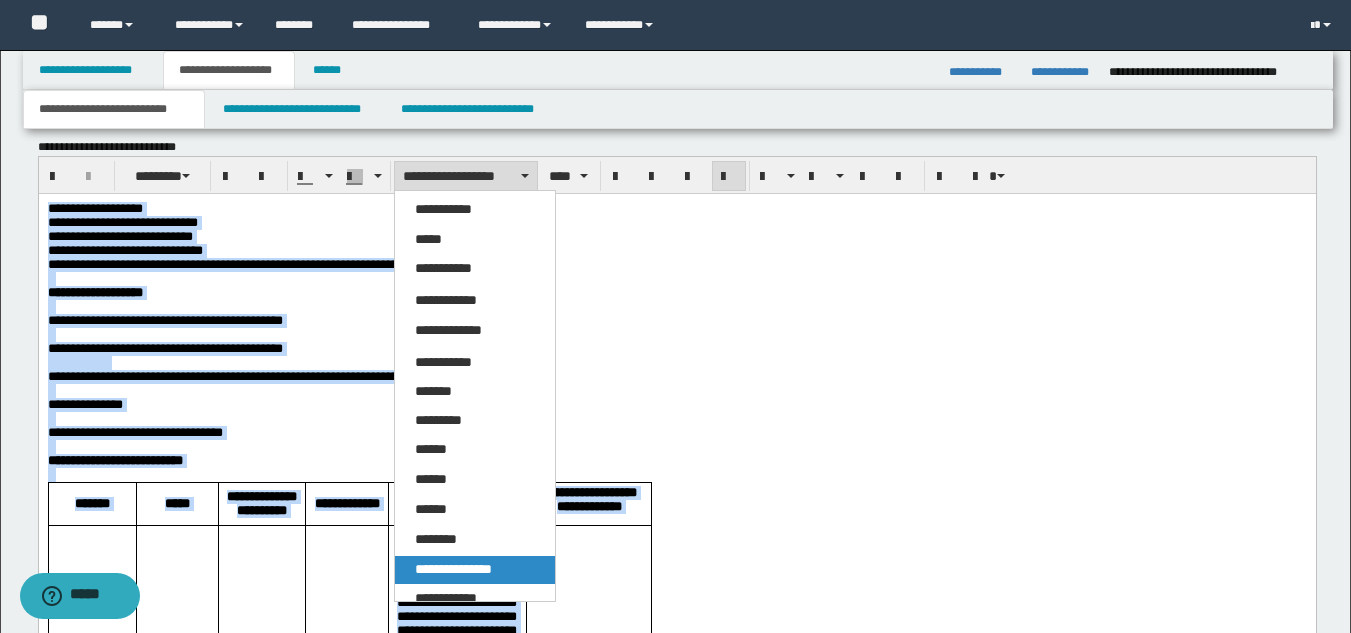 click on "**********" at bounding box center (453, 569) 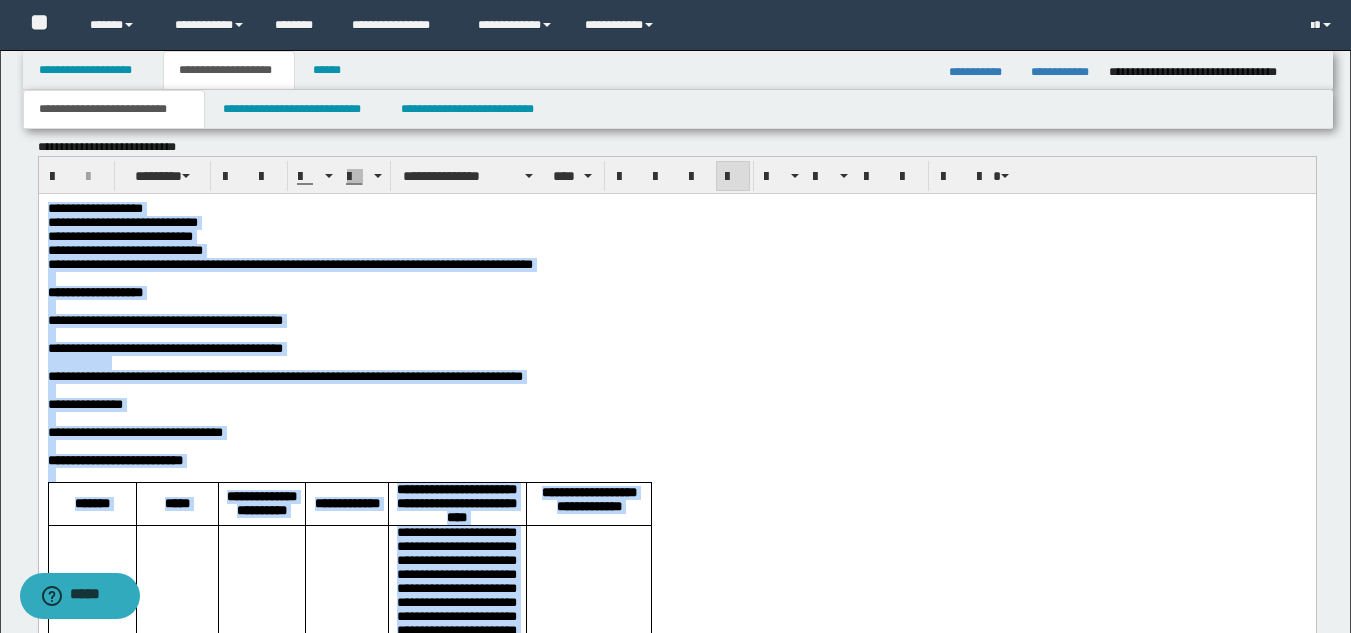 drag, startPoint x: 724, startPoint y: 173, endPoint x: 725, endPoint y: 188, distance: 15.033297 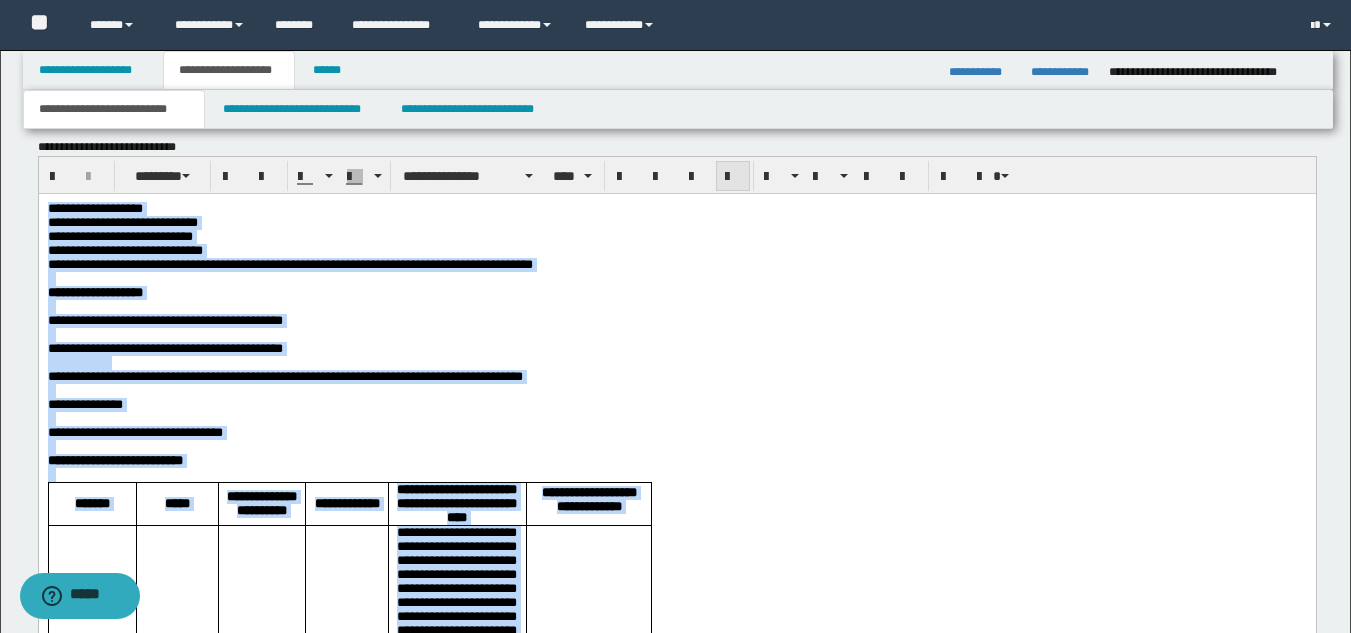click at bounding box center [733, 177] 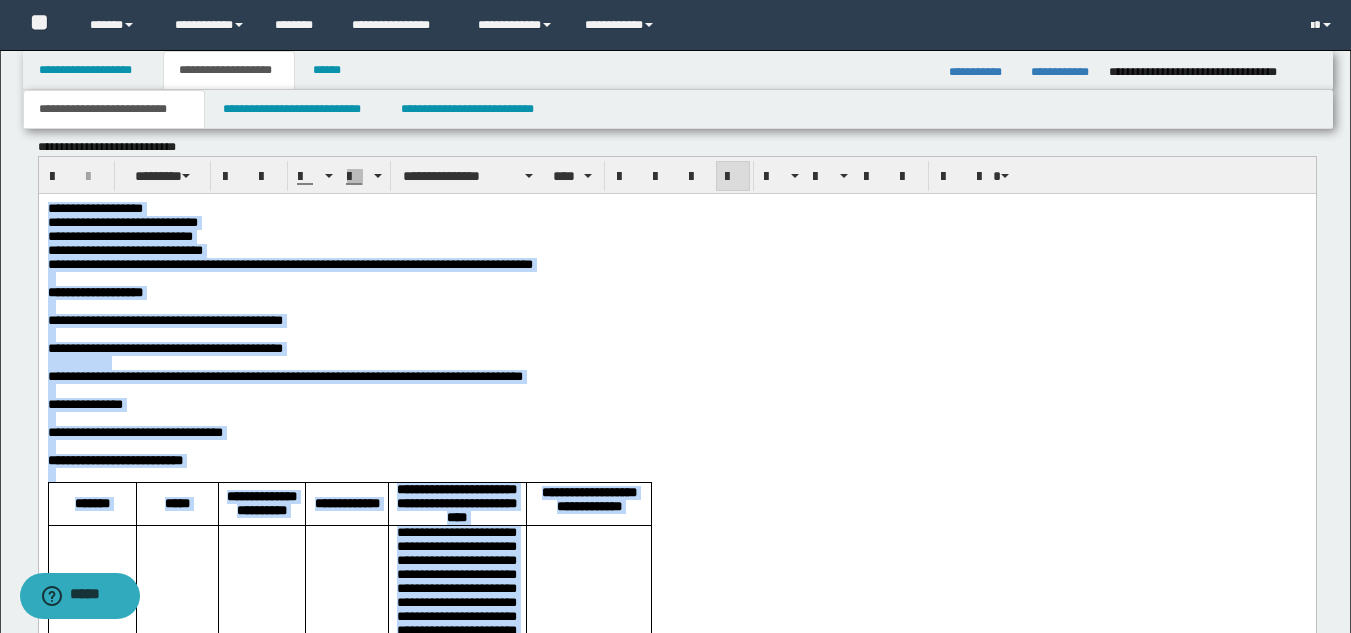 click on "**********" at bounding box center (676, 223) 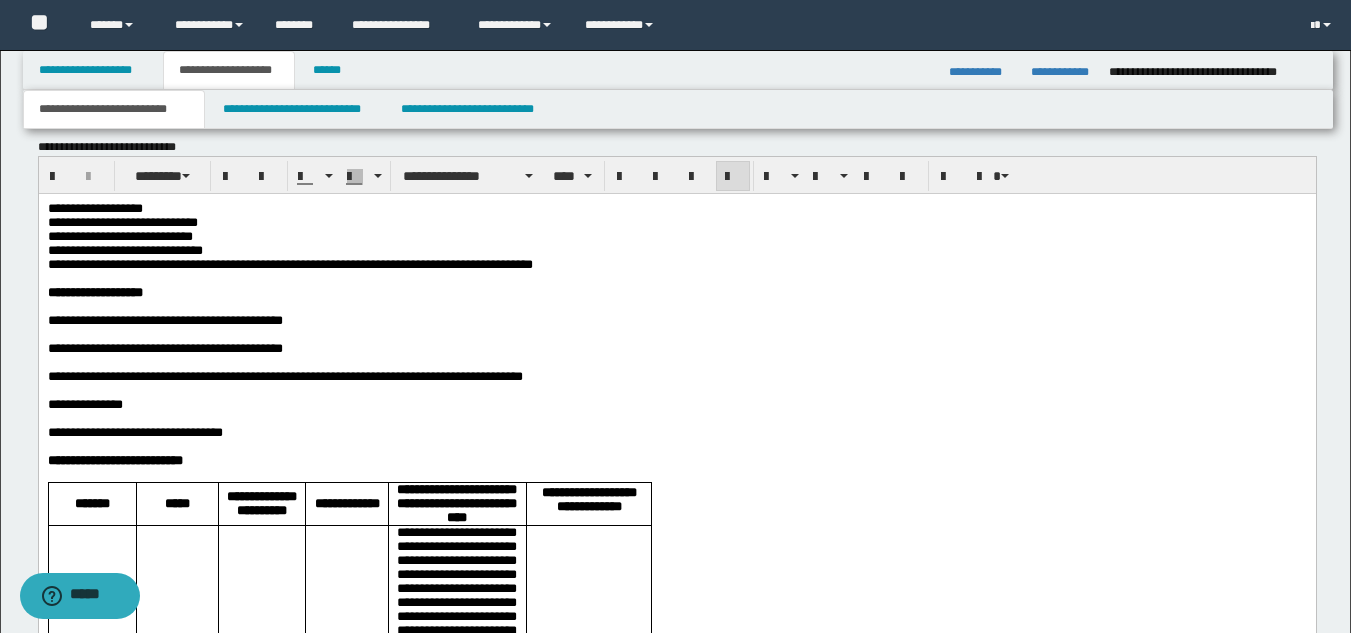 click on "**********" at bounding box center [676, 3390] 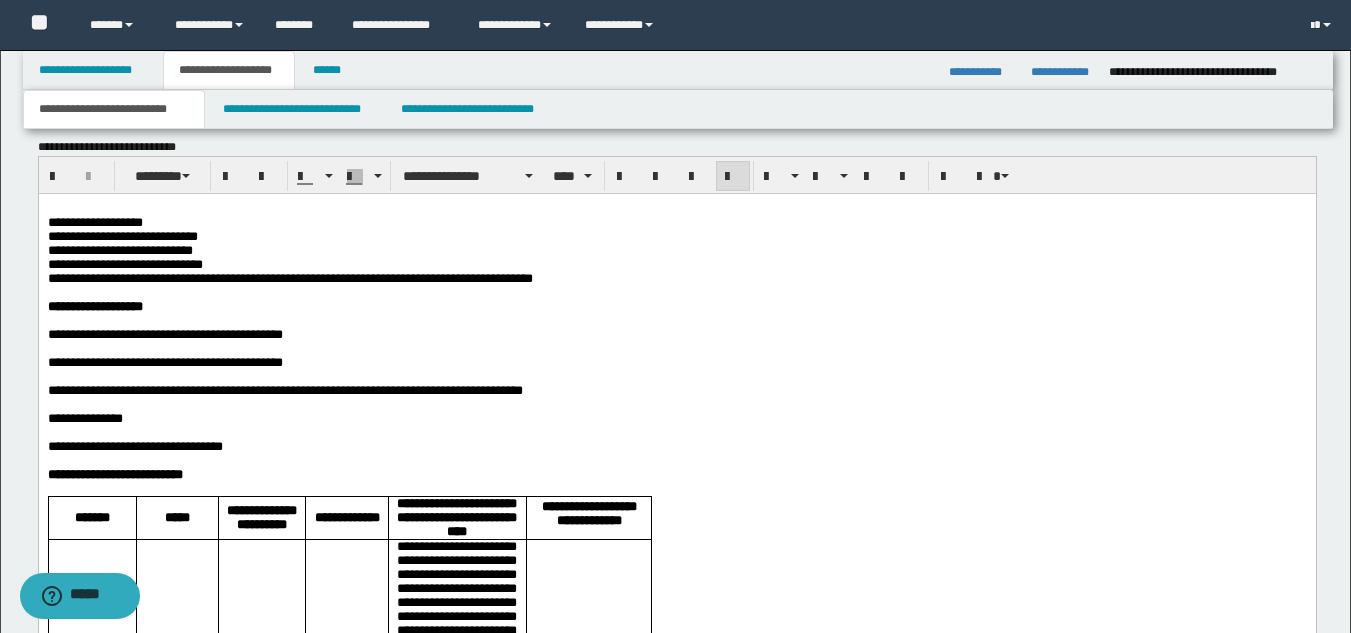 click on "**********" at bounding box center (164, 334) 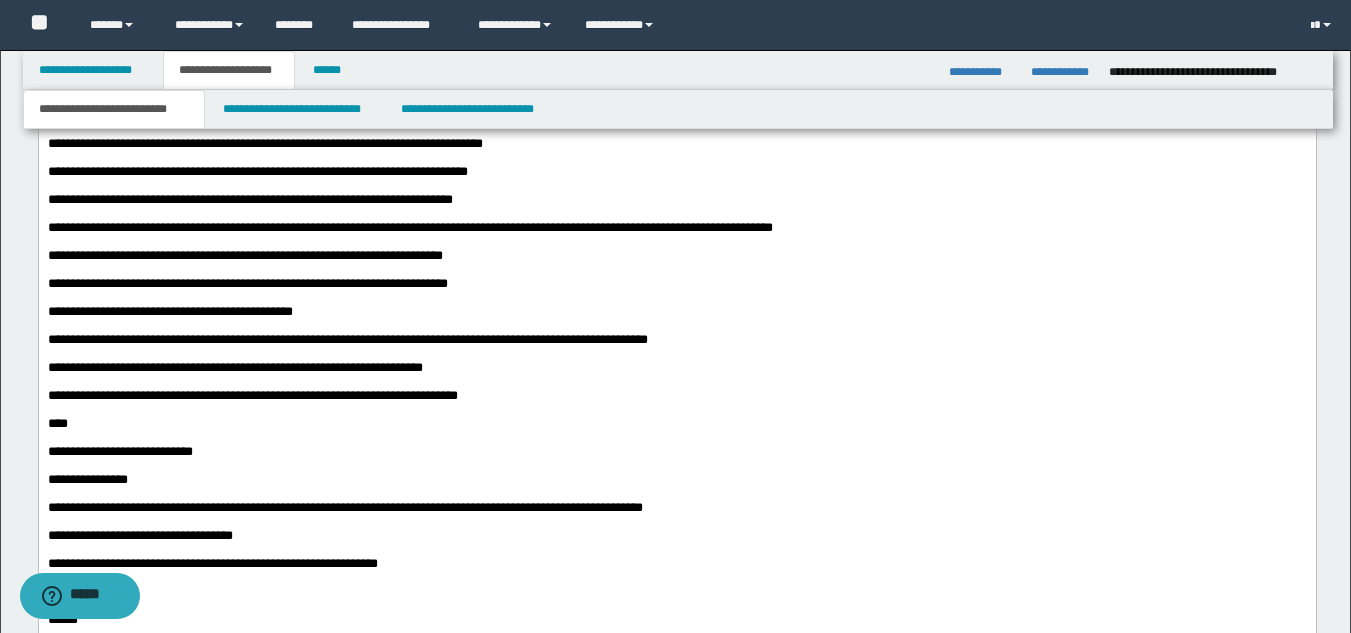 scroll, scrollTop: 4551, scrollLeft: 0, axis: vertical 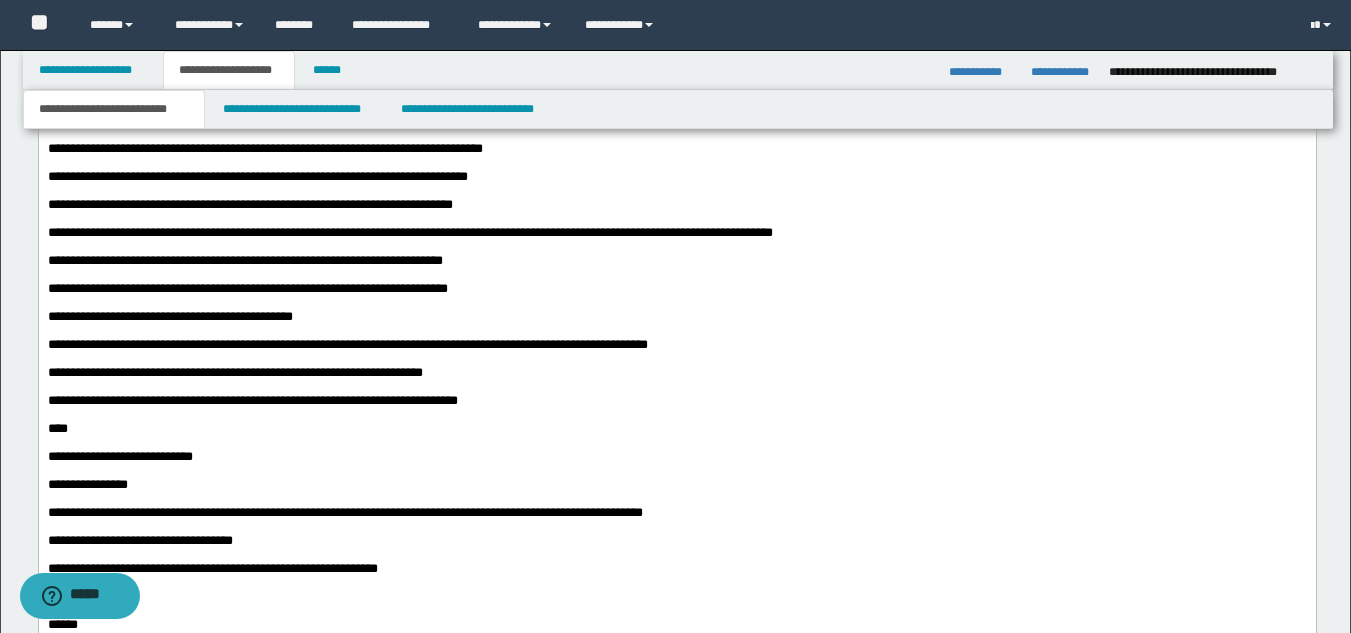 click on "**********" at bounding box center (676, -202) 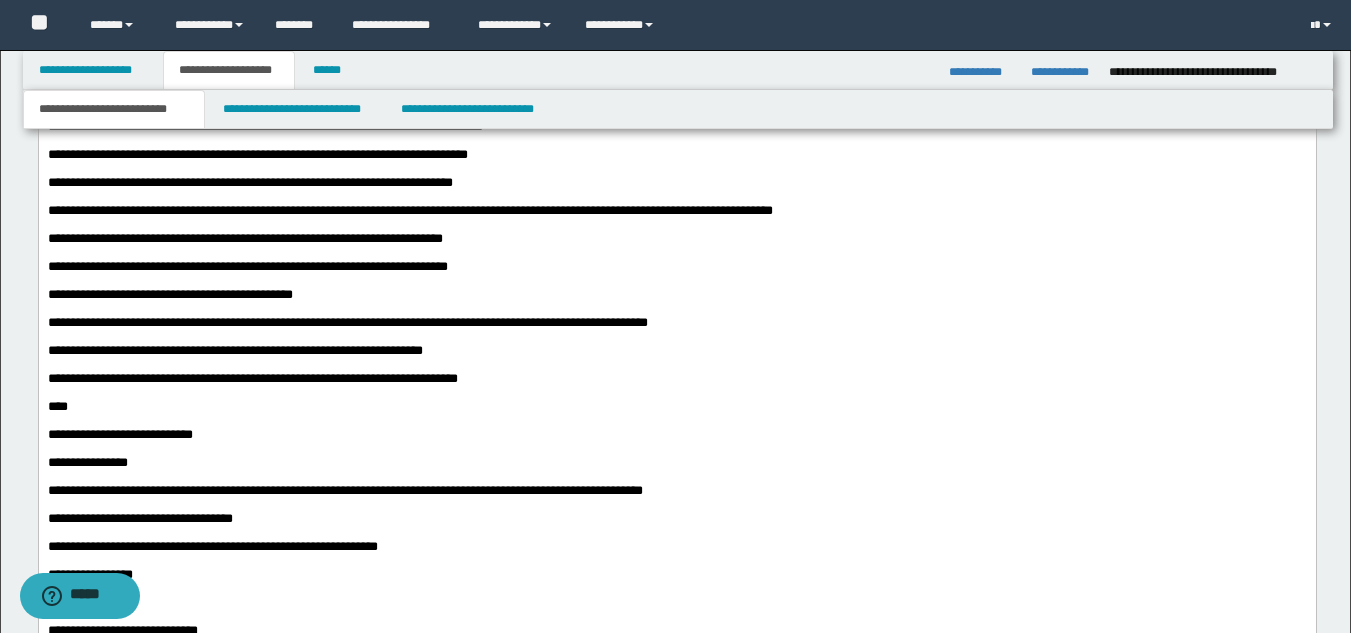 click on "**********" at bounding box center [189, -811] 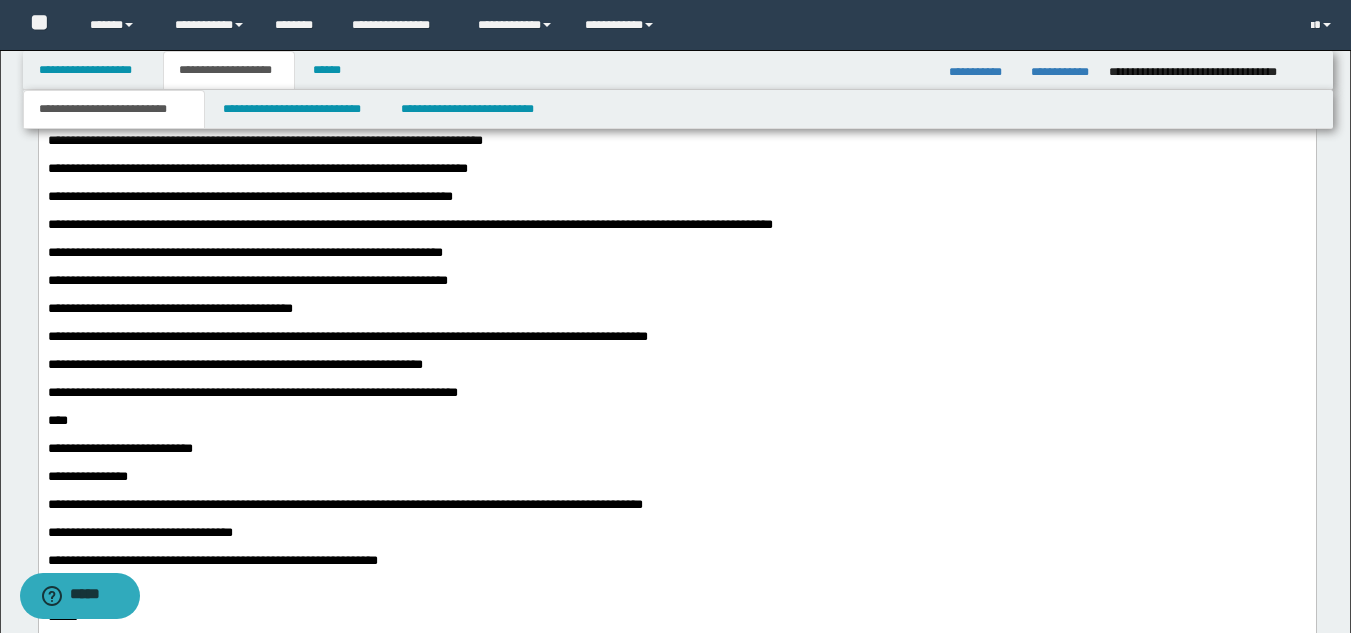 click on "**********" at bounding box center (676, -796) 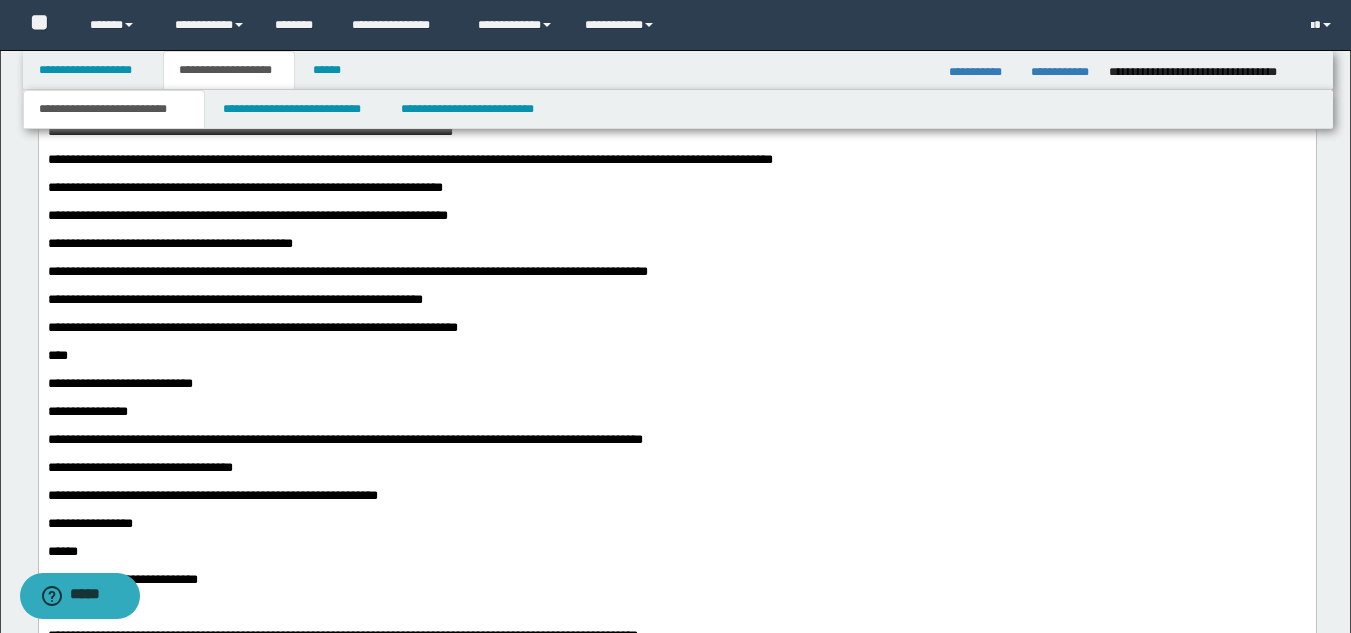 scroll, scrollTop: 4651, scrollLeft: 0, axis: vertical 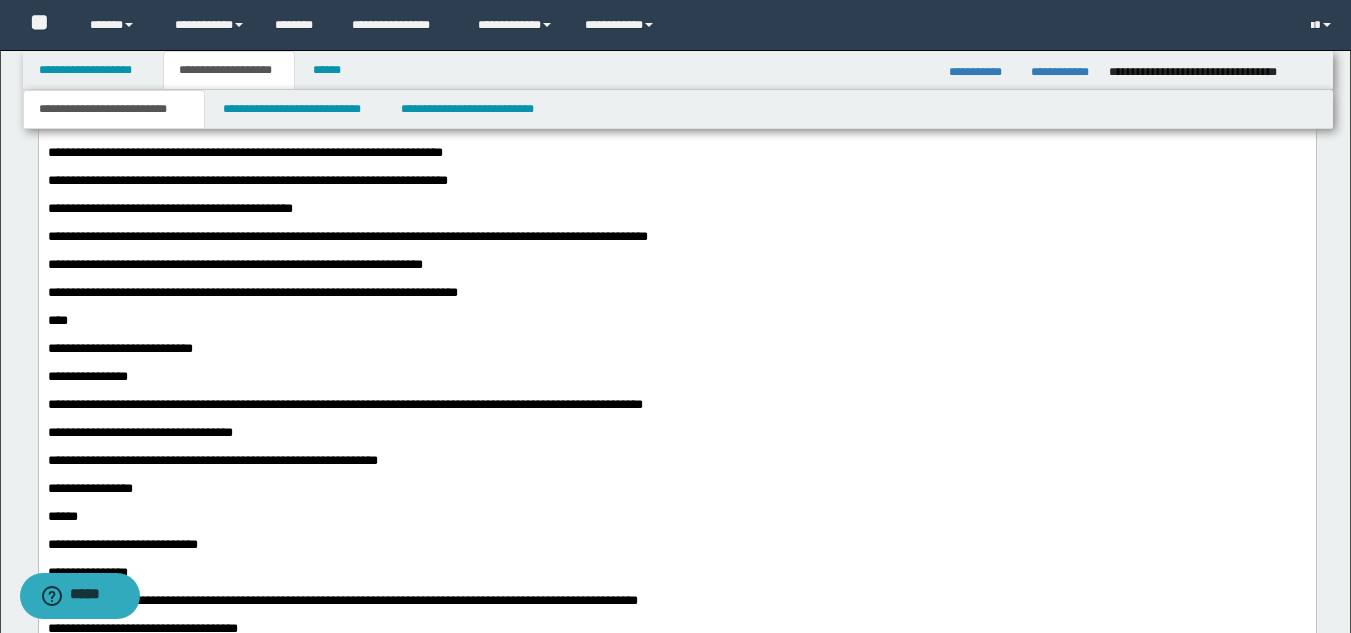 click on "**********" at bounding box center [257, -715] 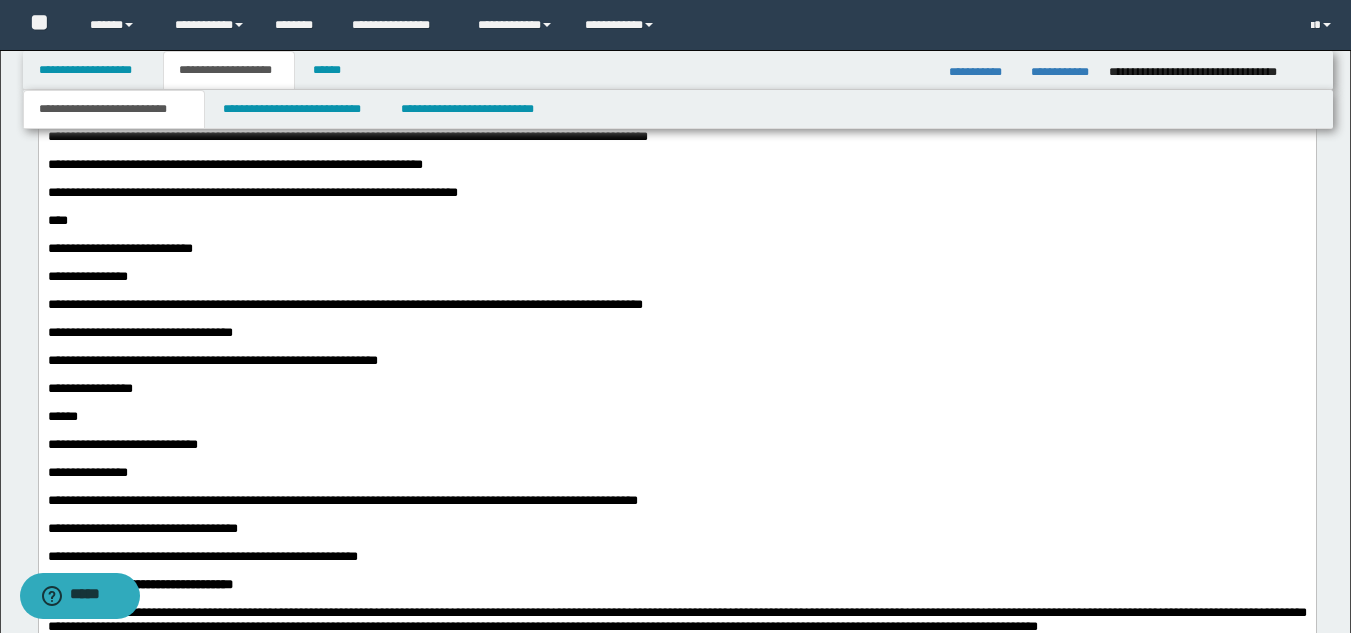 click on "**********" at bounding box center (409, -759) 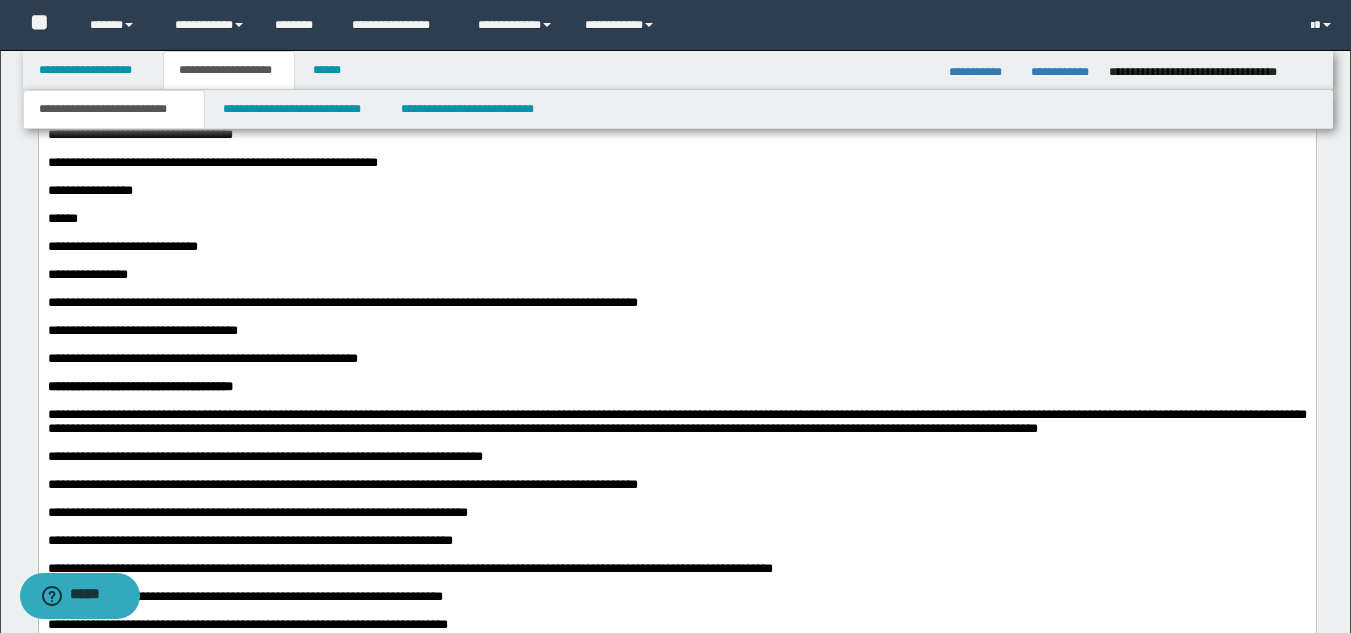scroll, scrollTop: 4951, scrollLeft: 0, axis: vertical 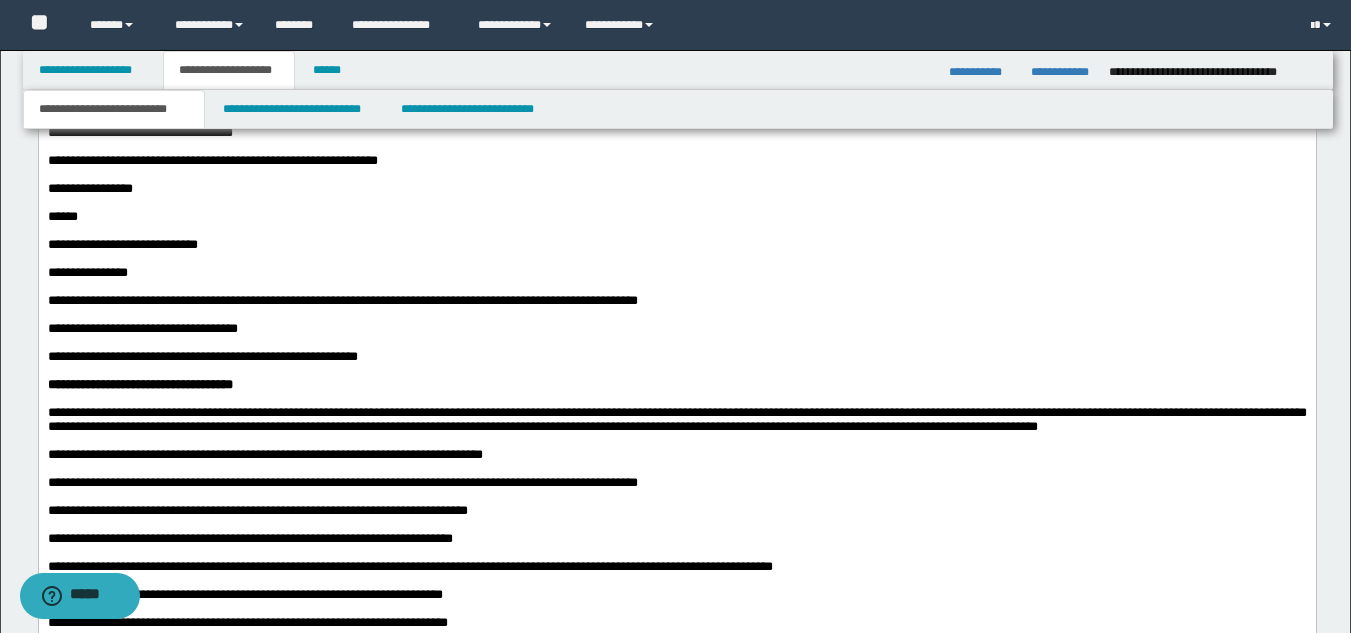 click on "**********" at bounding box center (247, -903) 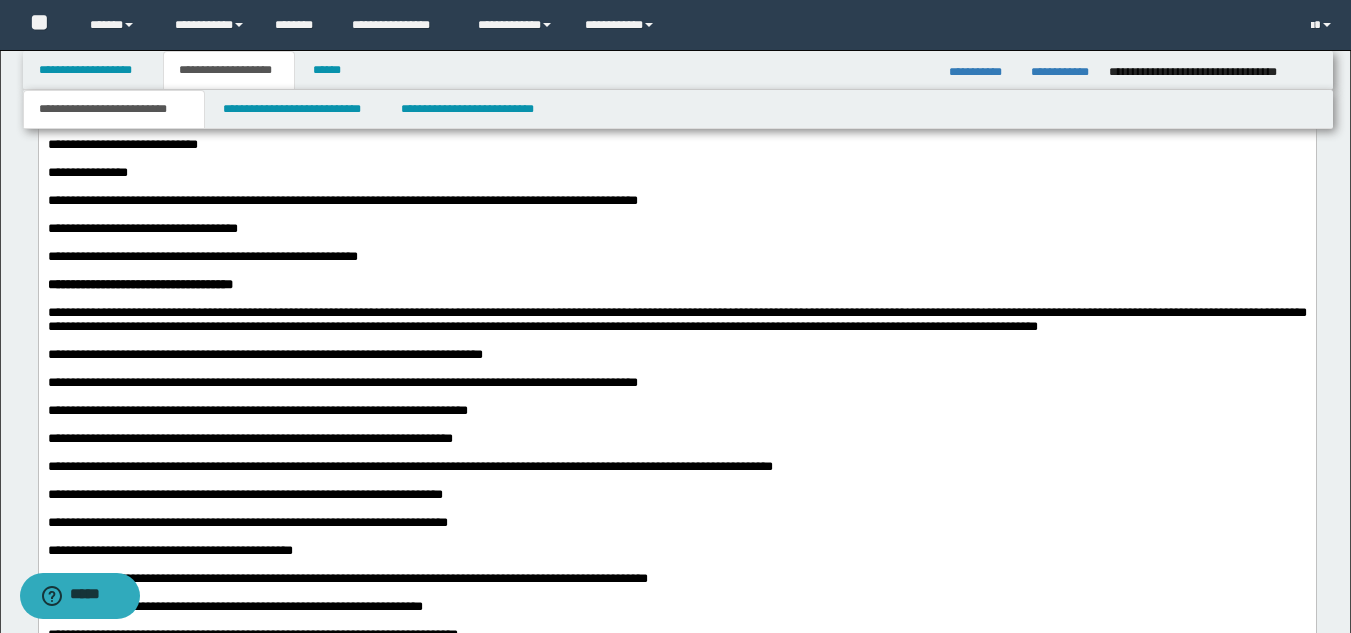 click at bounding box center [676, -764] 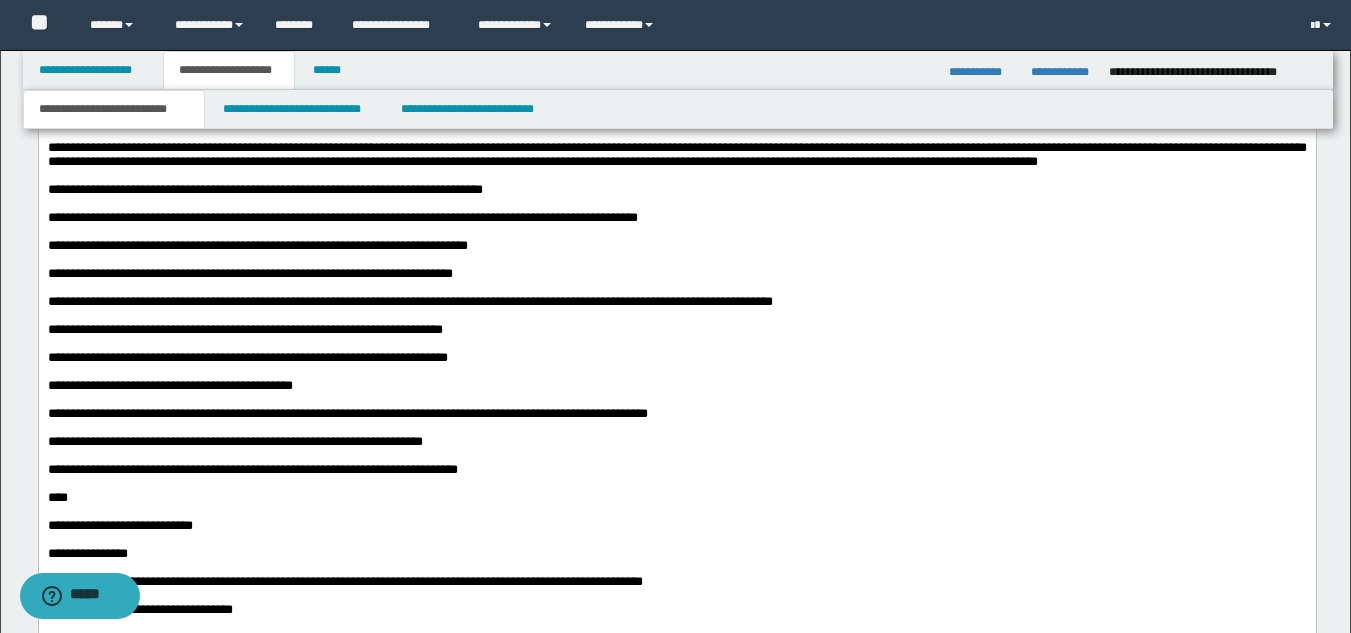 scroll, scrollTop: 5251, scrollLeft: 0, axis: vertical 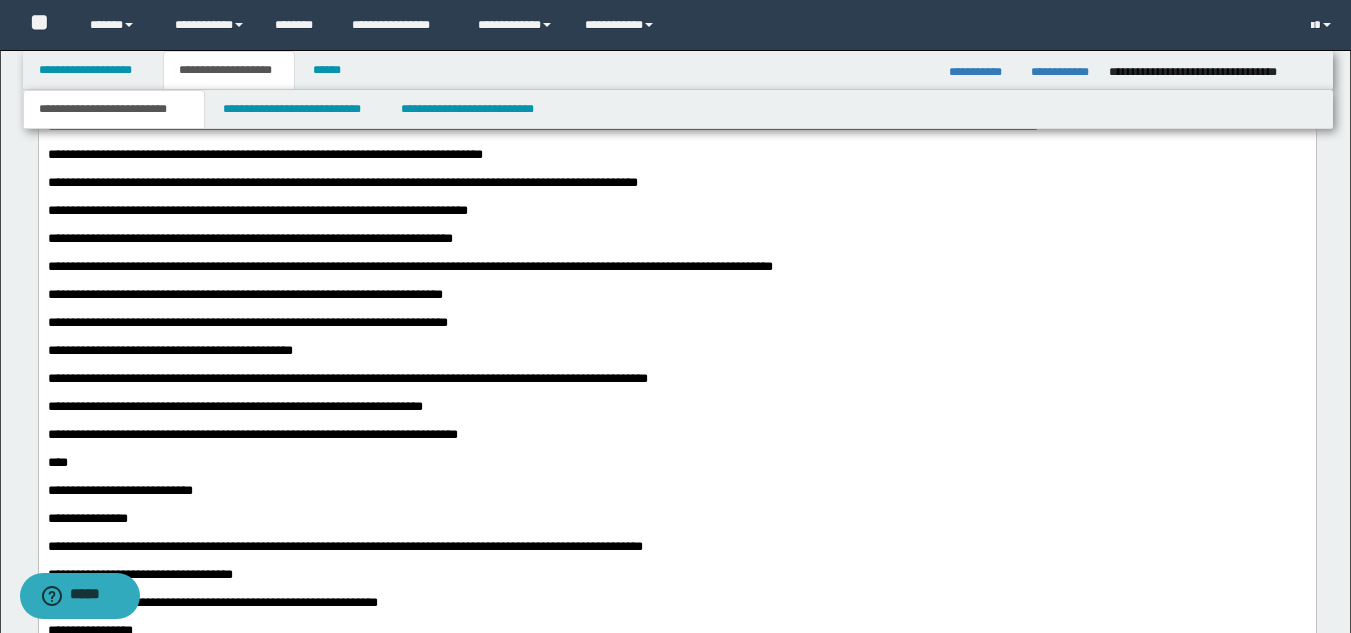 click at bounding box center [676, -852] 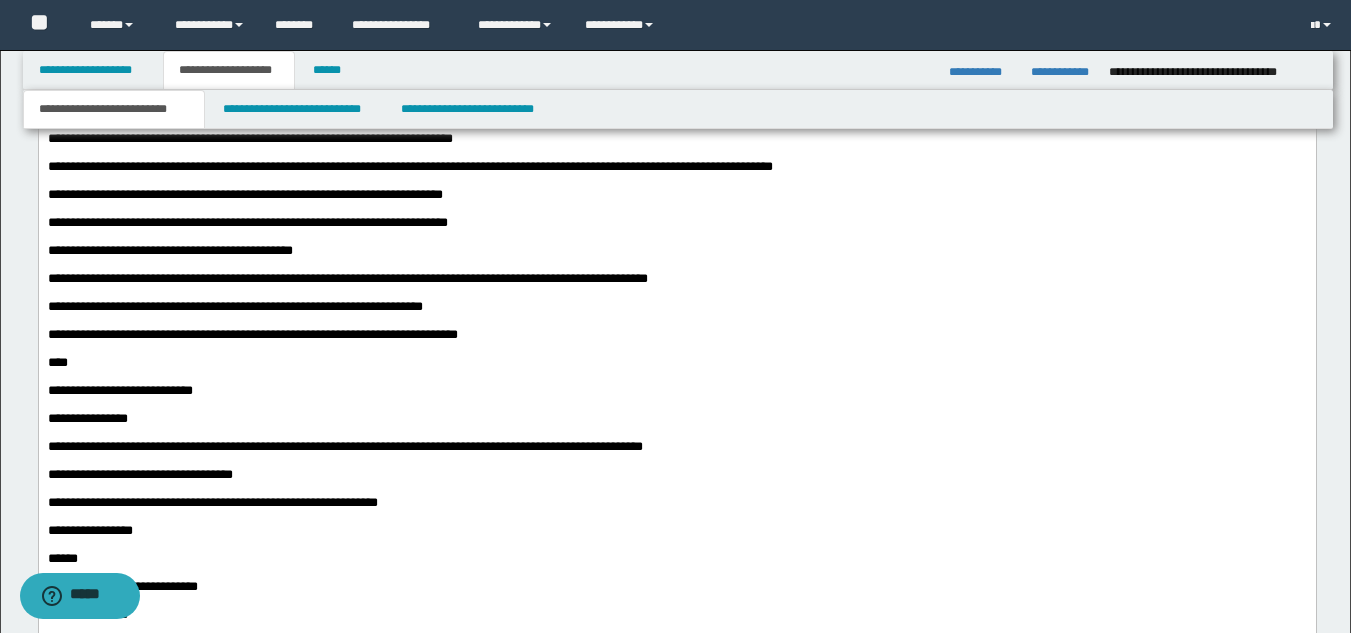 click on "**********" at bounding box center (187, -799) 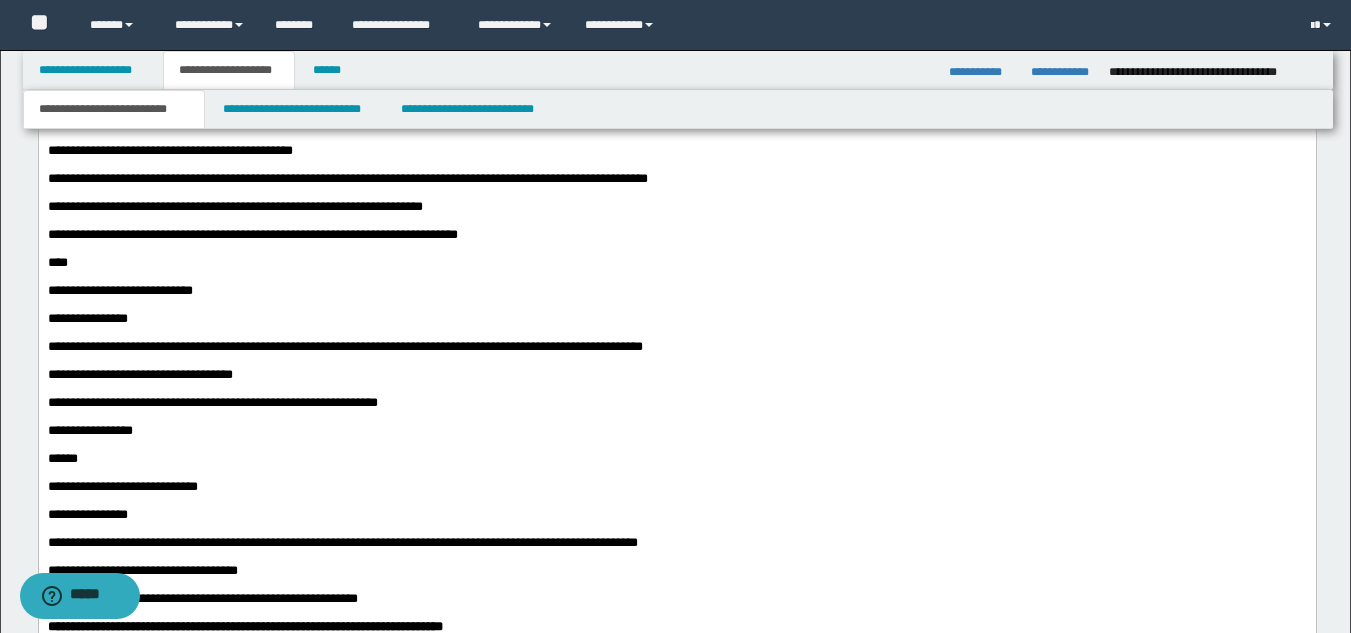 click at bounding box center [676, -828] 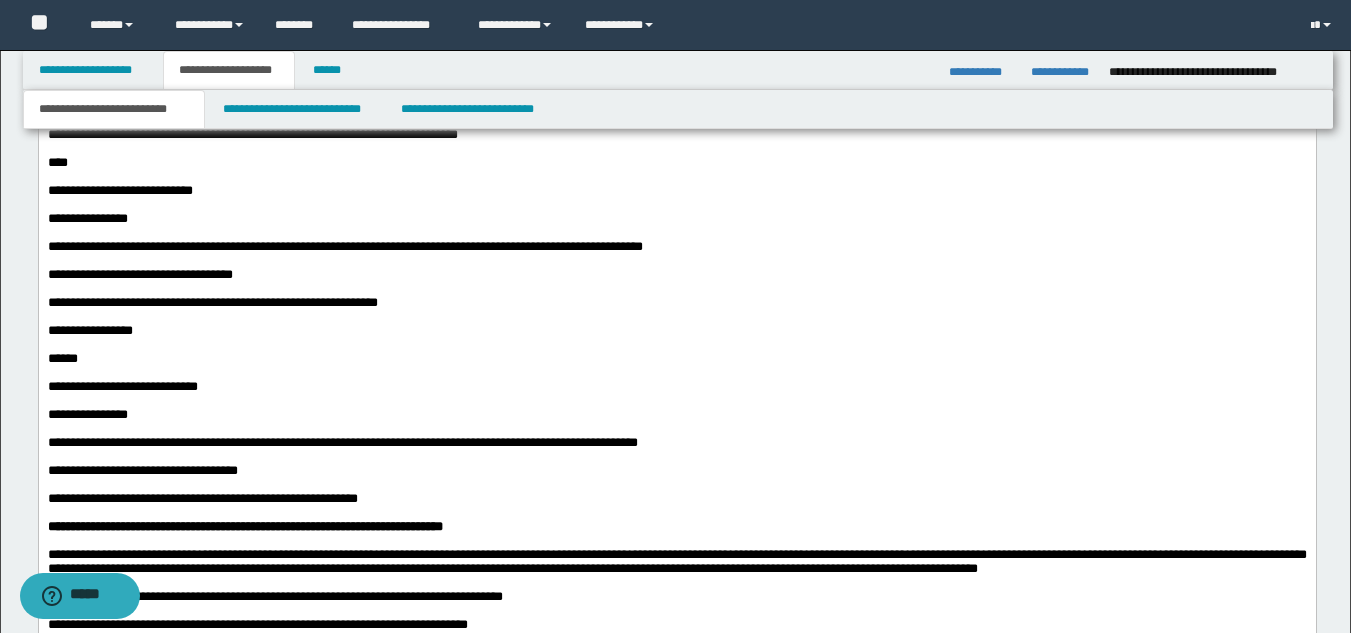 click at bounding box center (676, -844) 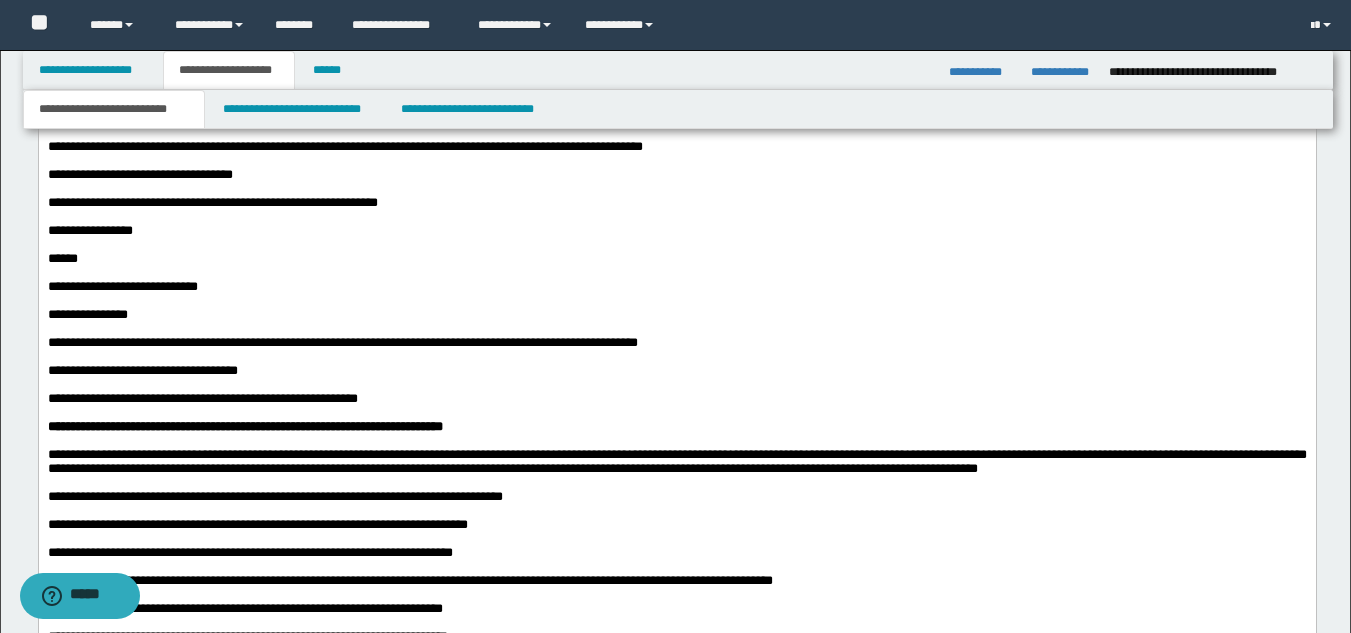 click at bounding box center (676, -860) 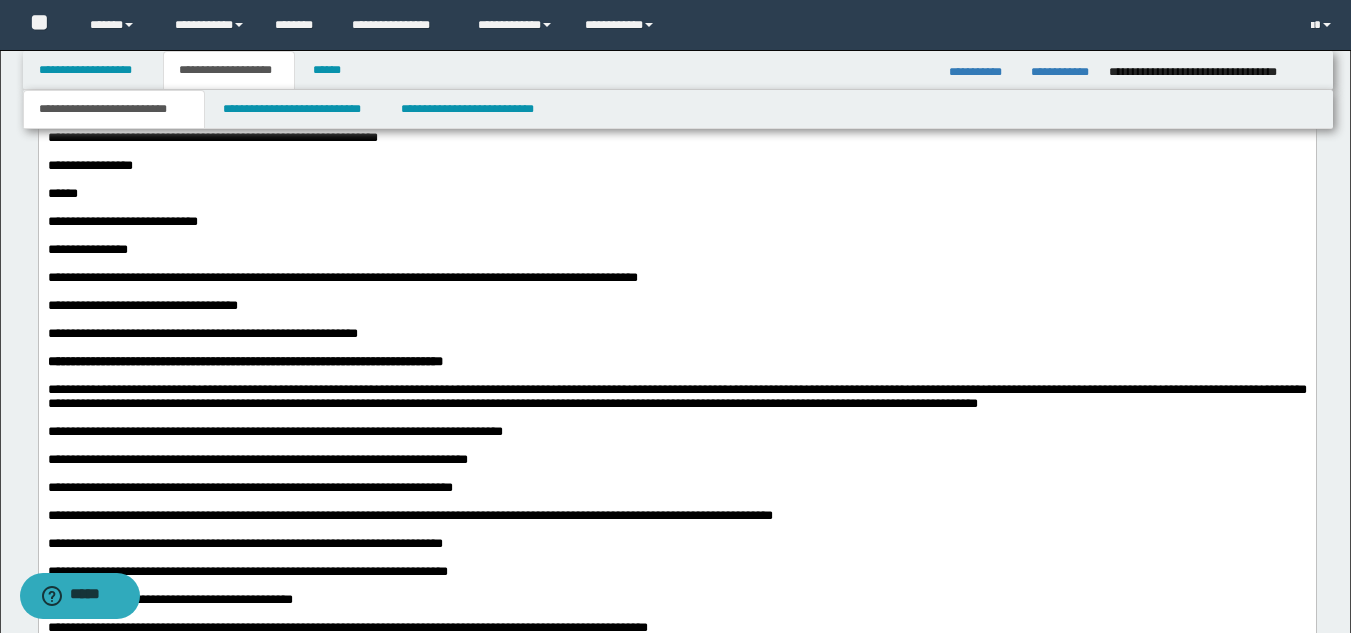 scroll, scrollTop: 5751, scrollLeft: 0, axis: vertical 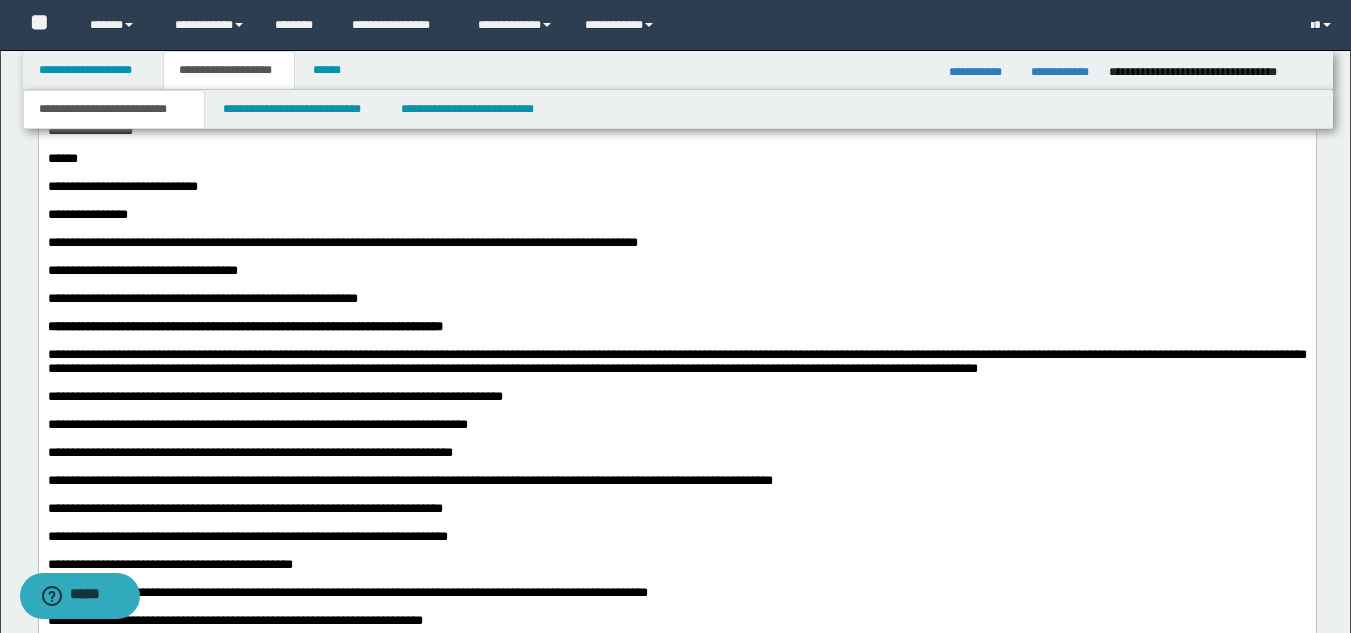 click at bounding box center [676, -876] 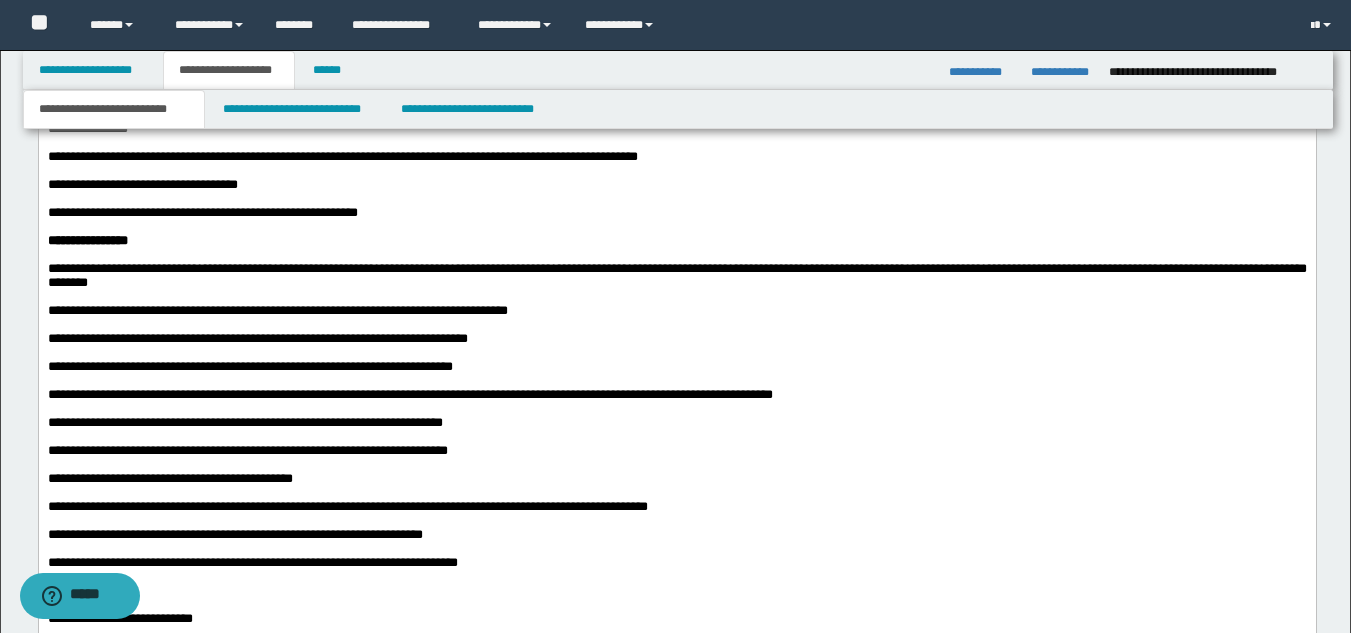 scroll, scrollTop: 6651, scrollLeft: 0, axis: vertical 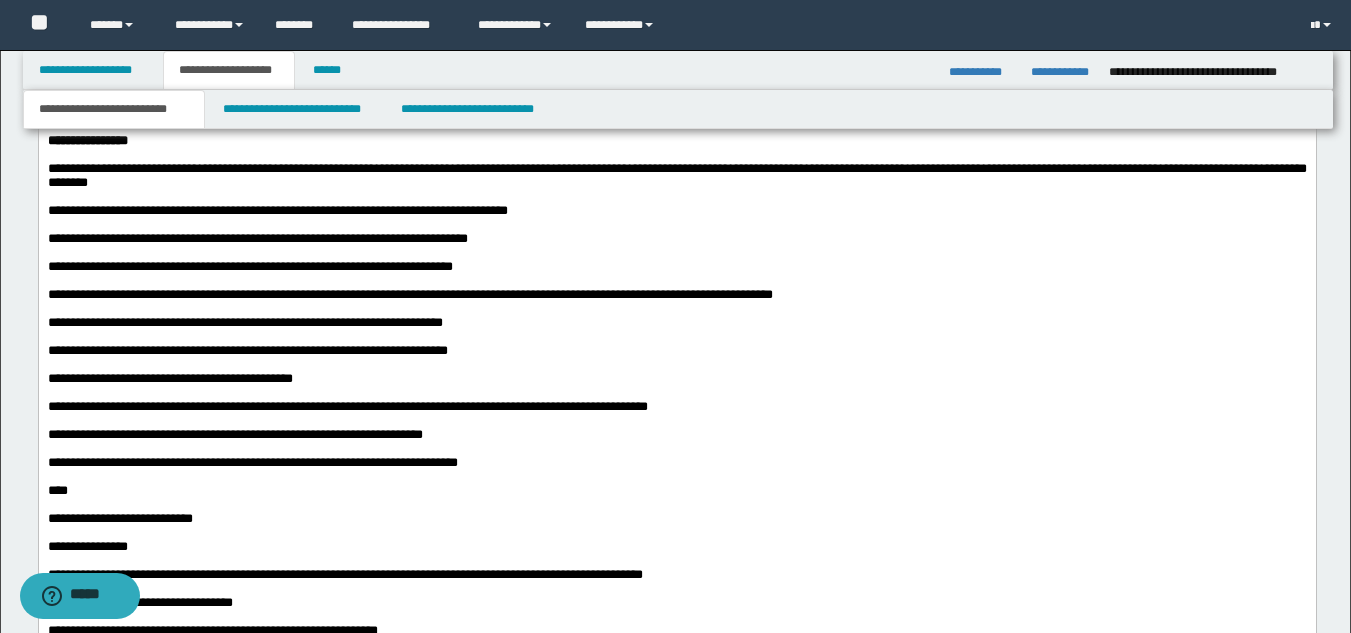 click on "**********" at bounding box center (169, -1049) 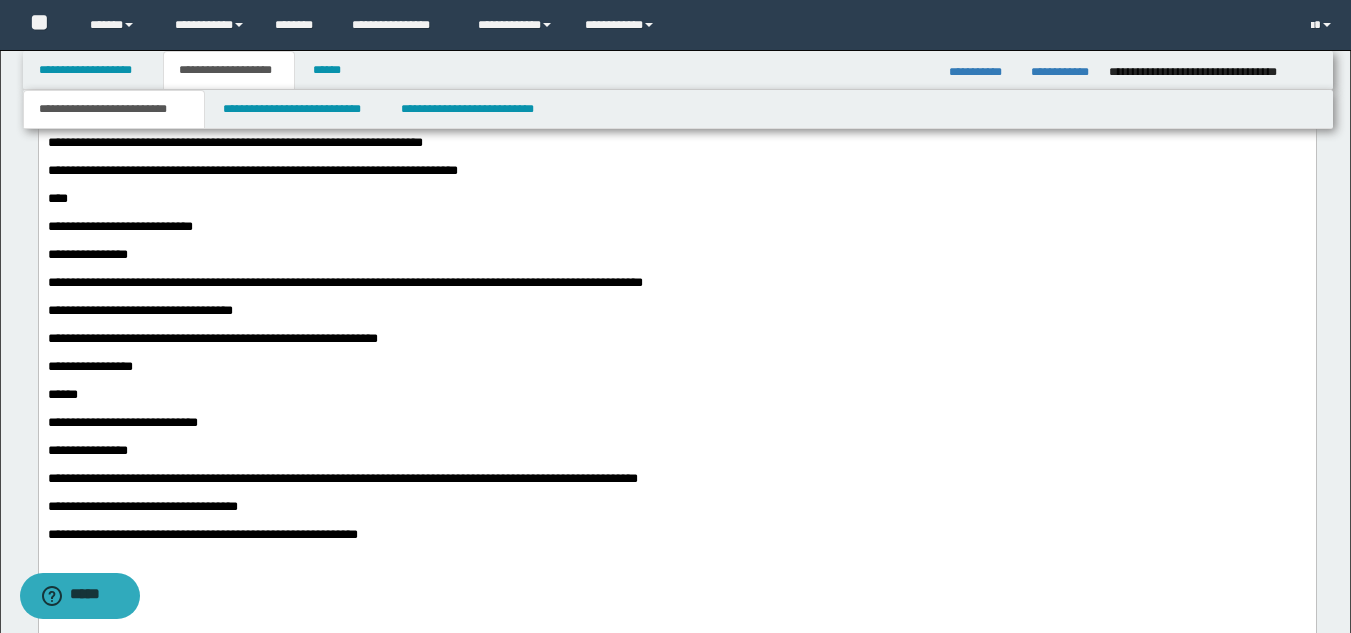scroll, scrollTop: 6951, scrollLeft: 0, axis: vertical 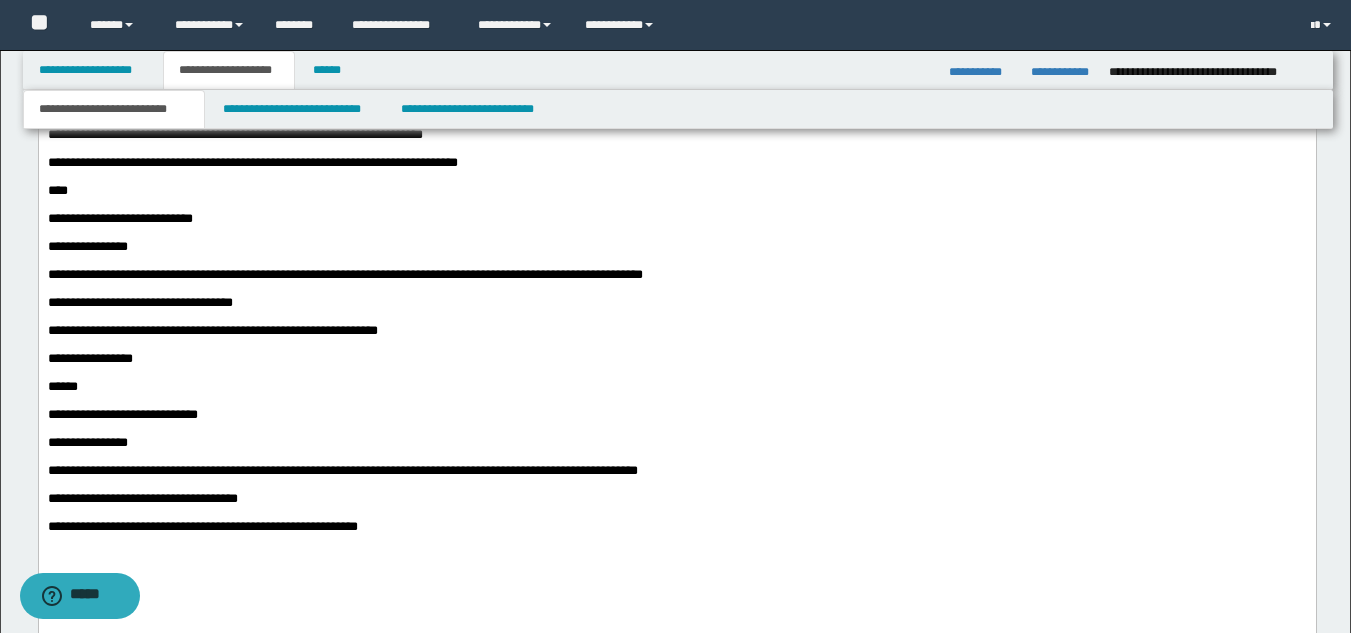 click at bounding box center [676, -1082] 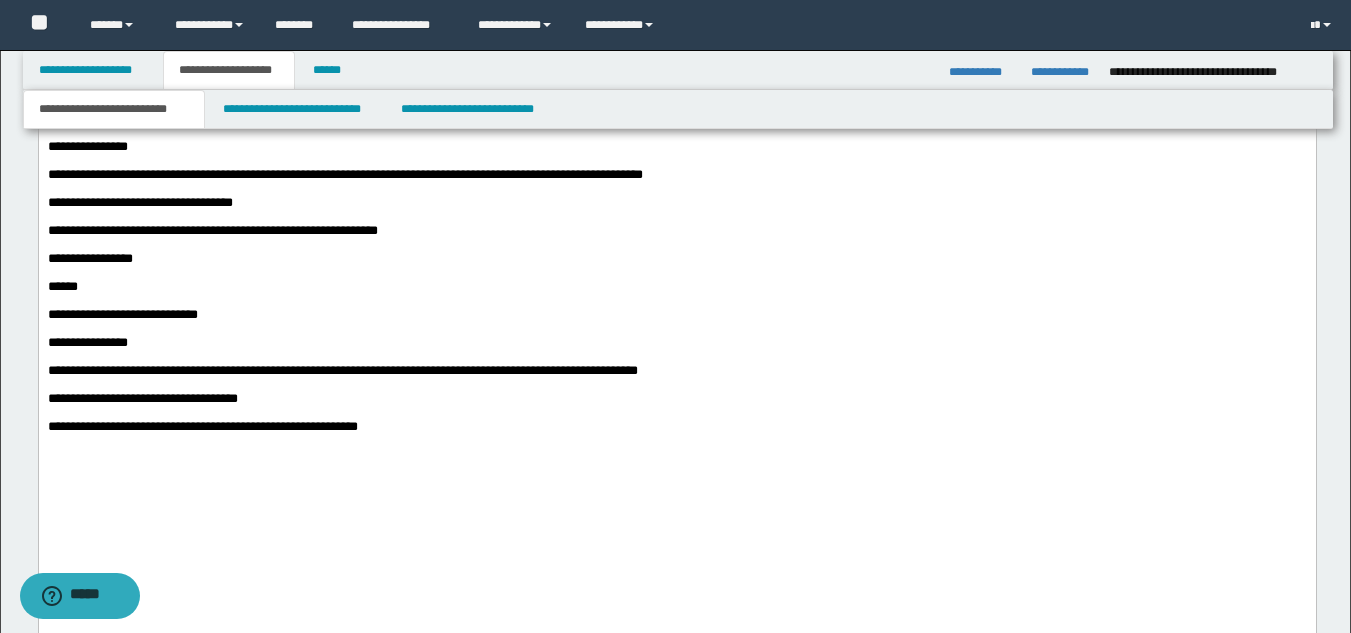 click at bounding box center (676, -1070) 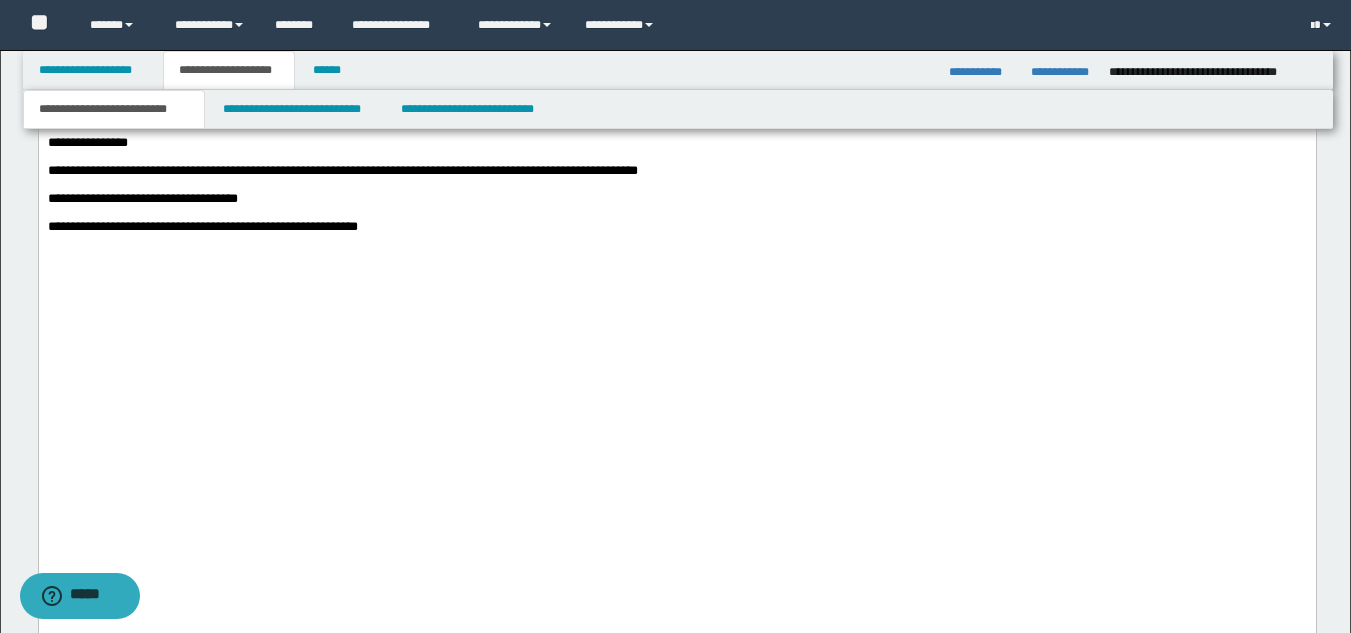 click at bounding box center [676, -1088] 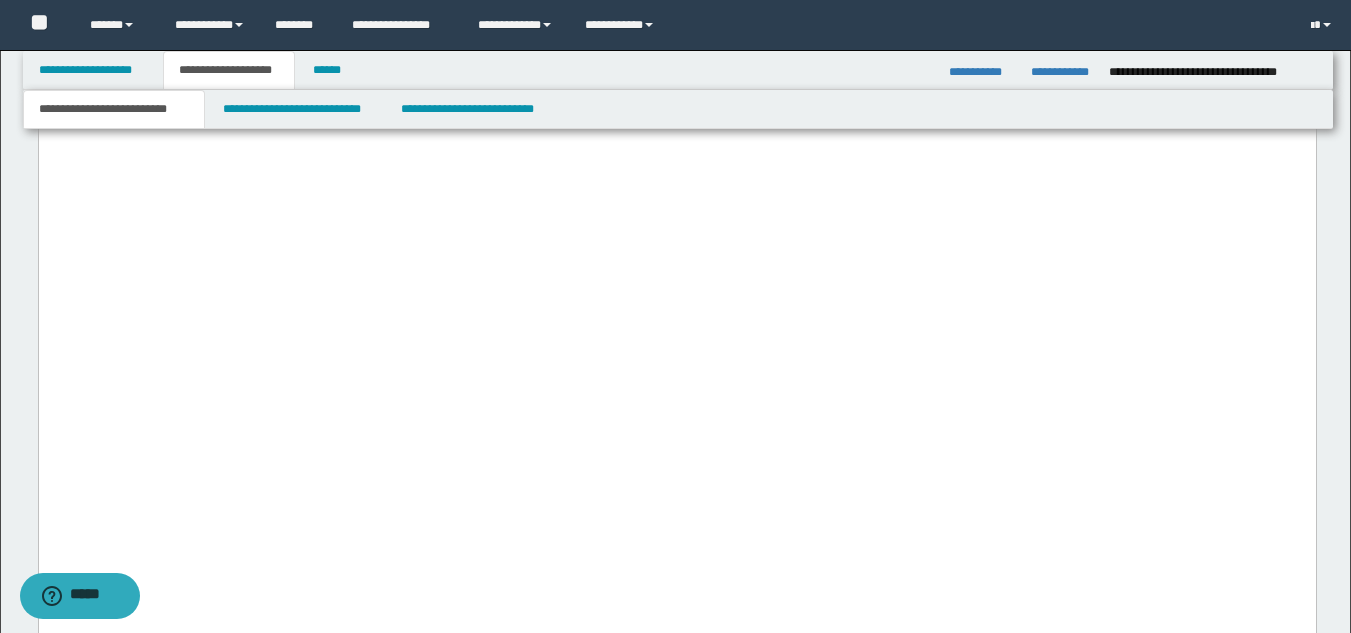 scroll, scrollTop: 7451, scrollLeft: 0, axis: vertical 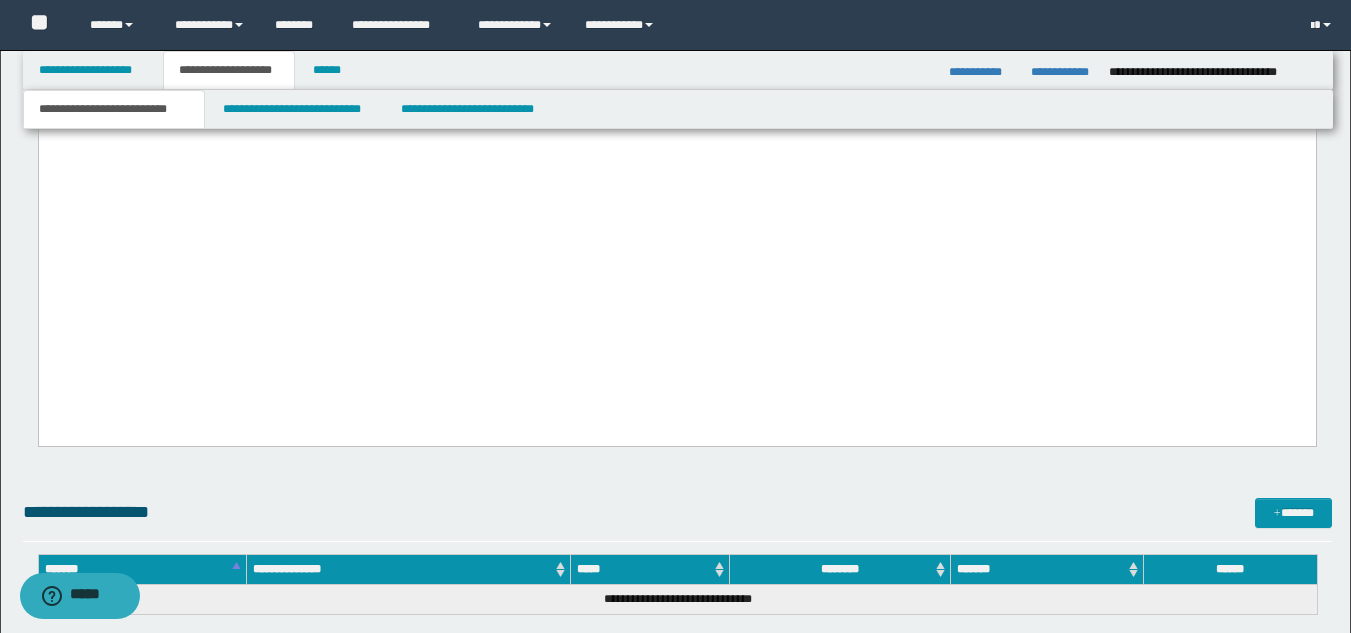 click on "**********" at bounding box center (676, -4506) 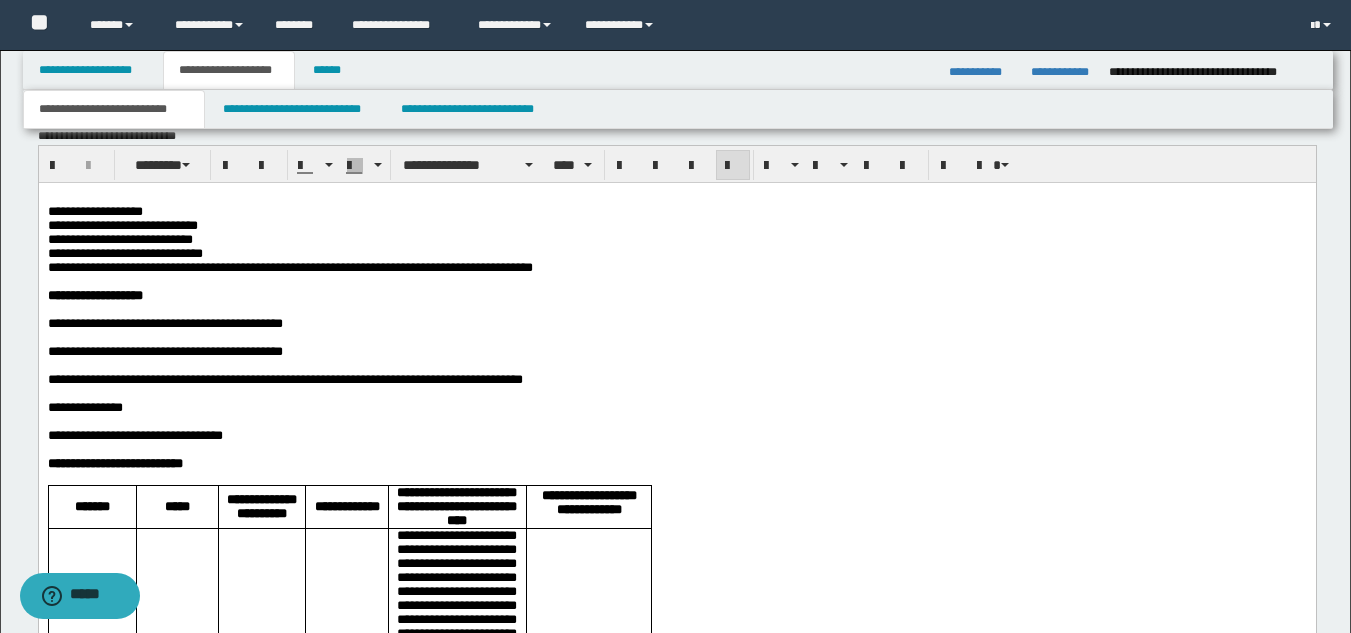 scroll, scrollTop: 951, scrollLeft: 0, axis: vertical 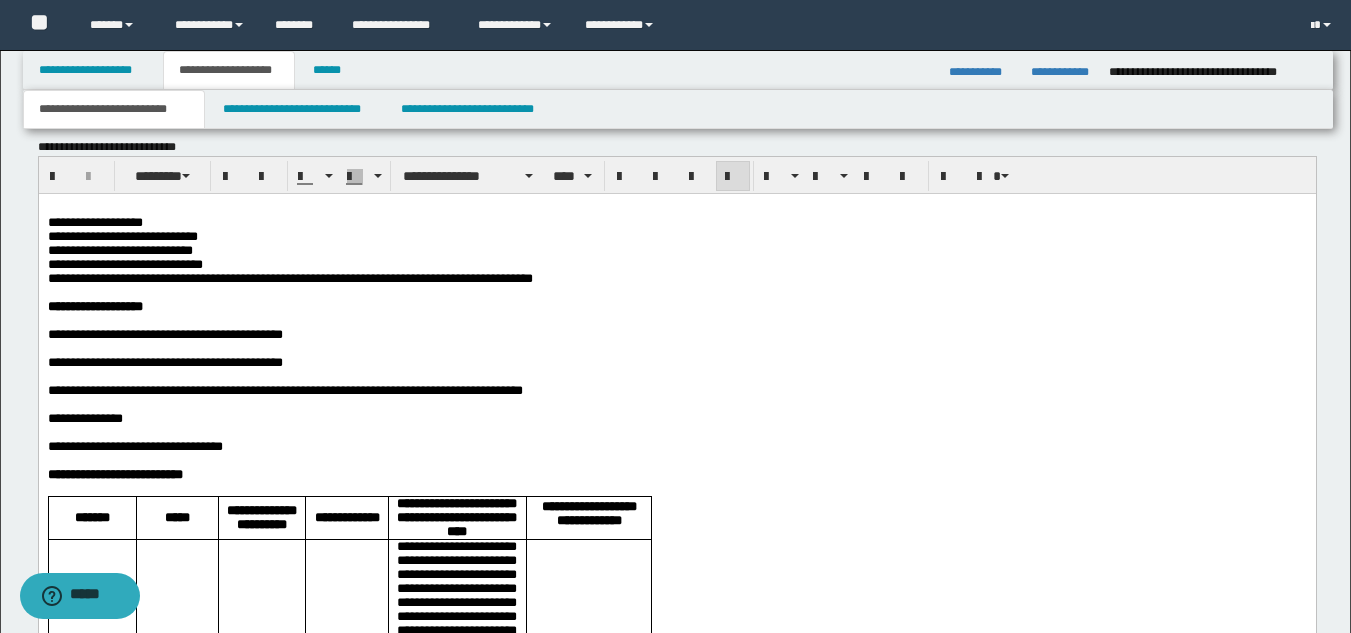 click on "**********" at bounding box center [676, 335] 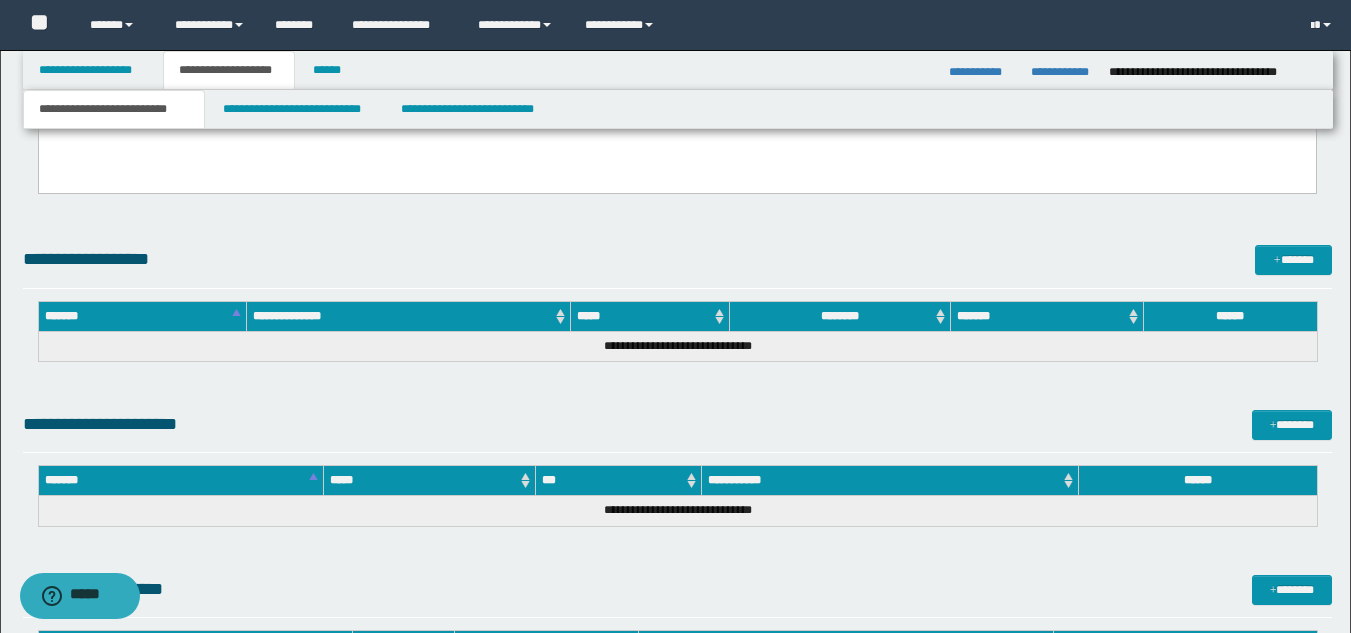 scroll, scrollTop: 9271, scrollLeft: 0, axis: vertical 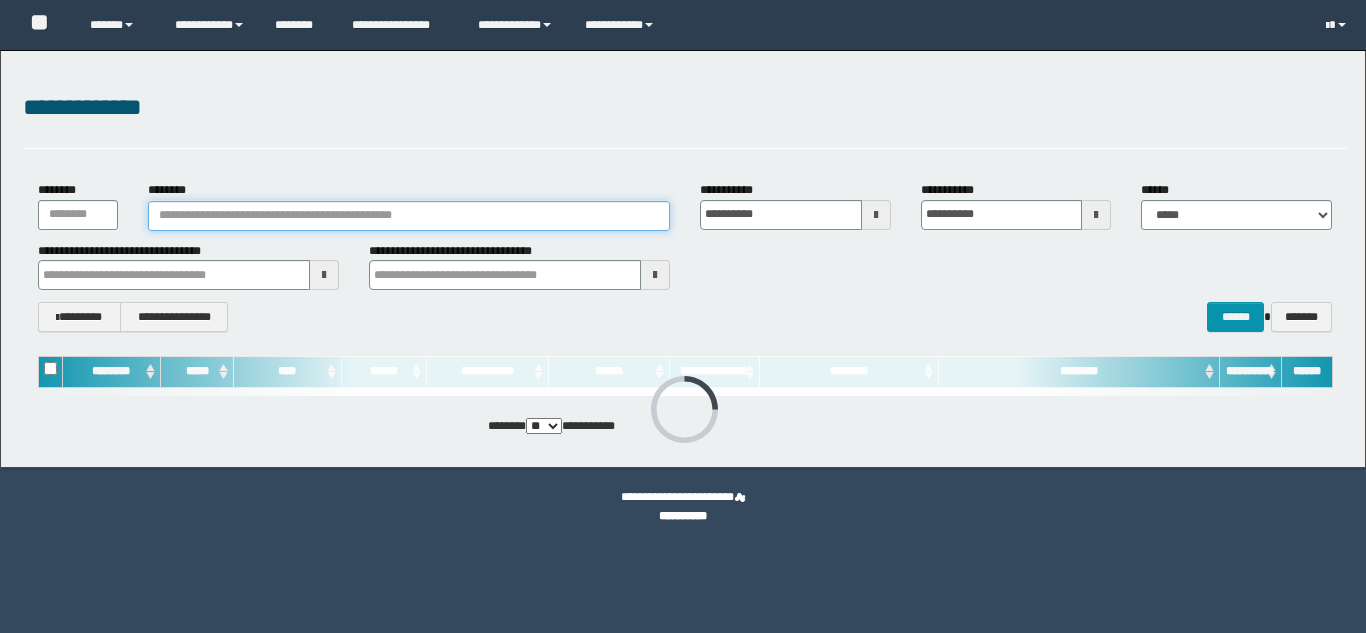 click on "********" at bounding box center (409, 216) 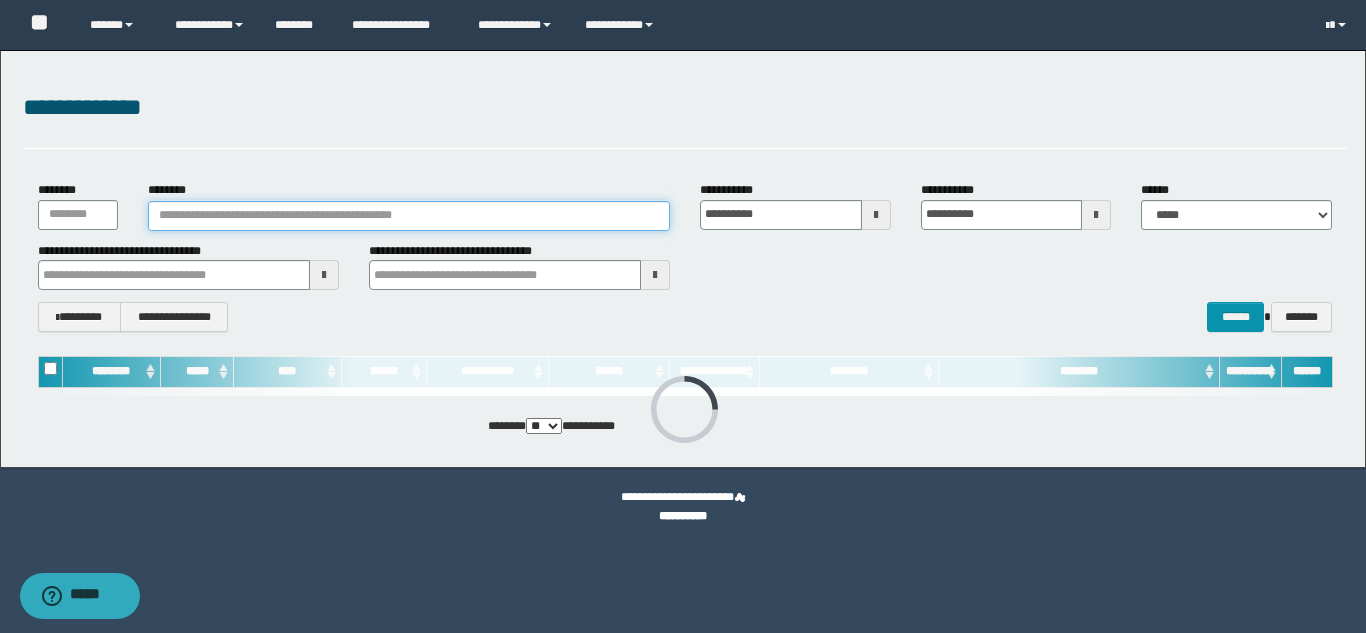 paste on "********" 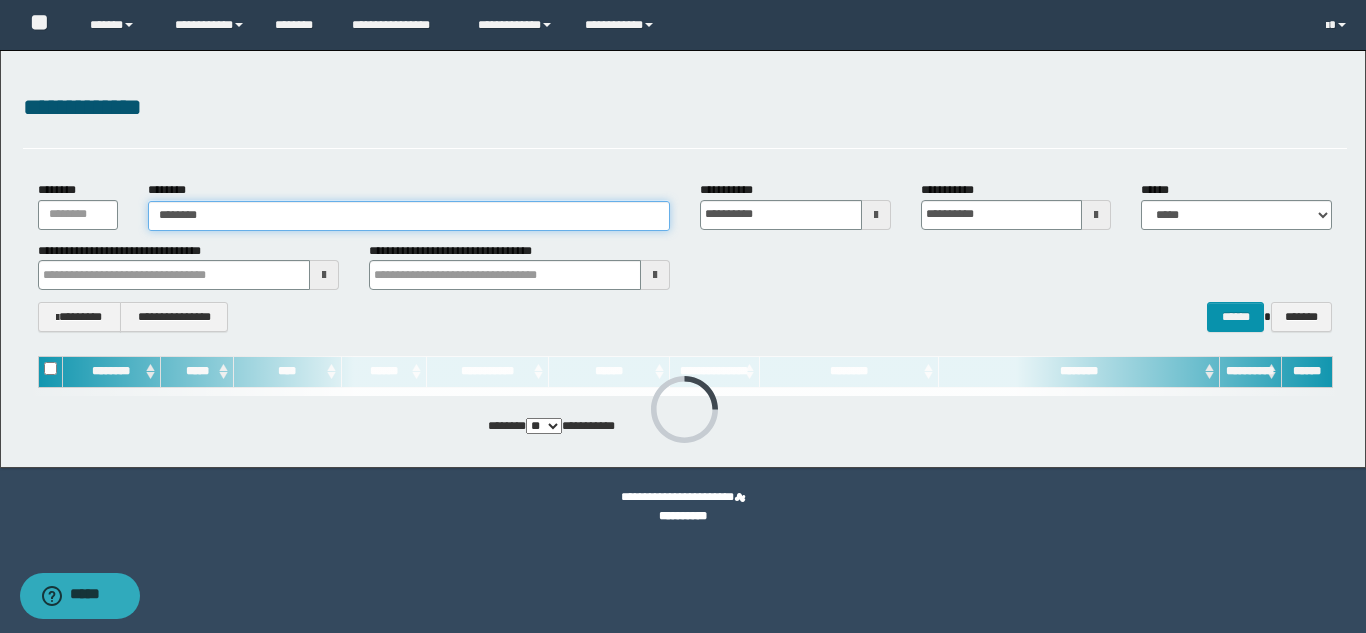 type on "********" 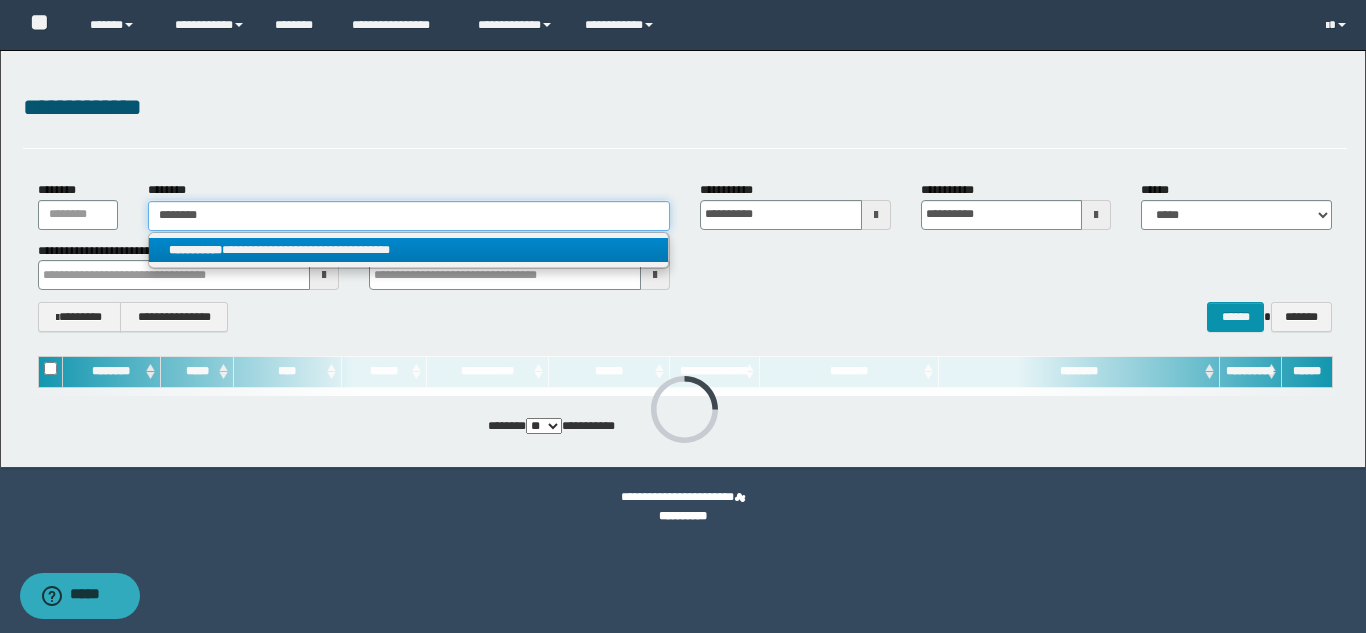 type on "********" 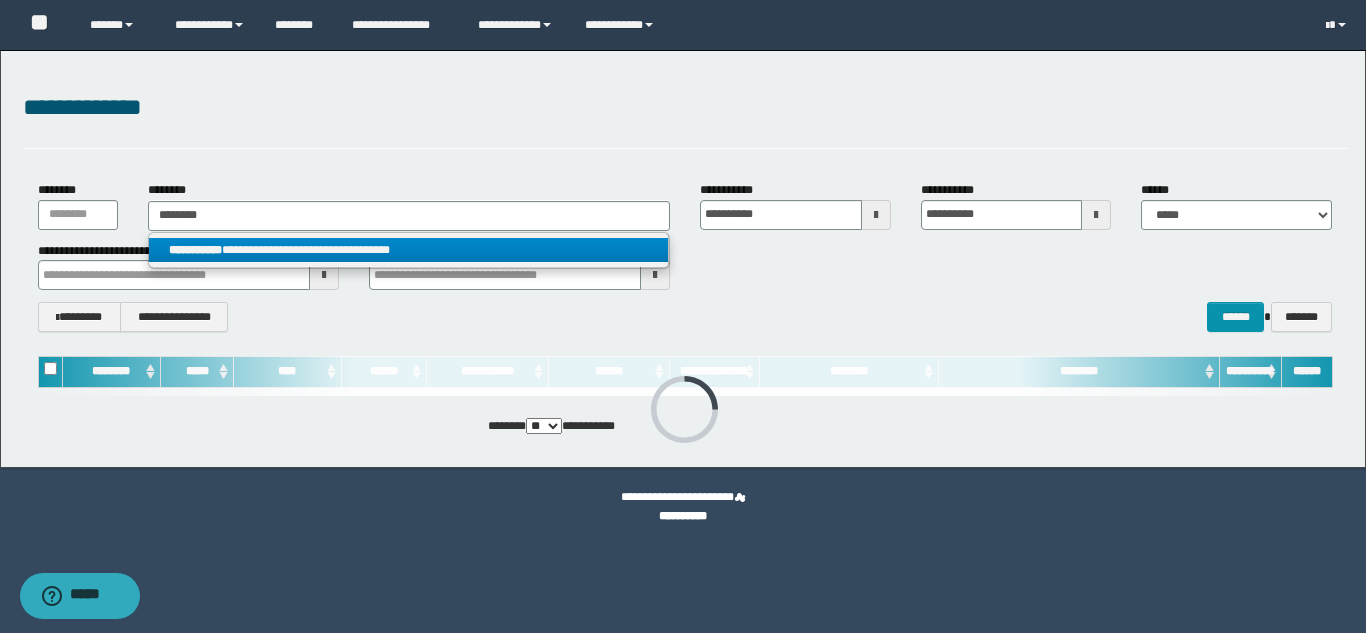 click on "**********" at bounding box center (408, 250) 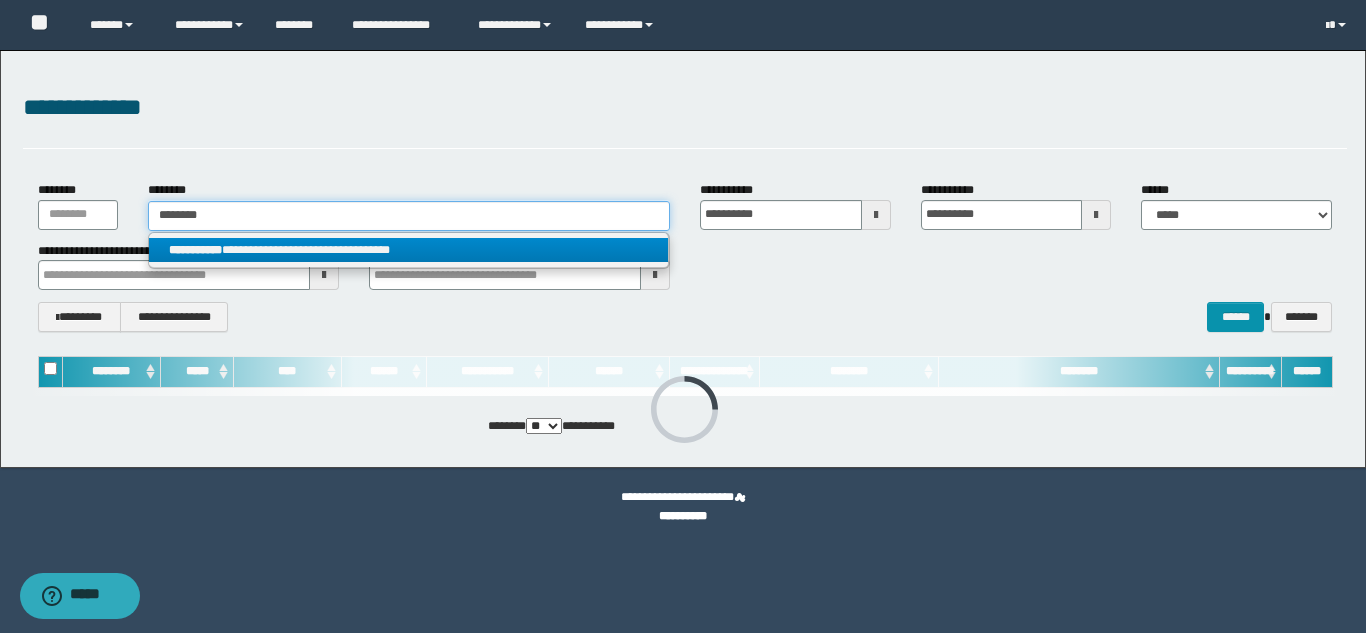 type 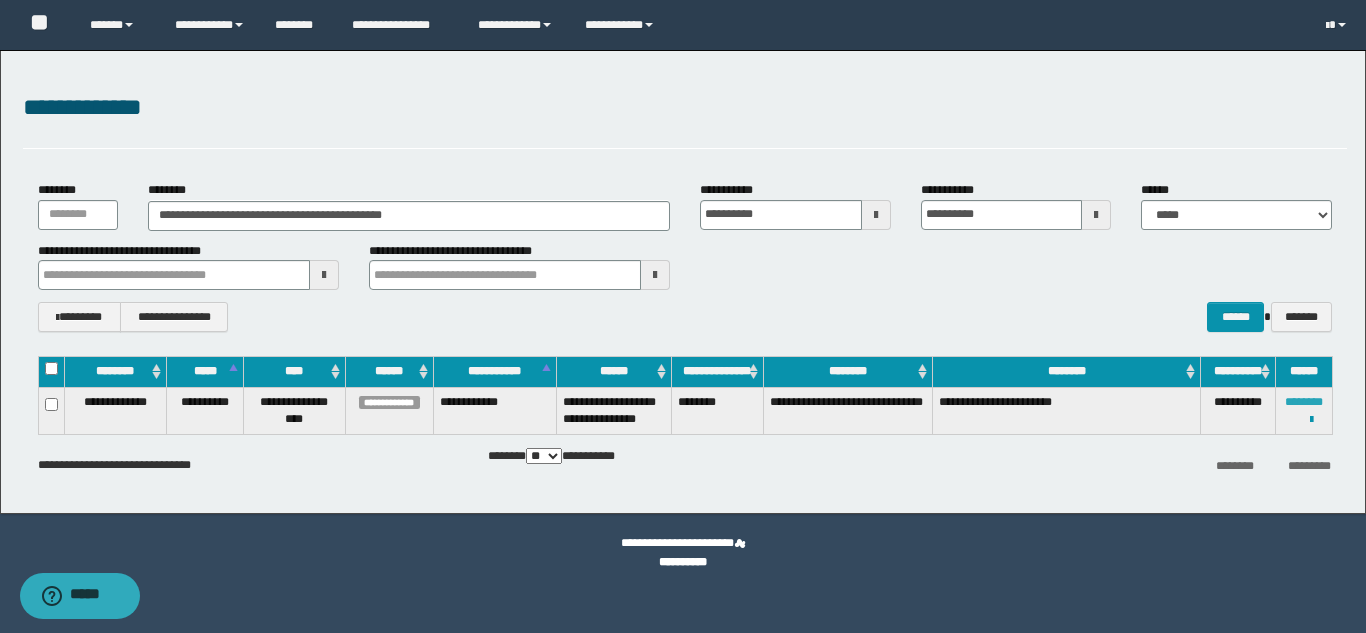 click on "********" at bounding box center [1304, 402] 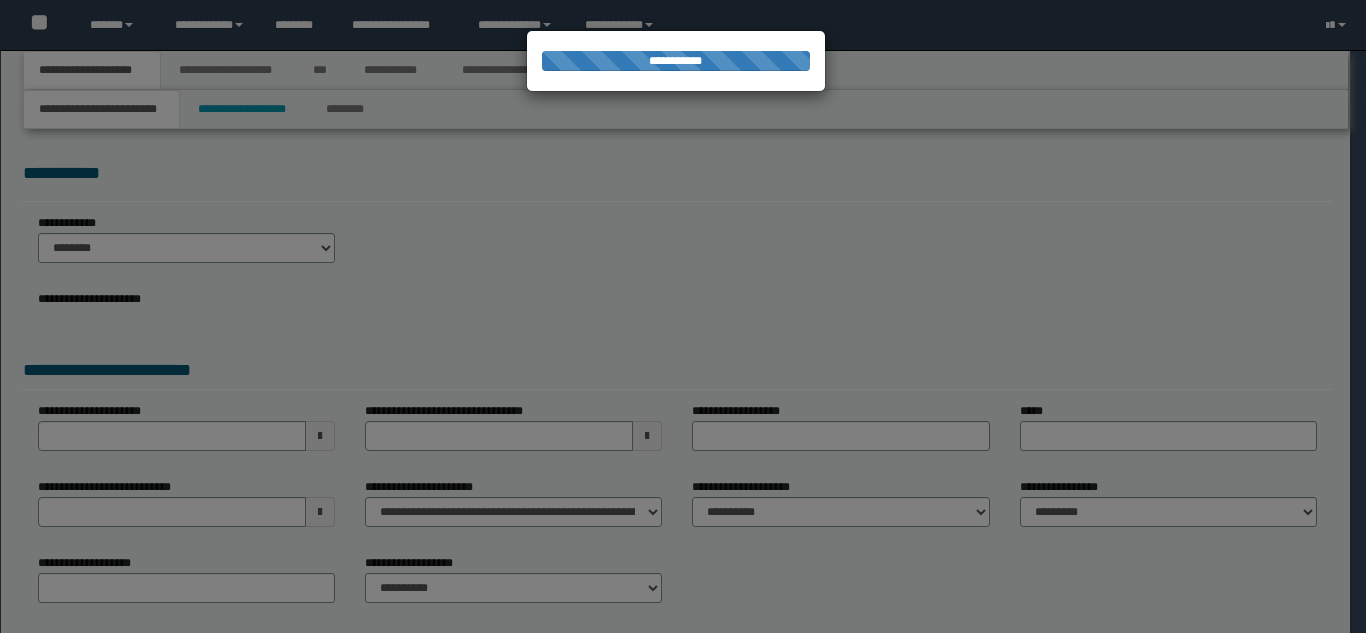 scroll, scrollTop: 0, scrollLeft: 0, axis: both 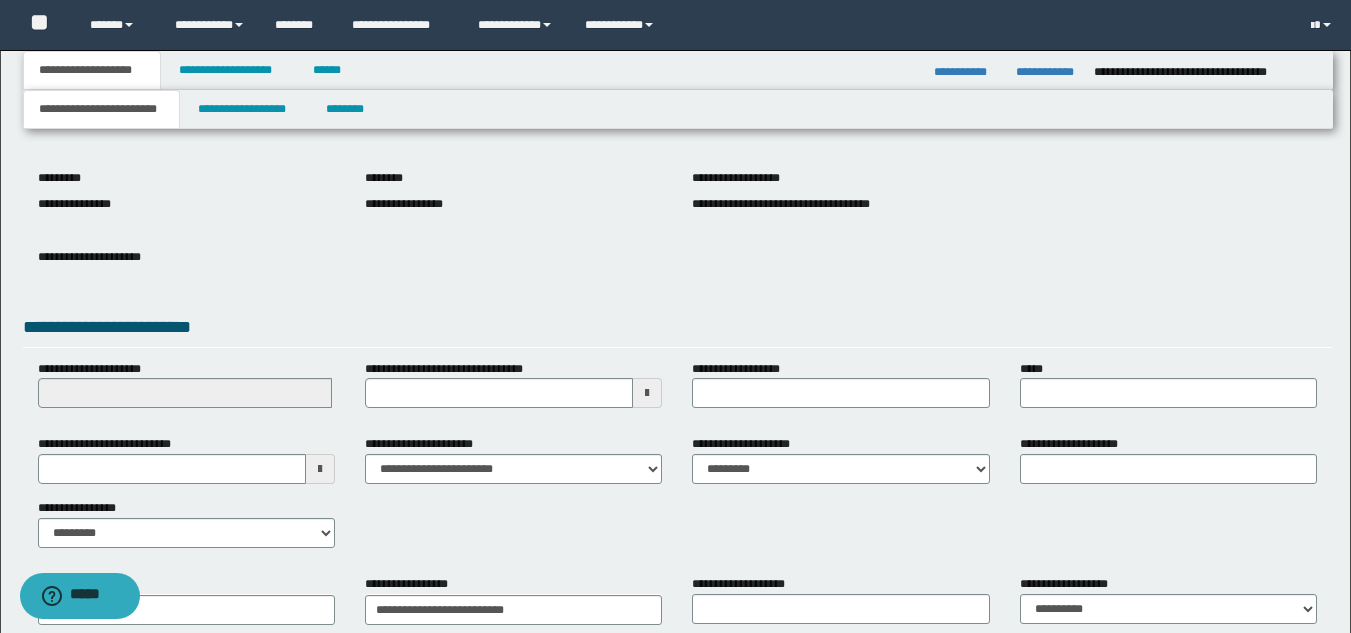 click on "**********" at bounding box center (186, 491) 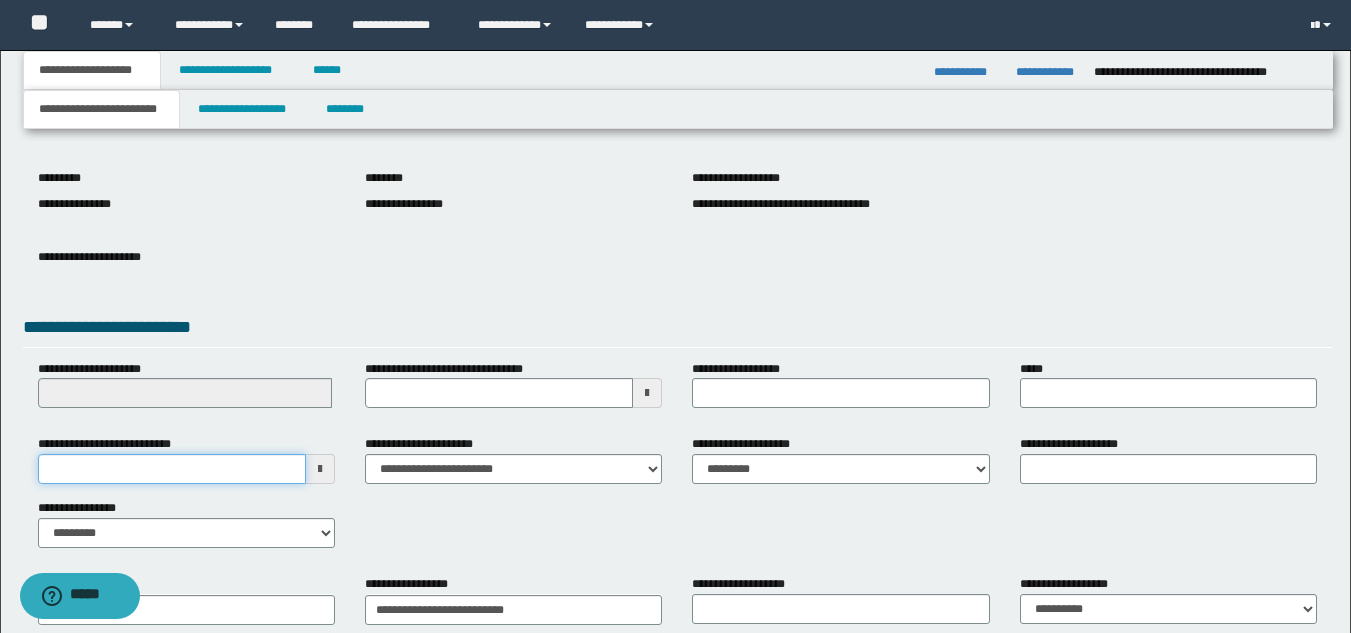 click on "**********" at bounding box center [172, 469] 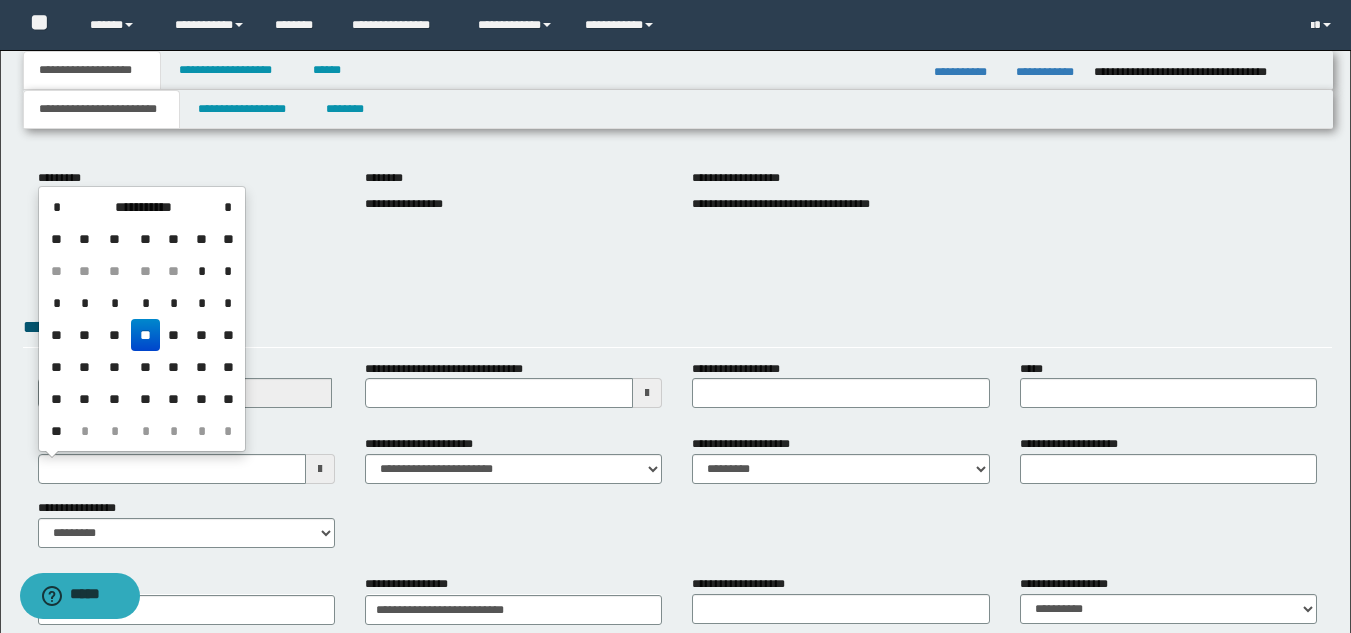 click on "**********" at bounding box center [186, 491] 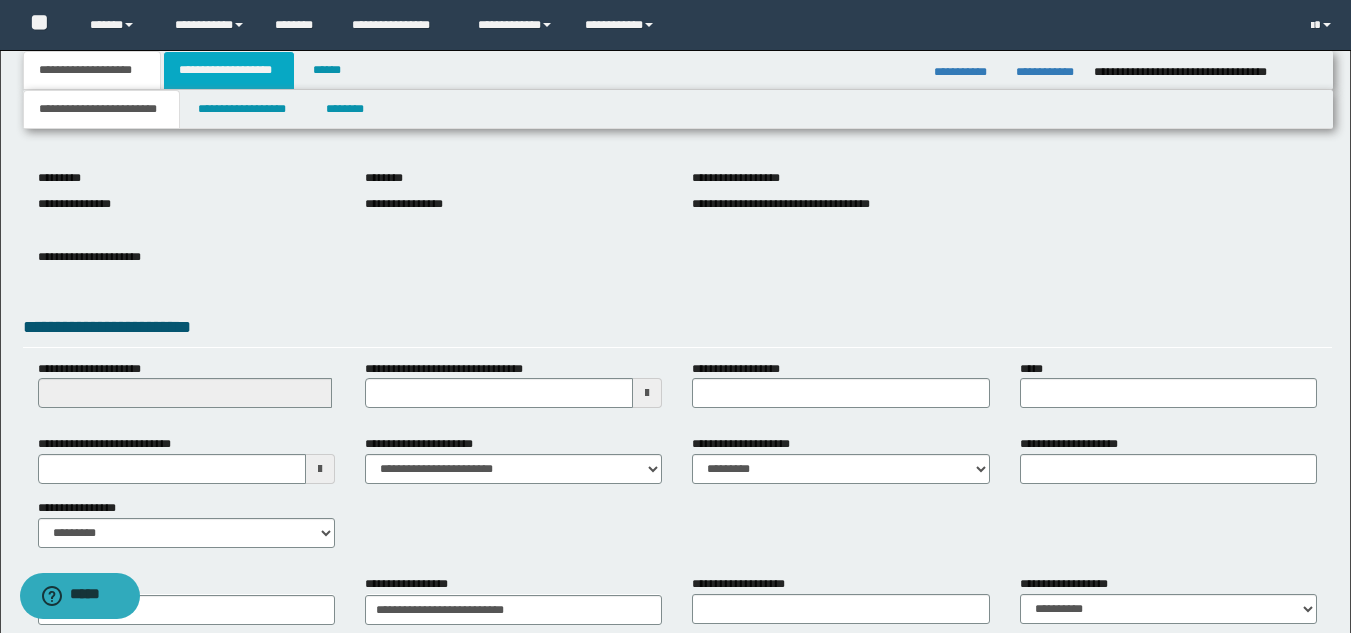 click on "**********" at bounding box center [229, 70] 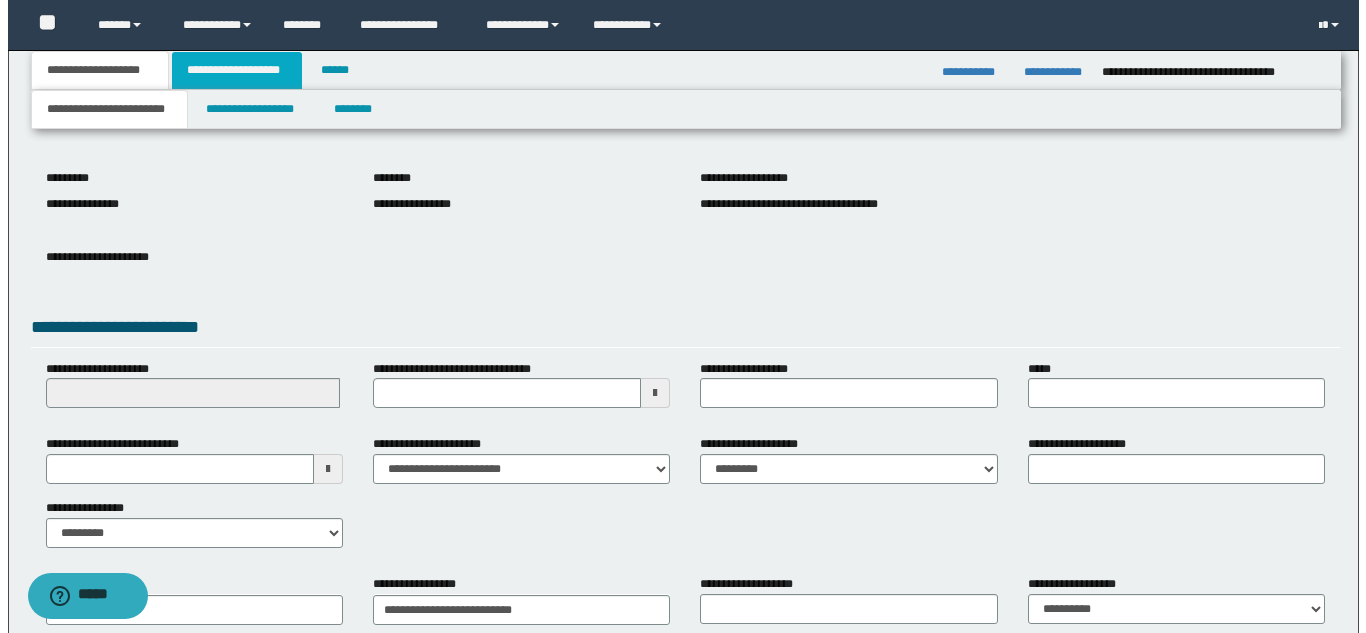 scroll, scrollTop: 0, scrollLeft: 0, axis: both 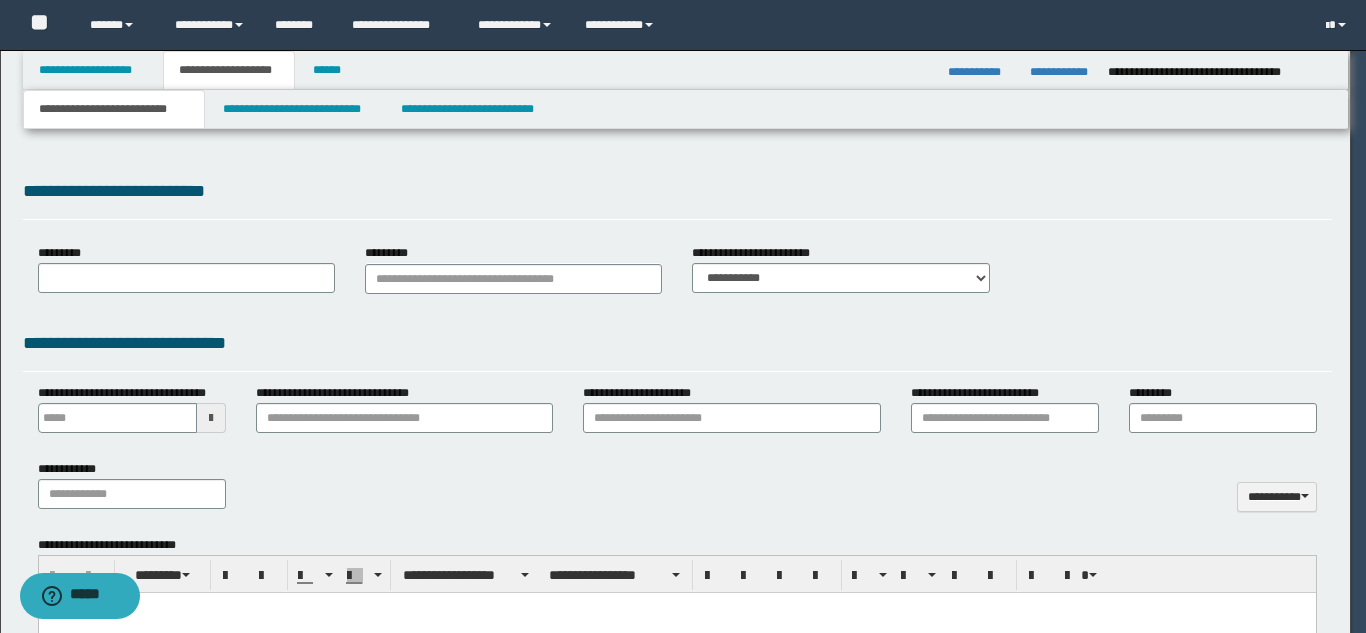 type on "******" 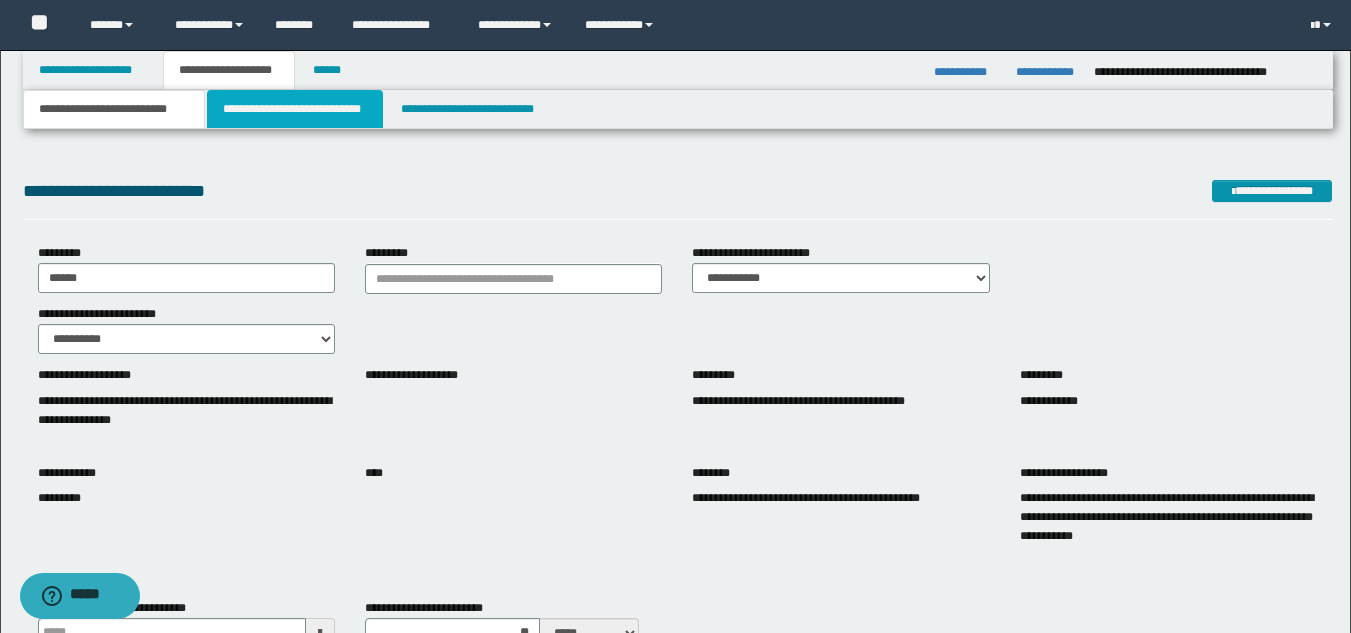 click on "**********" at bounding box center [295, 109] 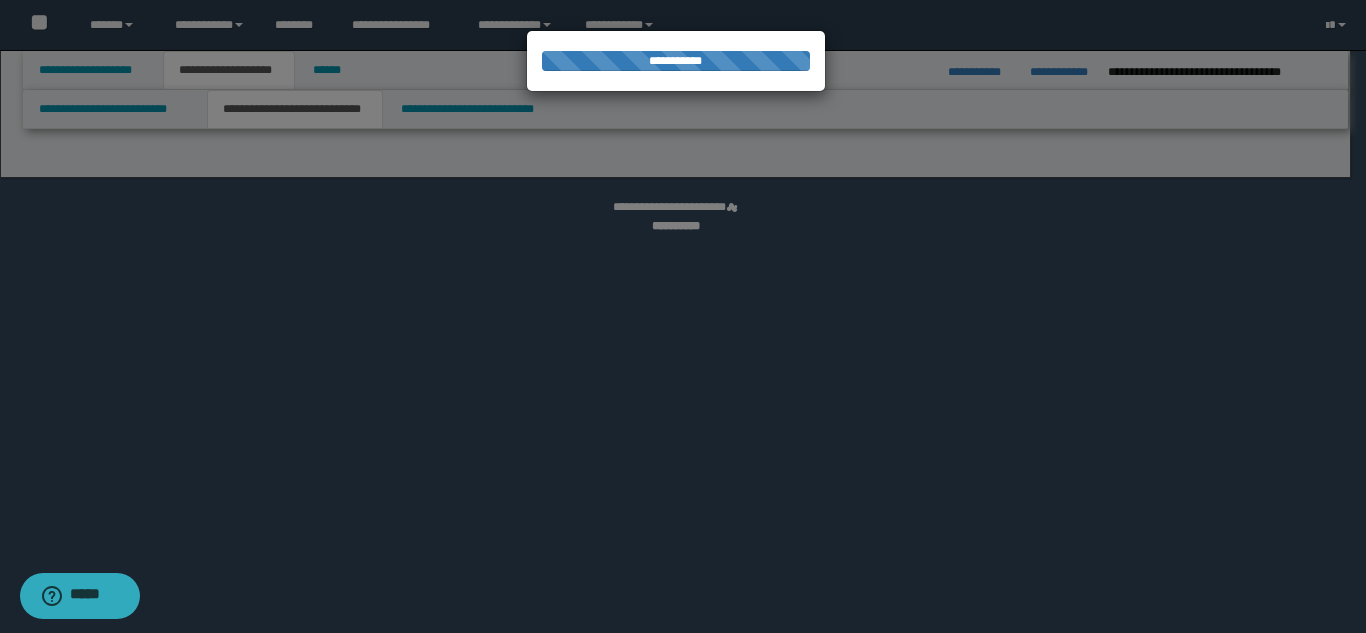 select on "*" 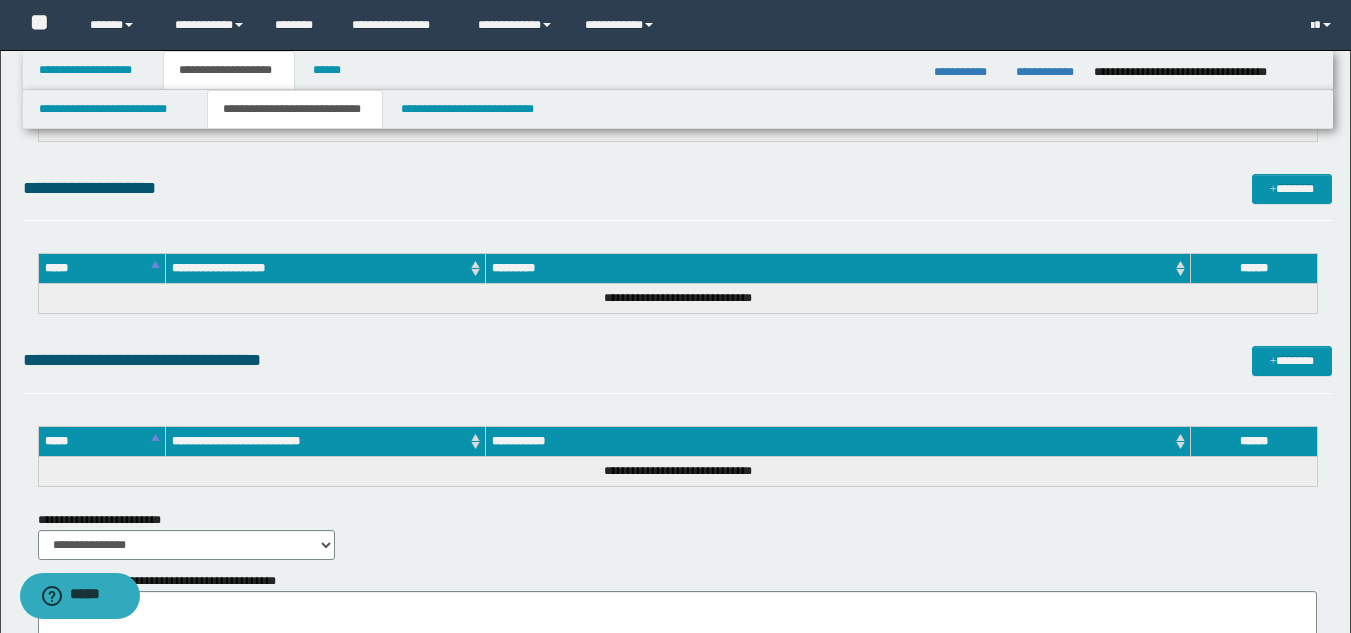 scroll, scrollTop: 3052, scrollLeft: 0, axis: vertical 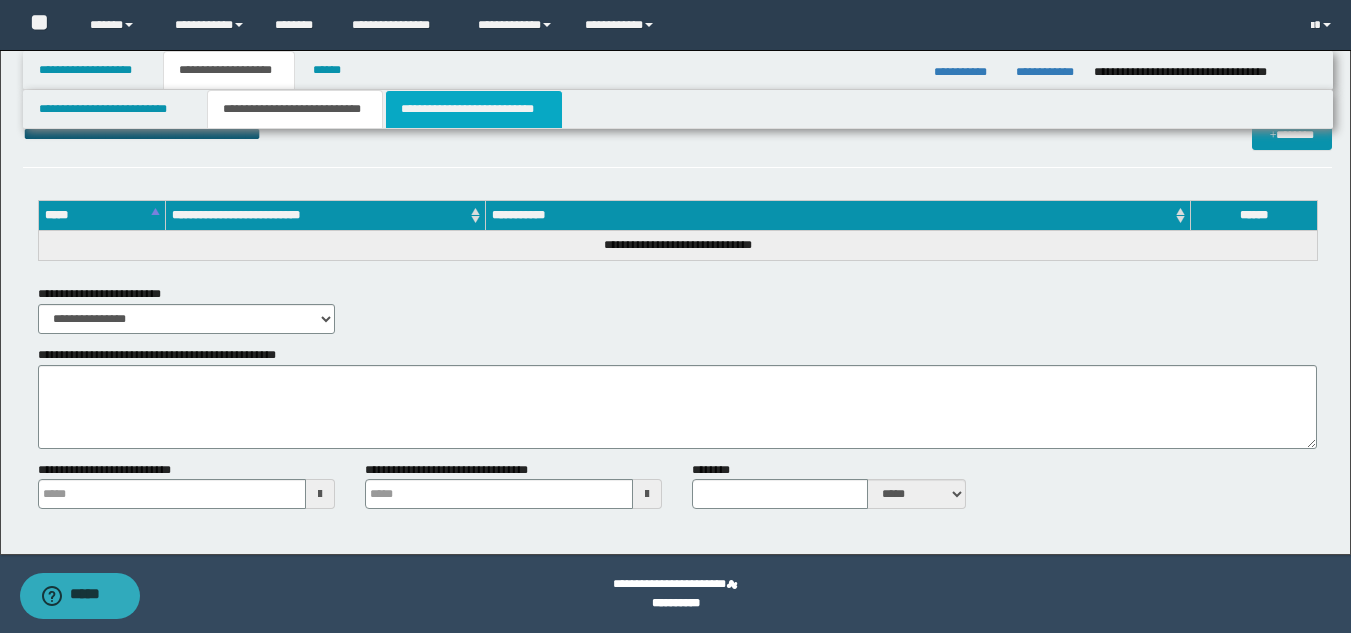 click on "**********" at bounding box center (474, 109) 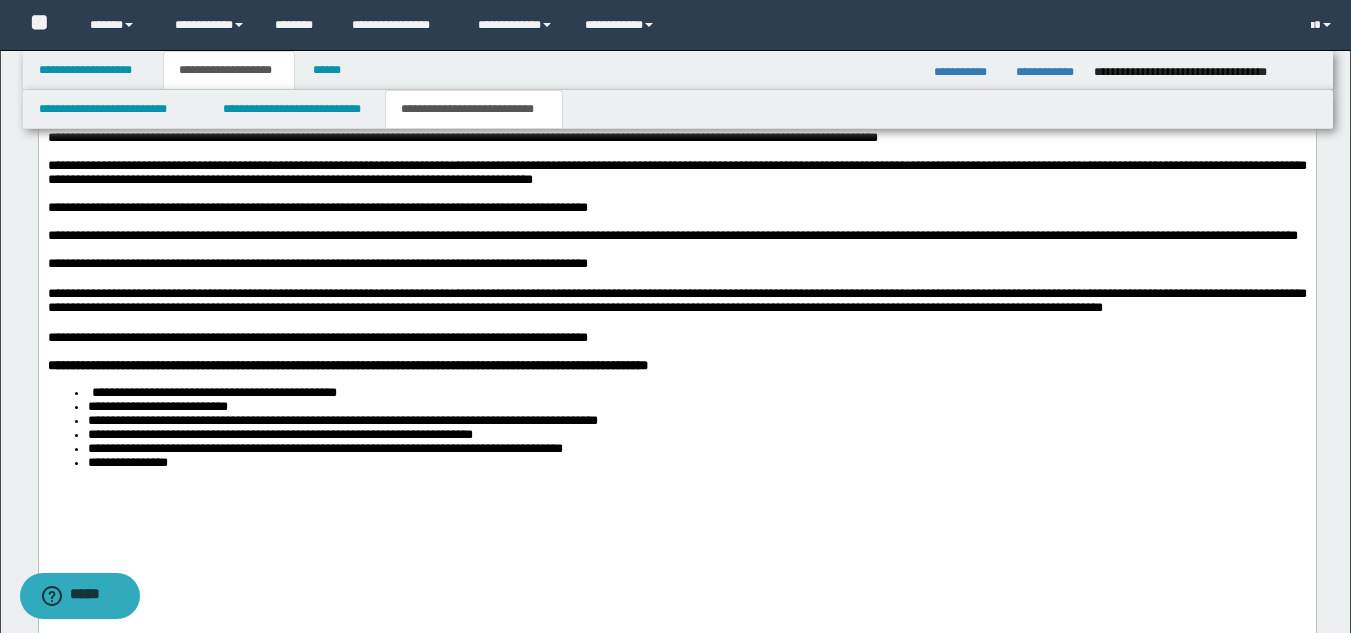 scroll, scrollTop: 1702, scrollLeft: 0, axis: vertical 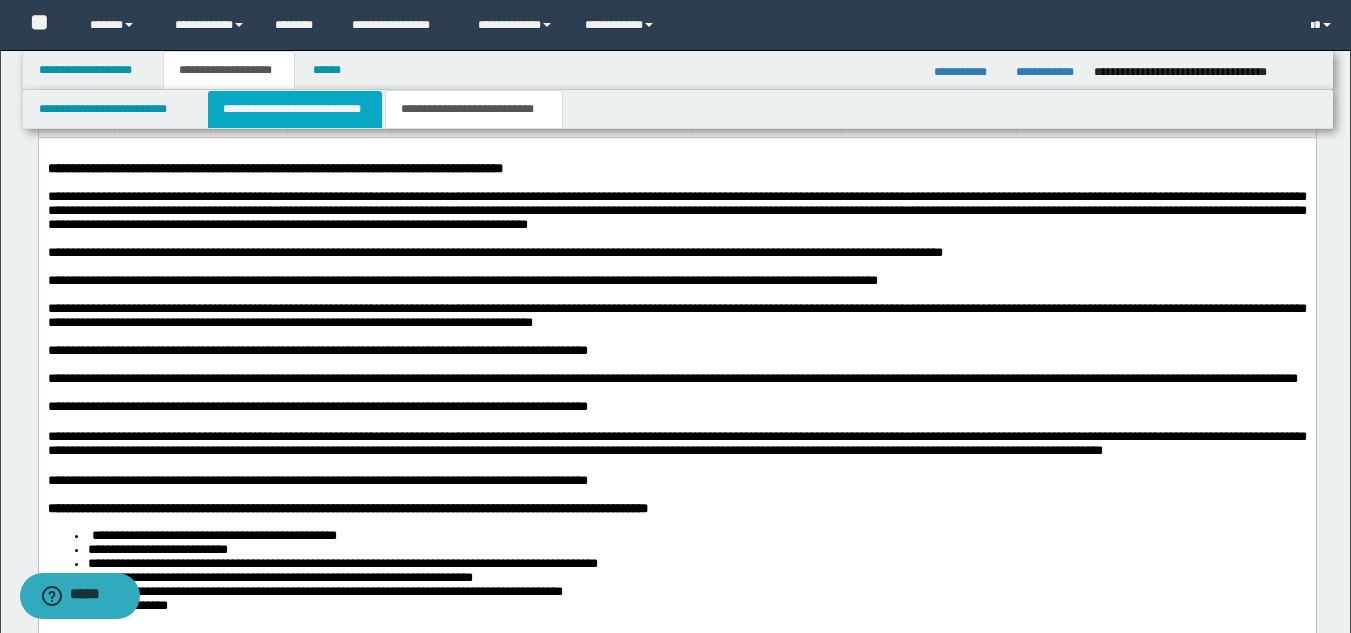 click on "**********" at bounding box center (295, 109) 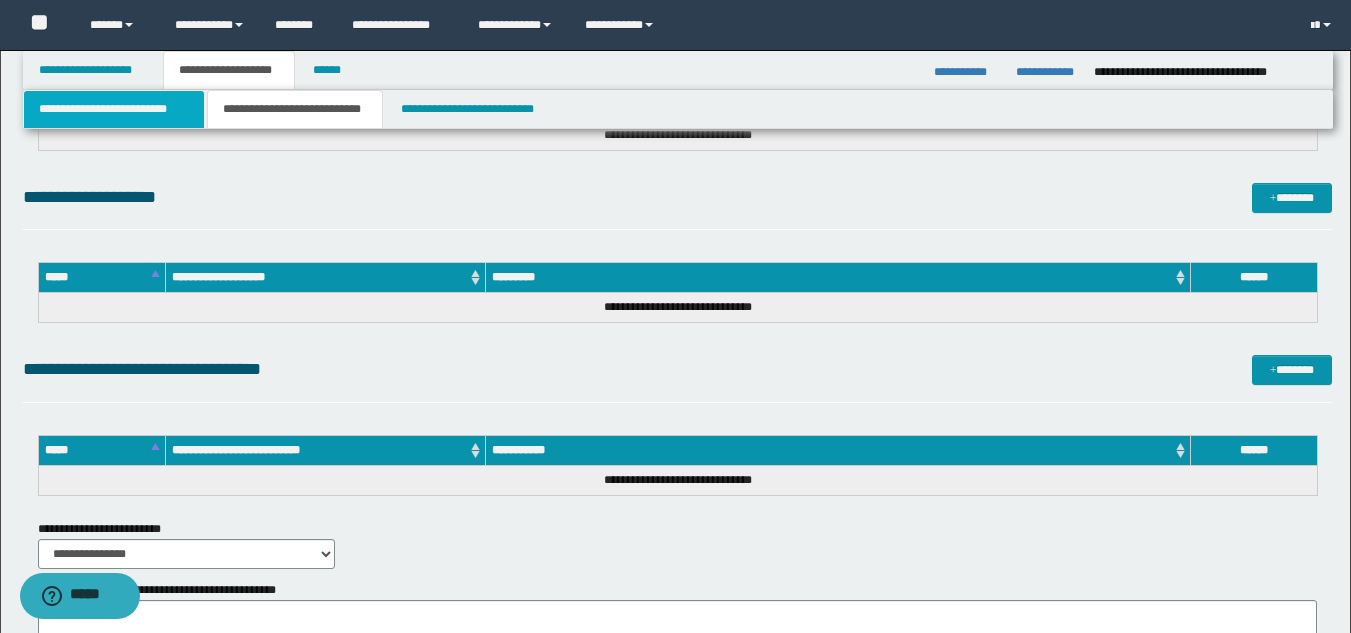 click on "**********" at bounding box center [114, 109] 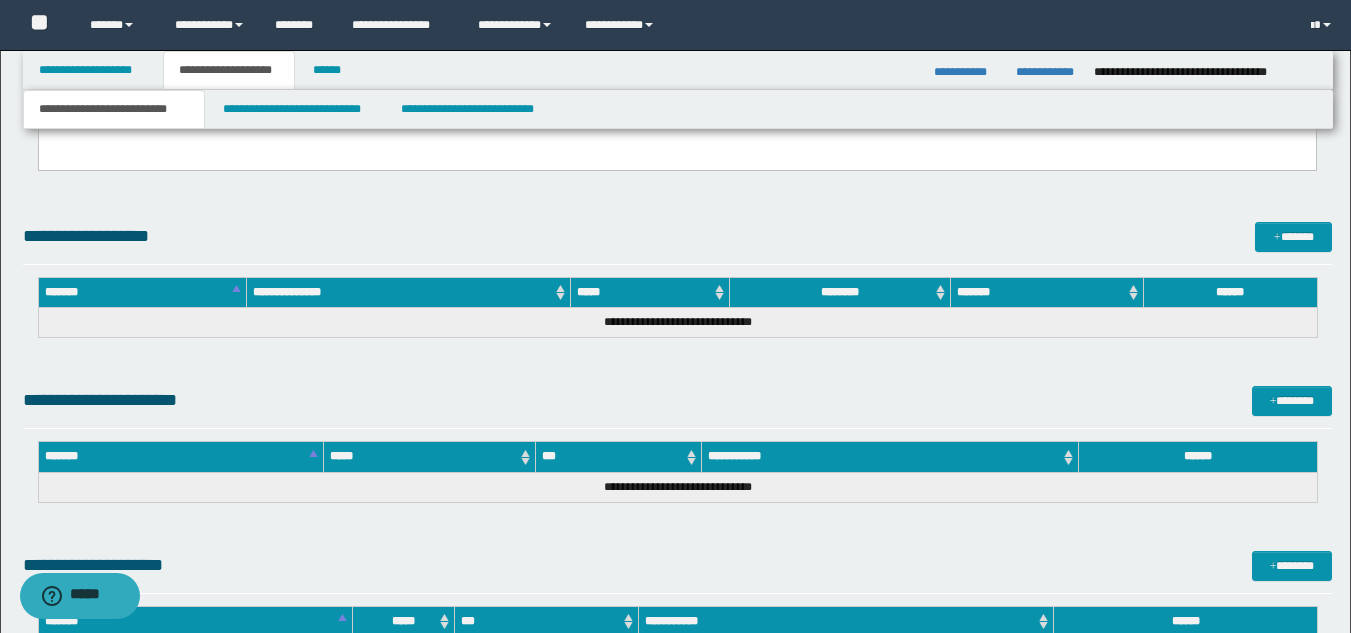 scroll, scrollTop: 957, scrollLeft: 0, axis: vertical 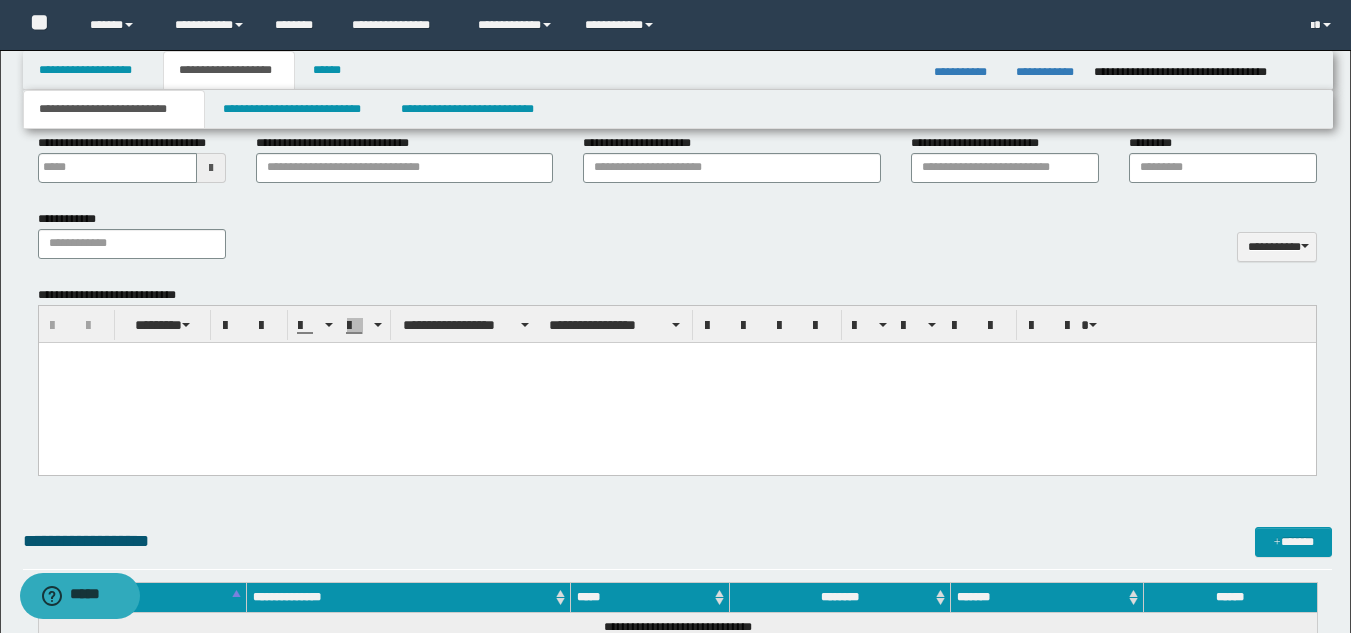 click at bounding box center [676, 382] 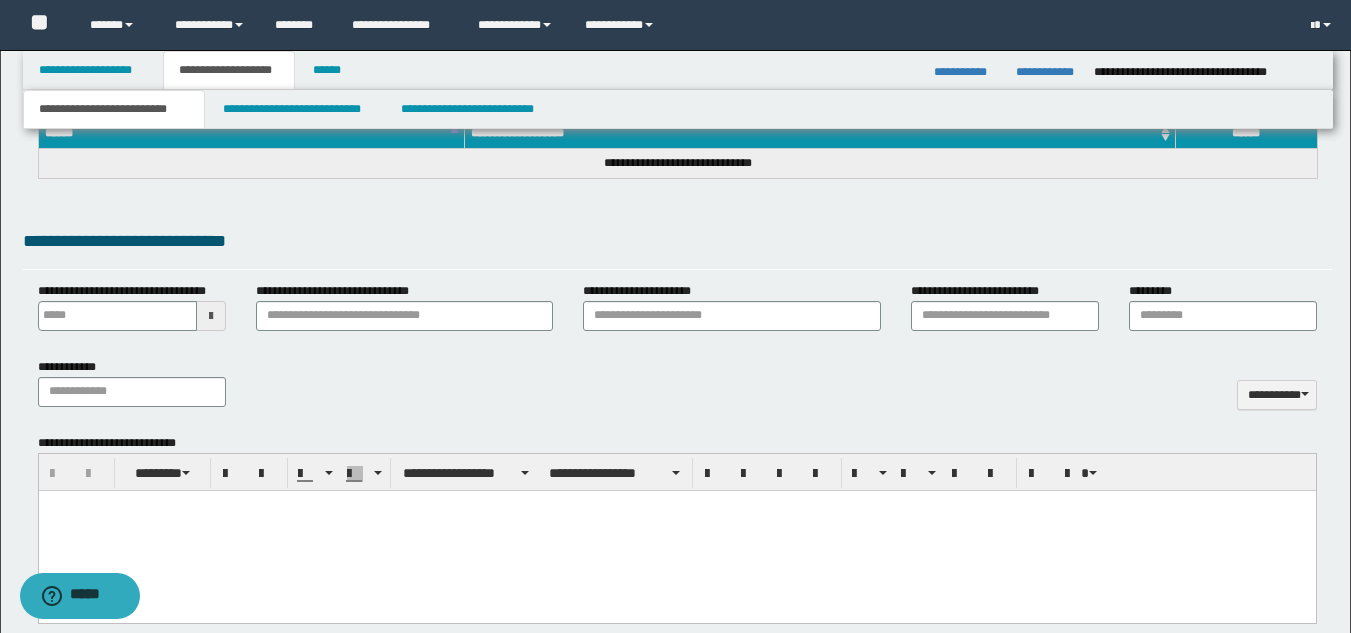 scroll, scrollTop: 657, scrollLeft: 0, axis: vertical 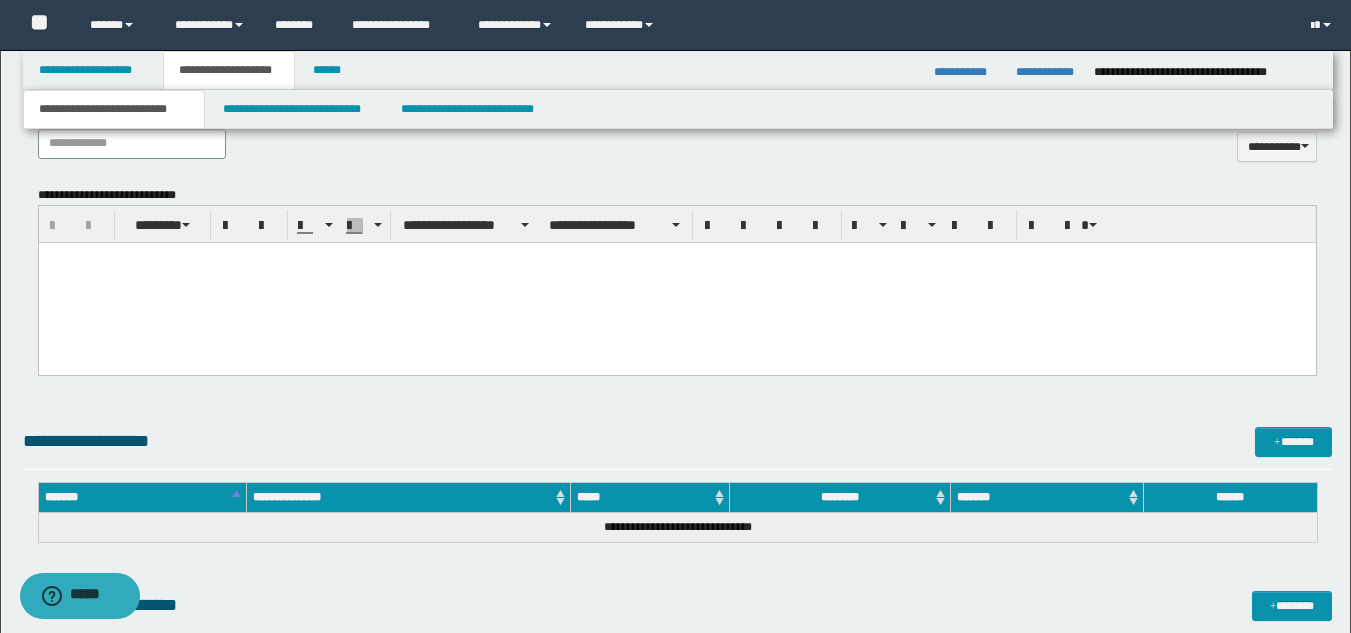 paste 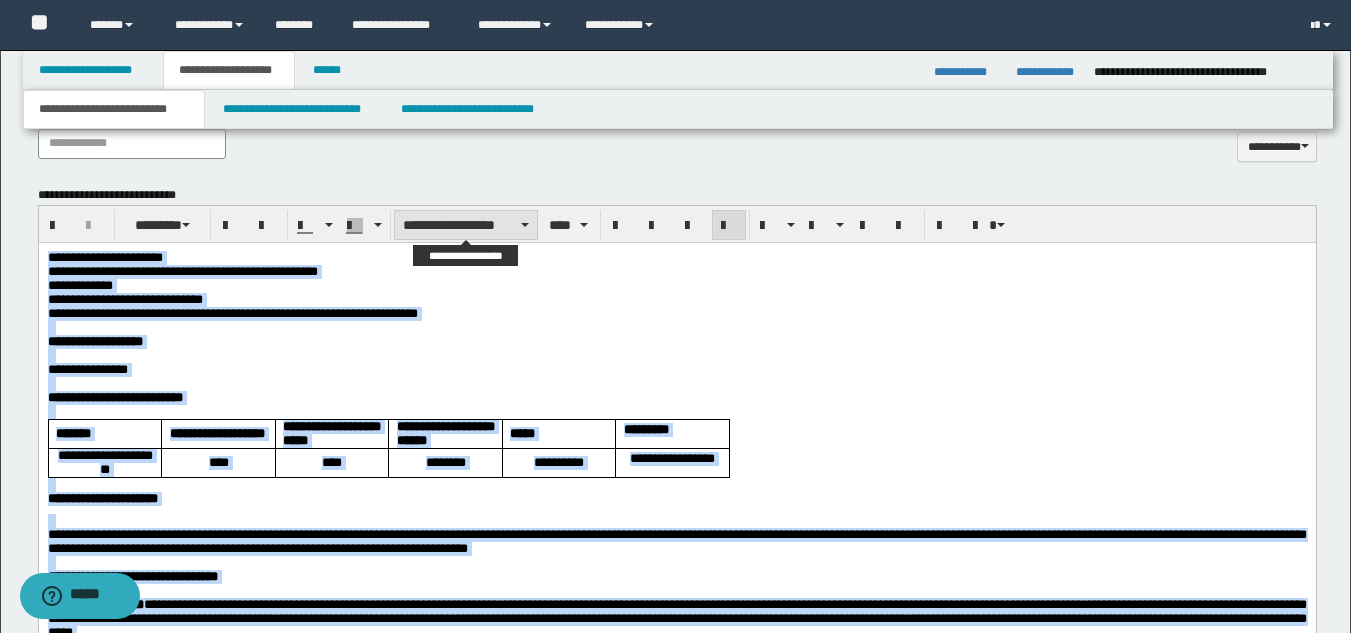 click on "**********" at bounding box center [466, 225] 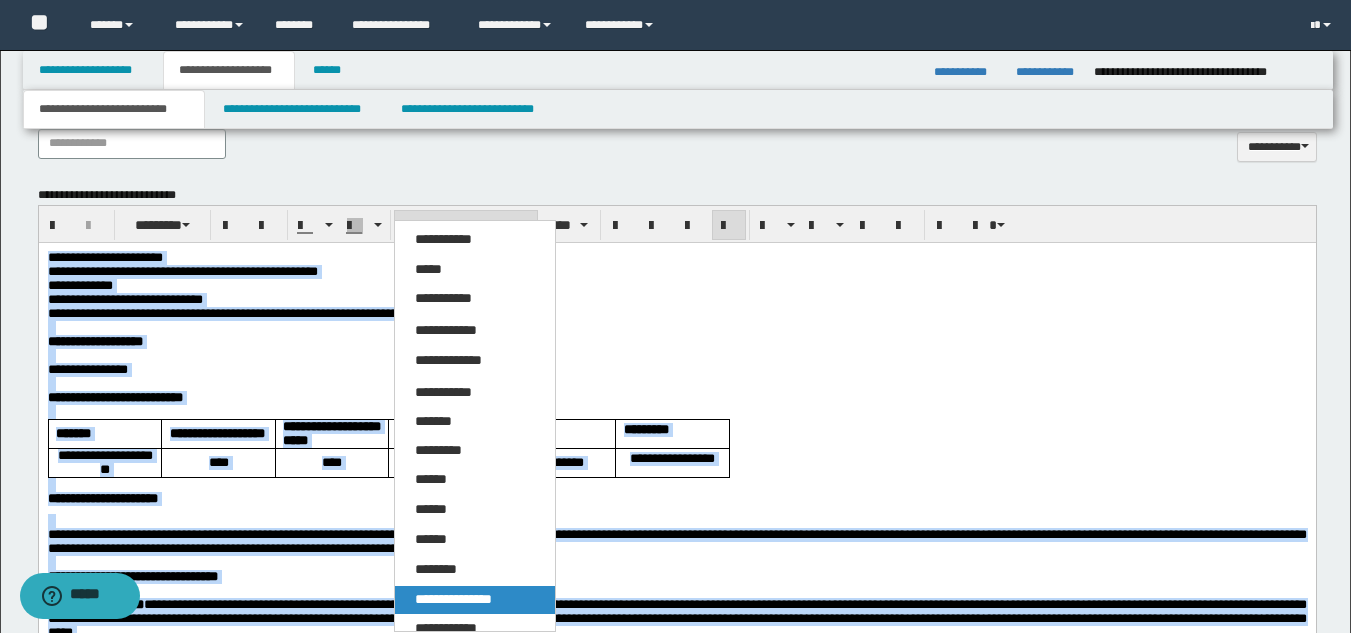 drag, startPoint x: 452, startPoint y: 594, endPoint x: 416, endPoint y: 350, distance: 246.64143 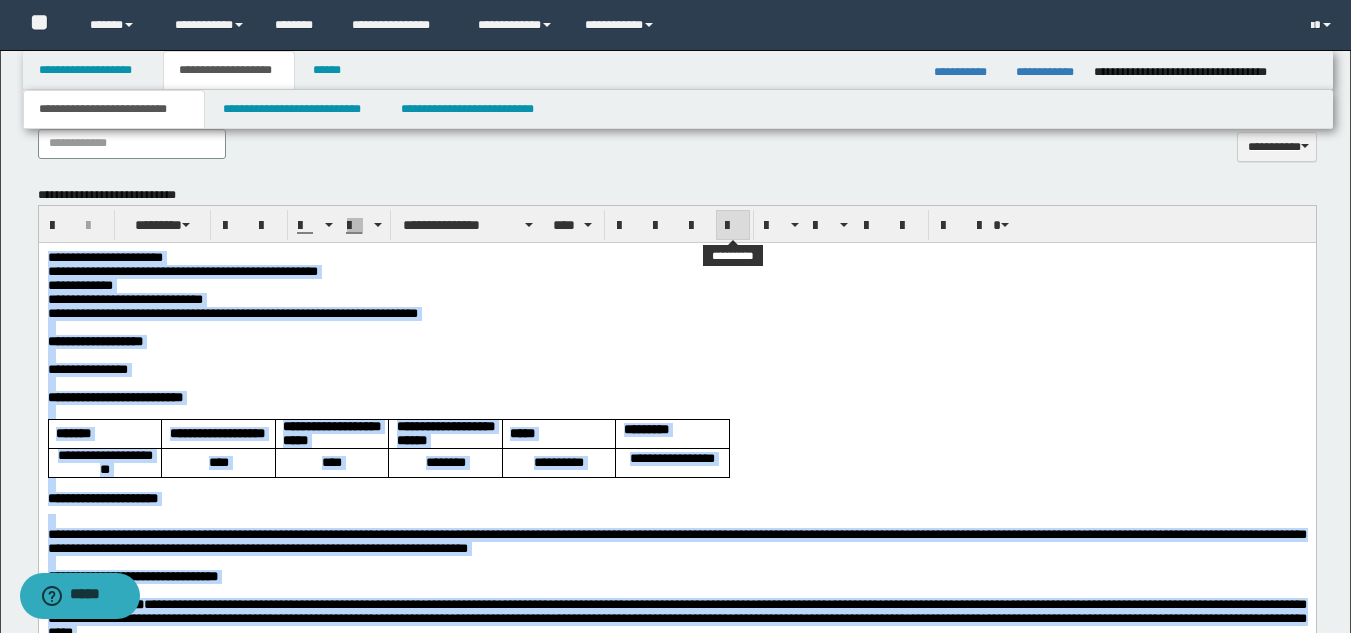 click at bounding box center (733, 225) 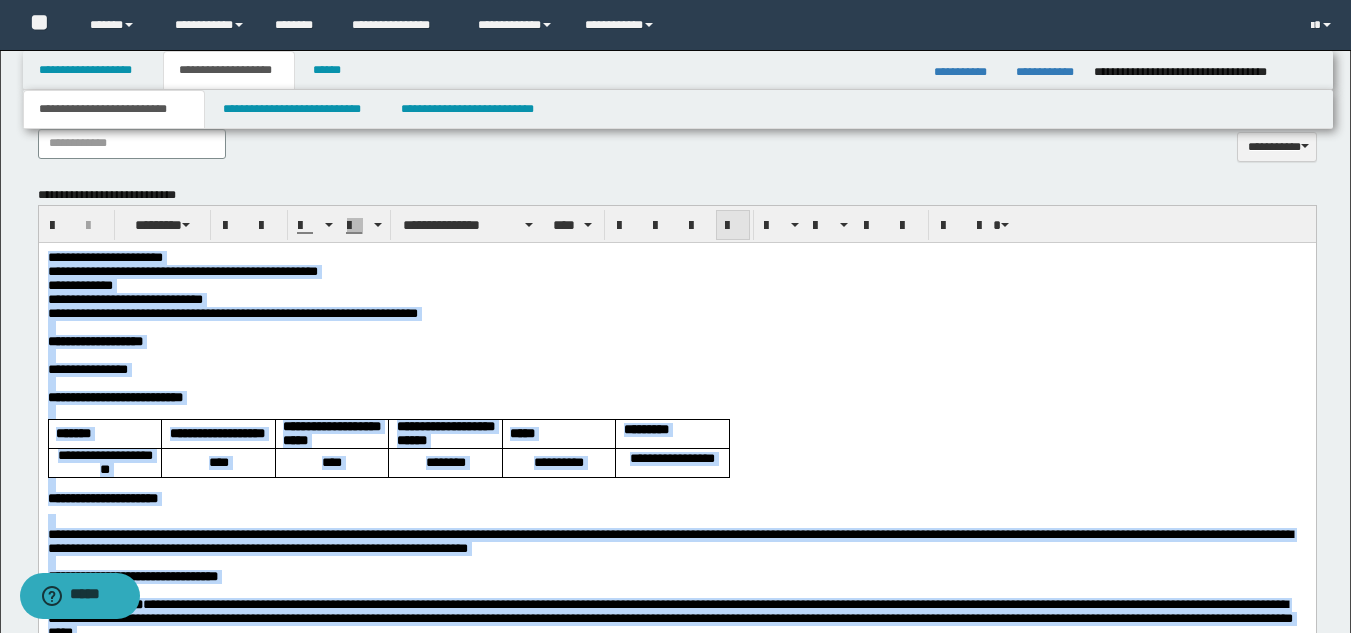 click at bounding box center [733, 226] 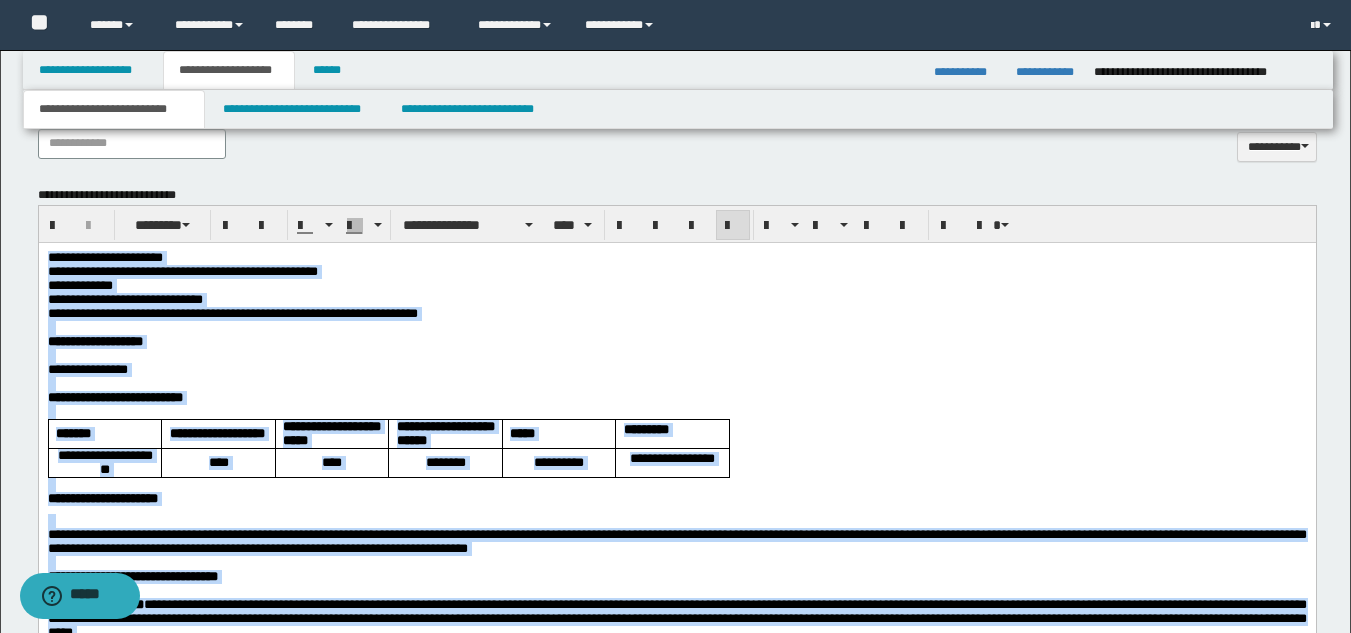 drag, startPoint x: 173, startPoint y: 354, endPoint x: 139, endPoint y: 340, distance: 36.769554 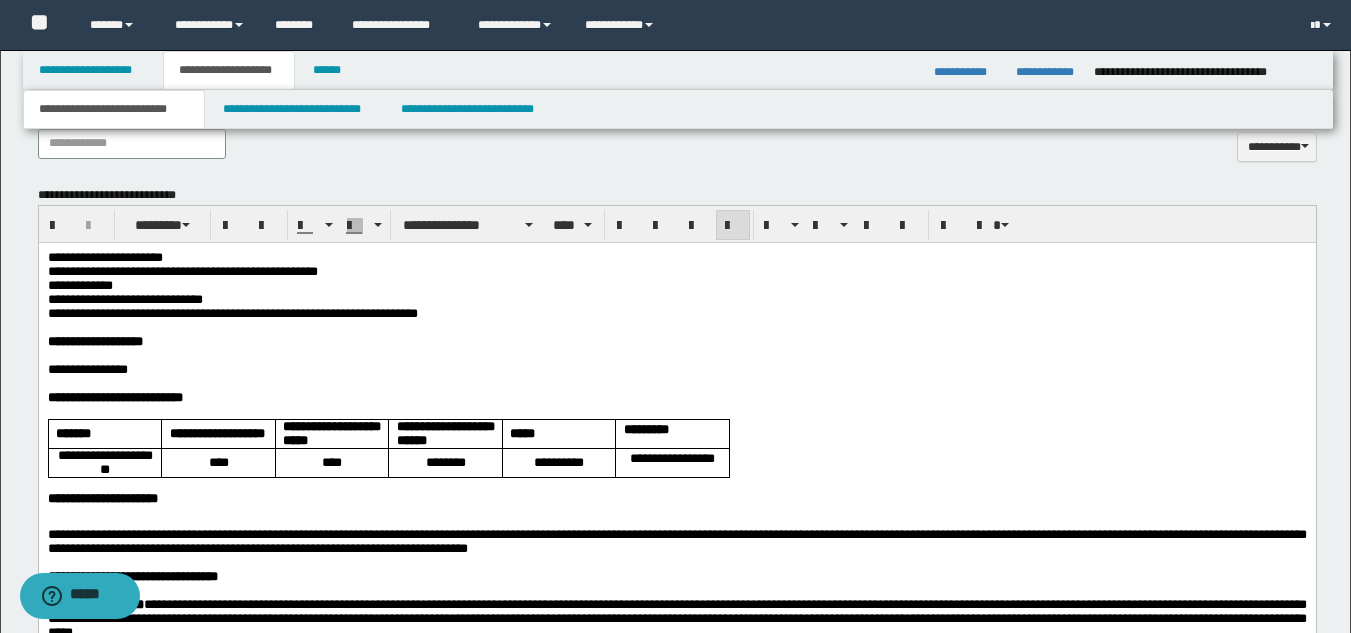 click on "**********" at bounding box center (104, 256) 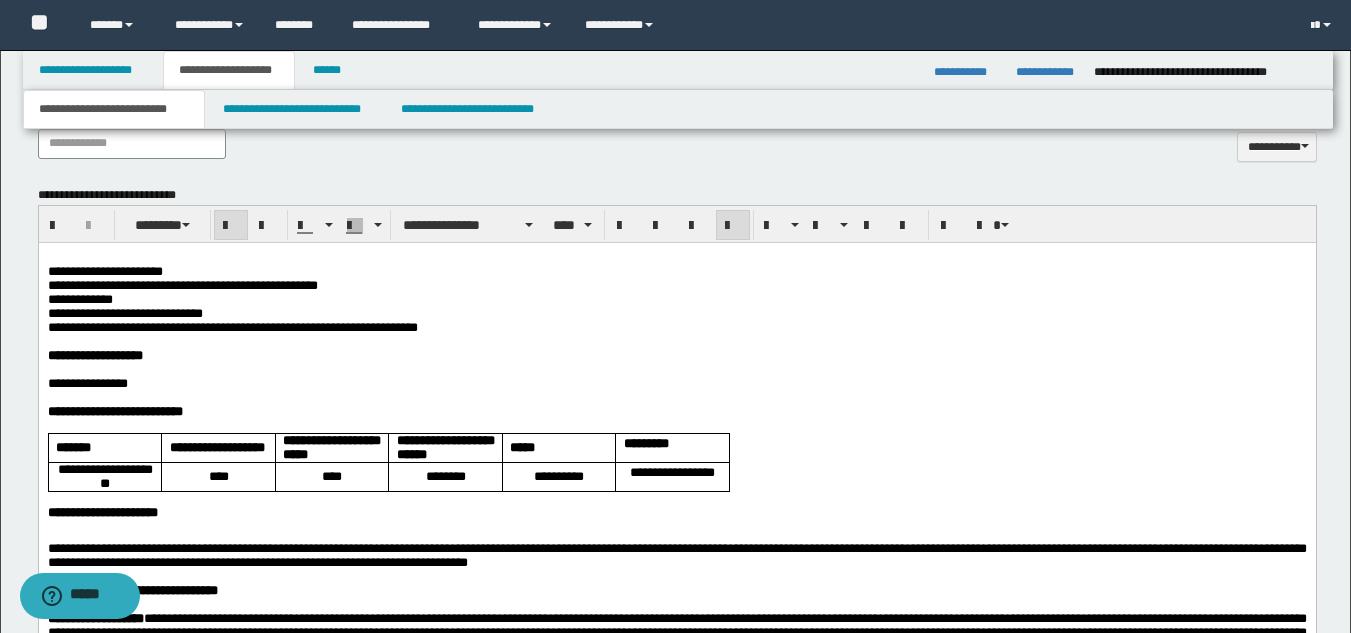 click on "**********" at bounding box center [94, 354] 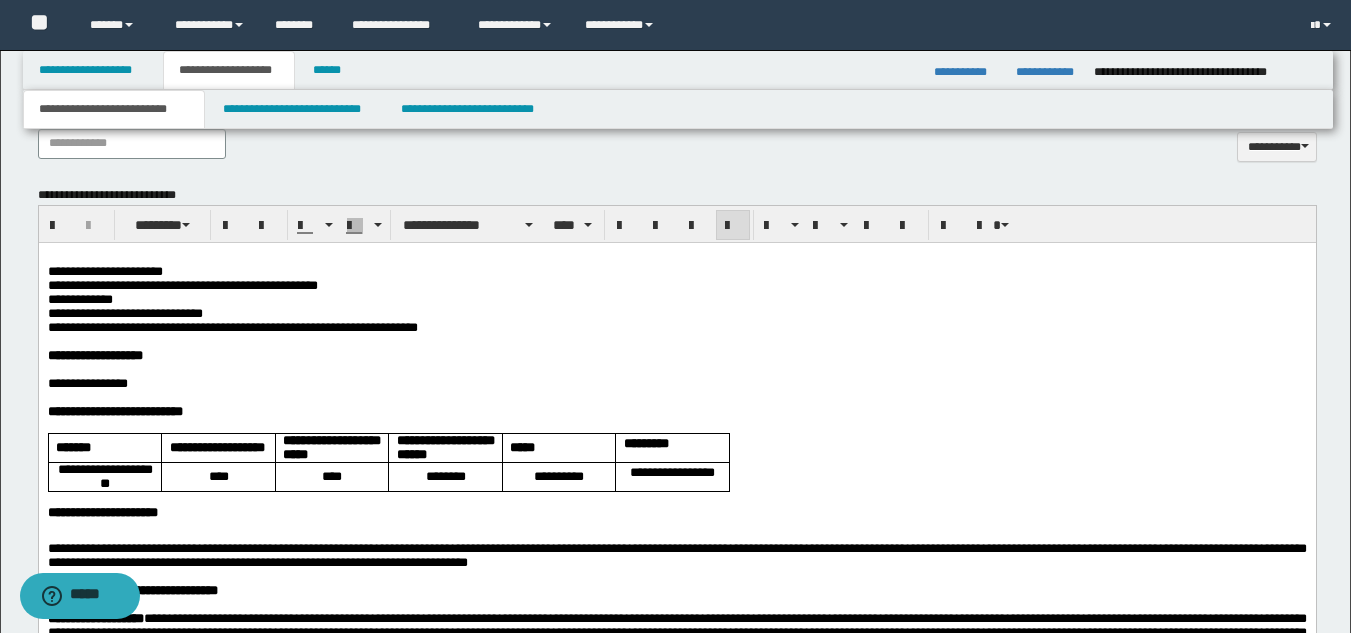 scroll, scrollTop: 1357, scrollLeft: 0, axis: vertical 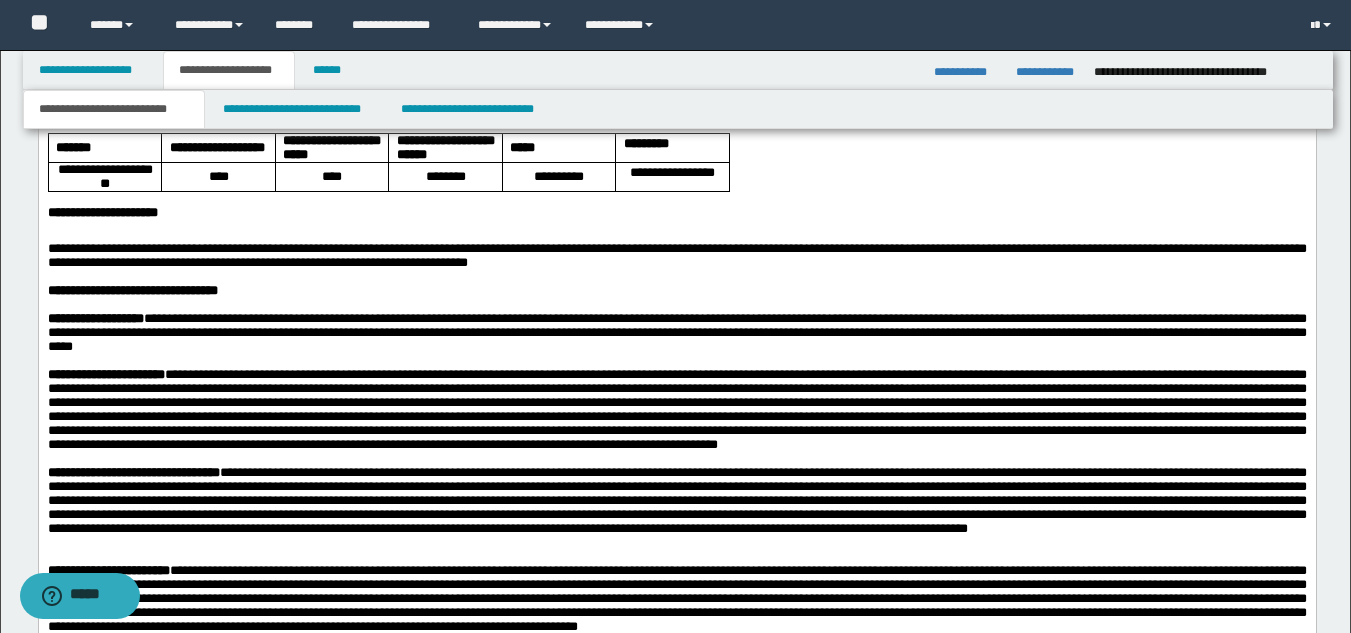 click at bounding box center (676, 277) 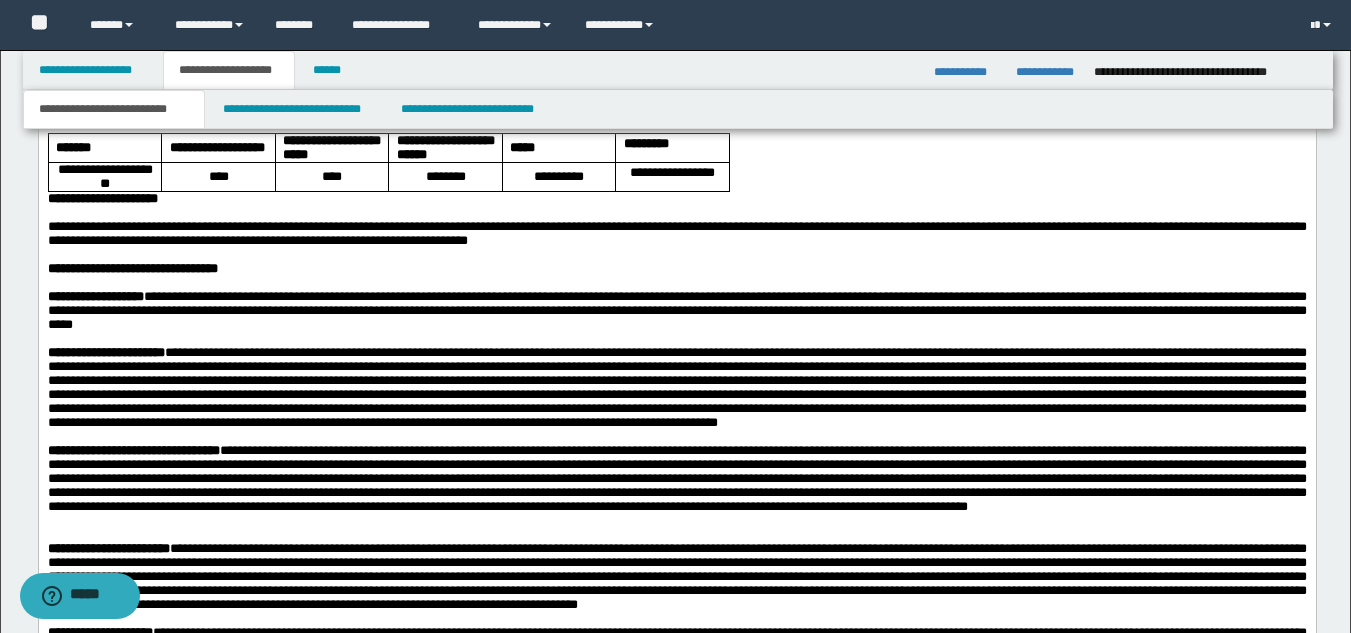 click on "**********" at bounding box center (676, 233) 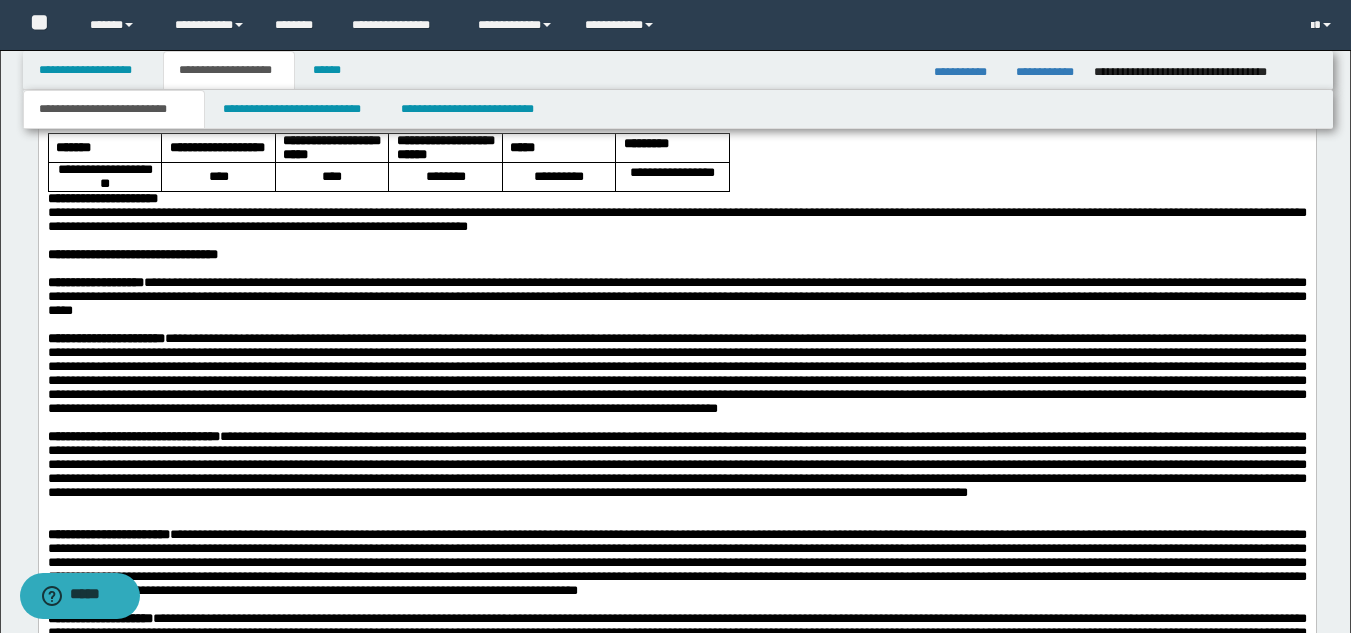 click on "**********" at bounding box center [102, 198] 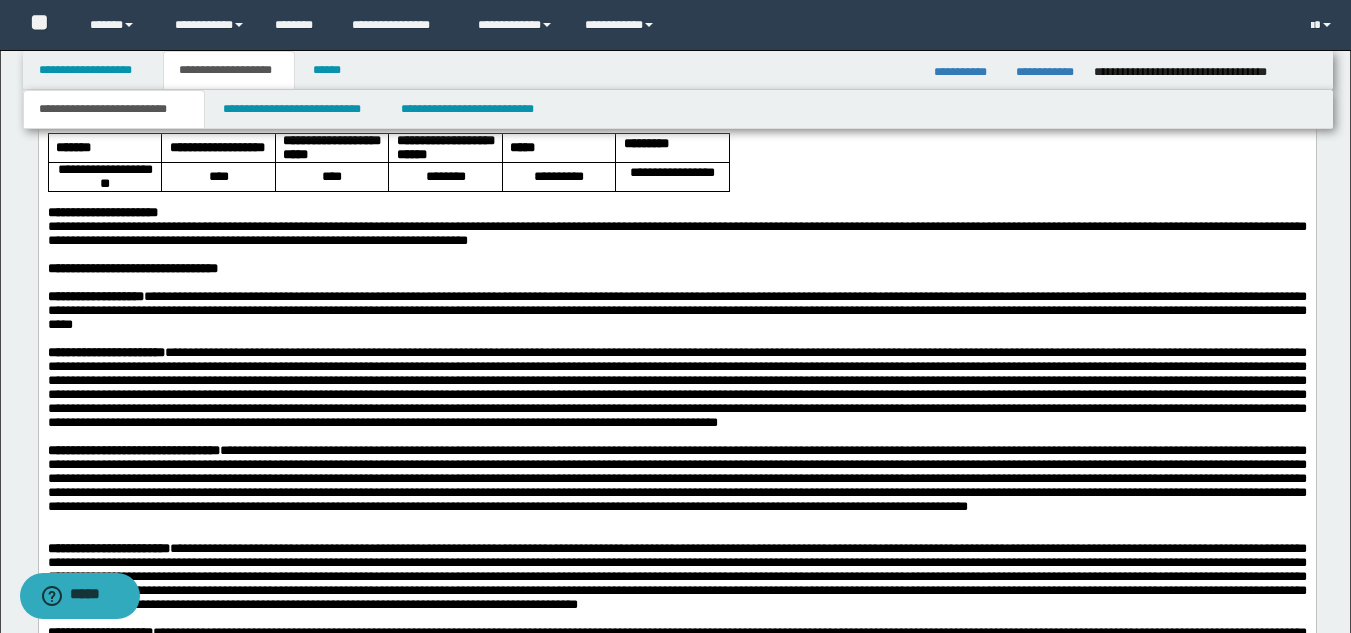 click on "**********" at bounding box center [676, 213] 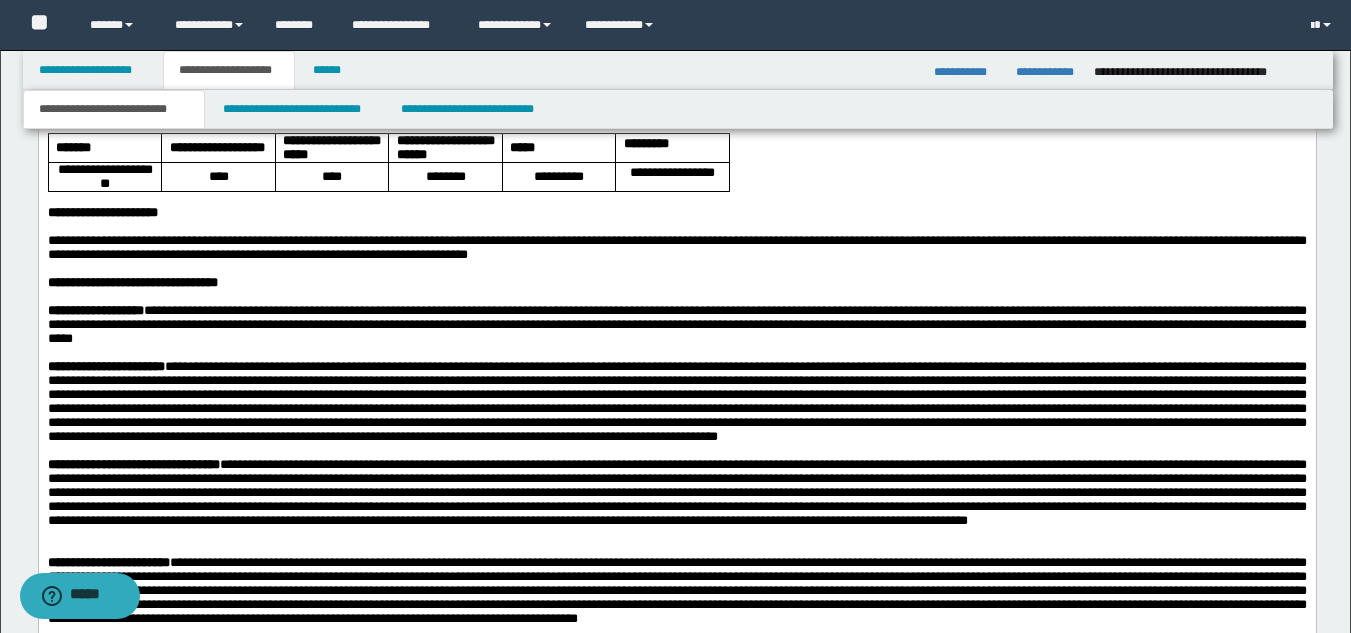 click at bounding box center [676, 401] 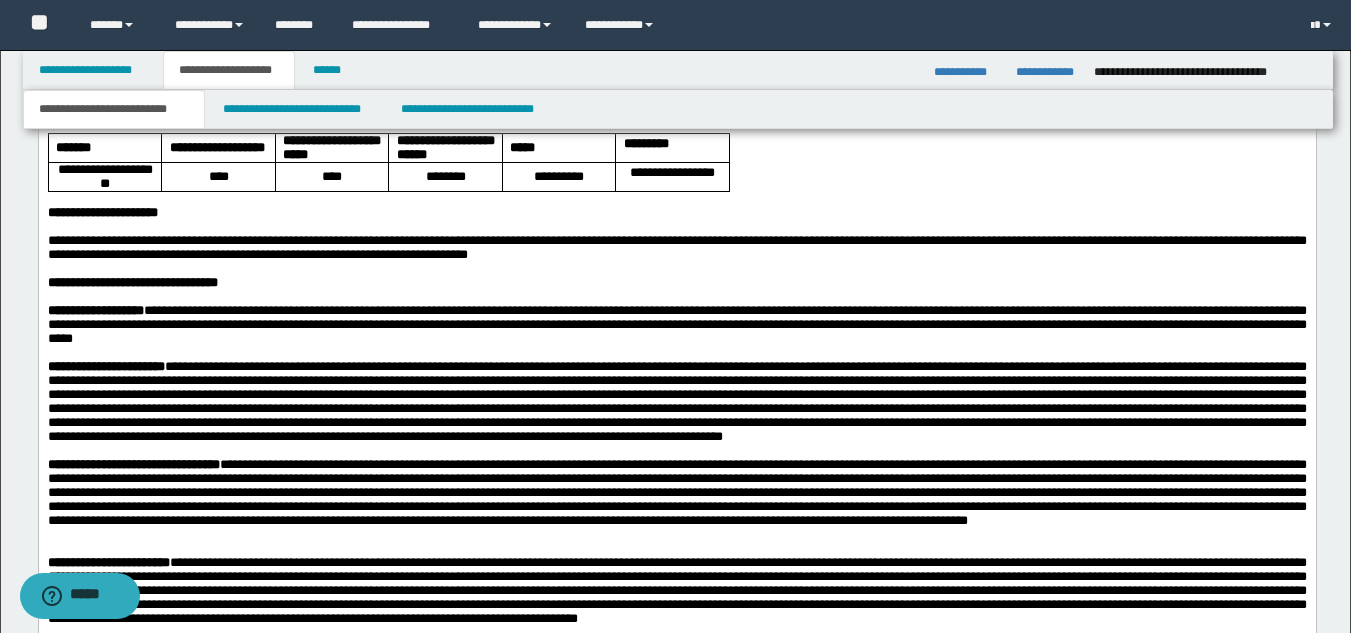 click at bounding box center (676, 401) 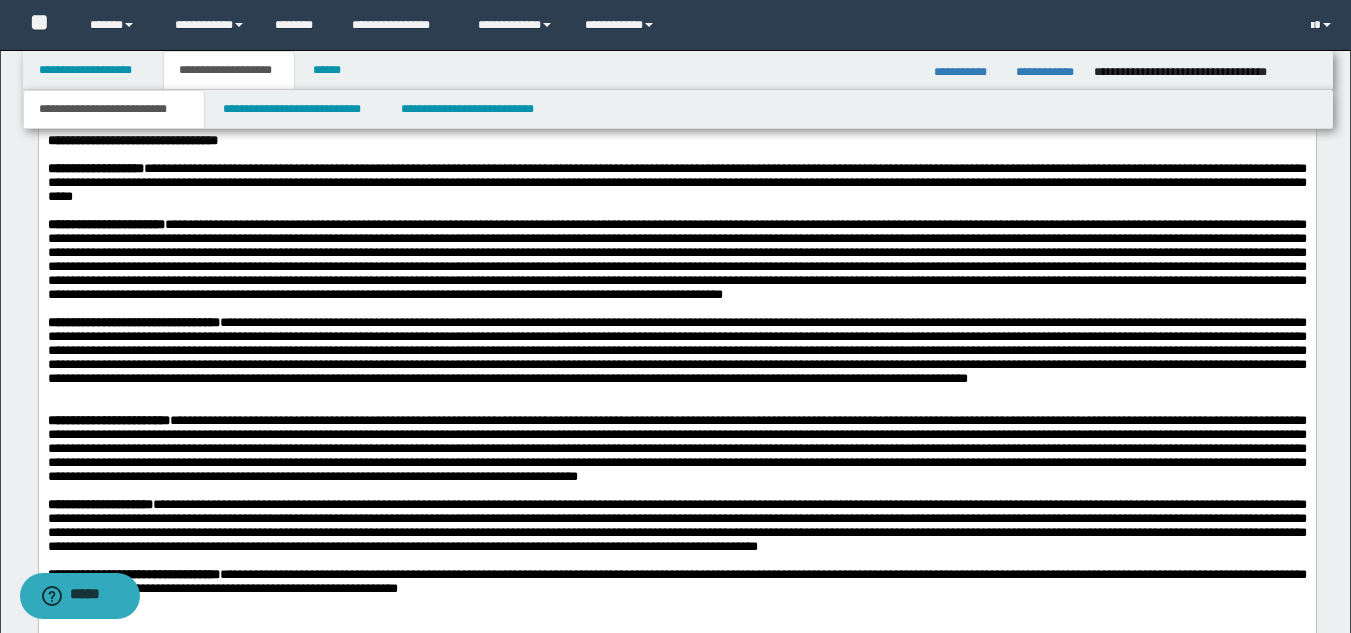 scroll, scrollTop: 1557, scrollLeft: 0, axis: vertical 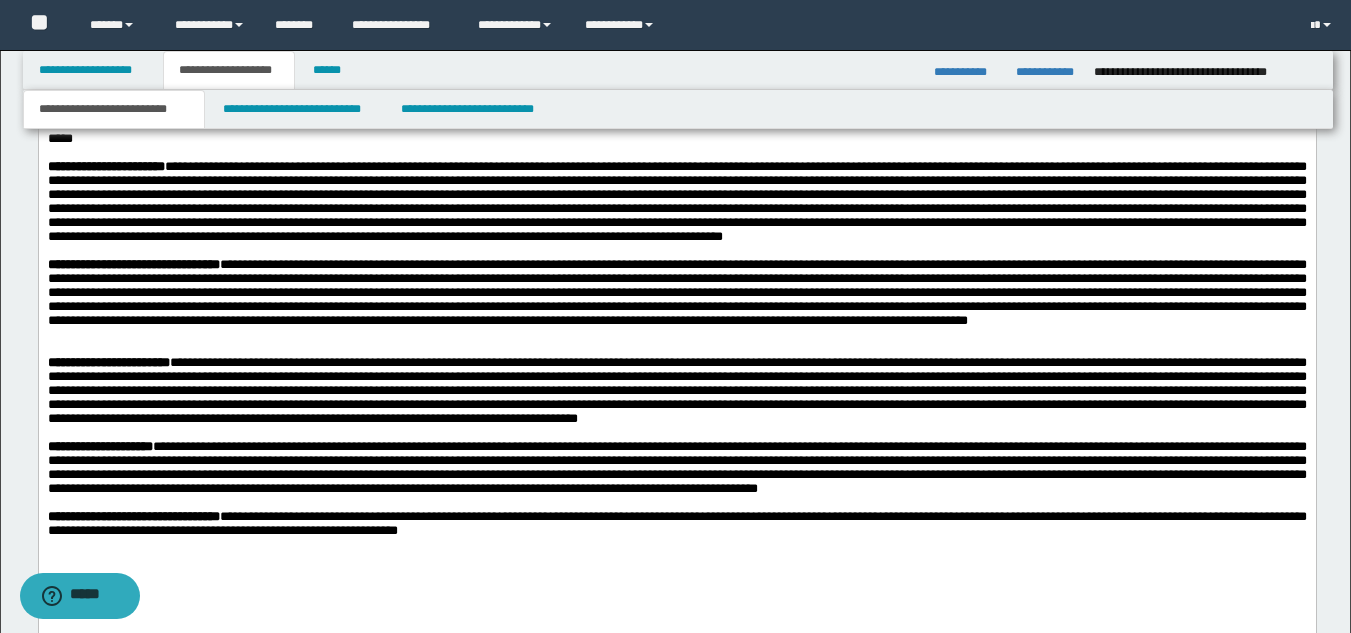 click at bounding box center (676, 292) 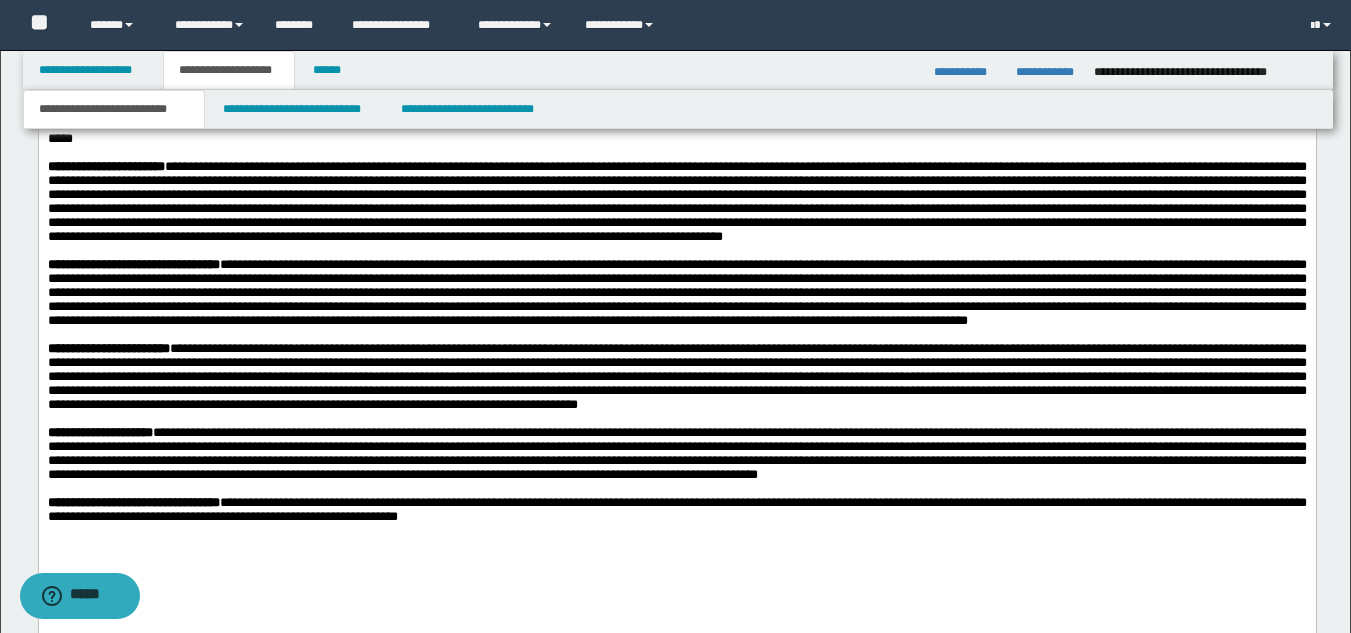 click at bounding box center (676, 376) 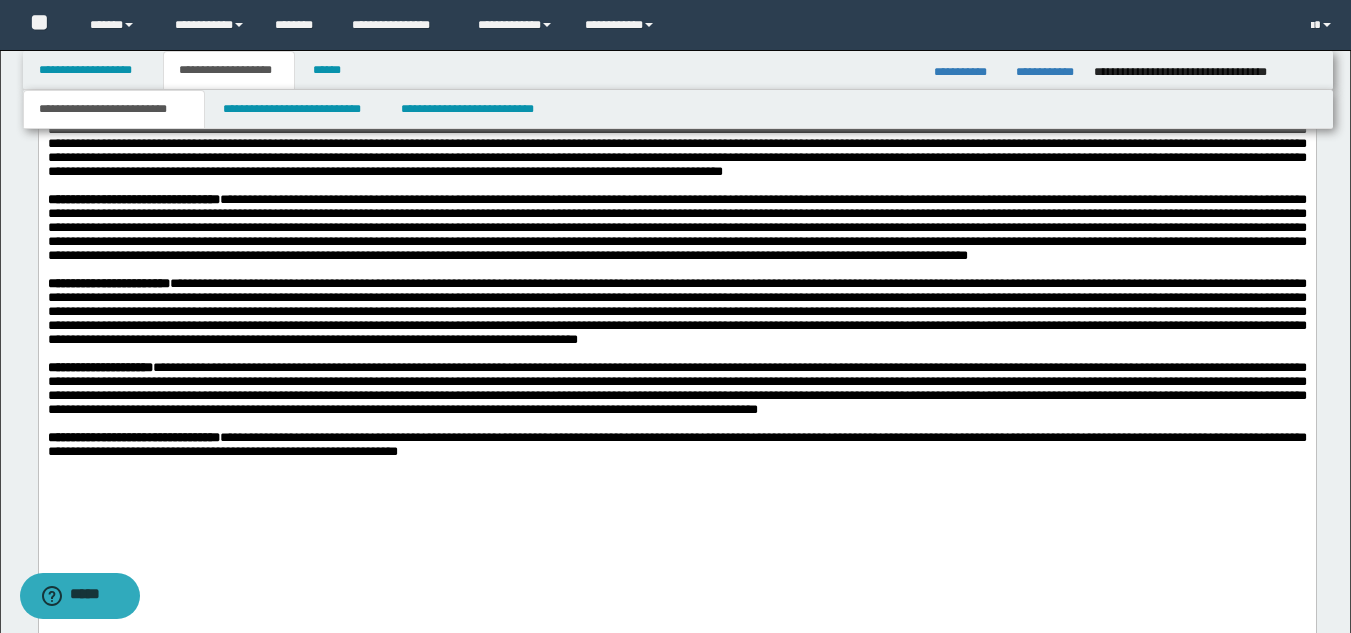 scroll, scrollTop: 1657, scrollLeft: 0, axis: vertical 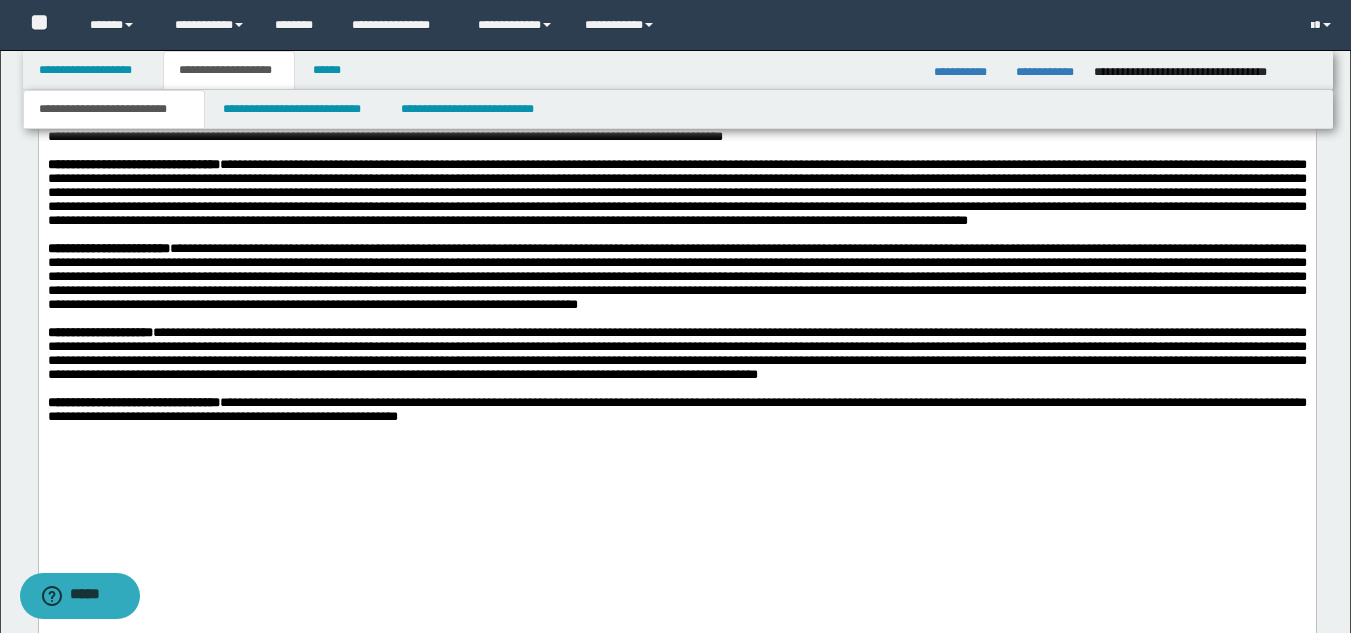 click on "**********" at bounding box center [99, 332] 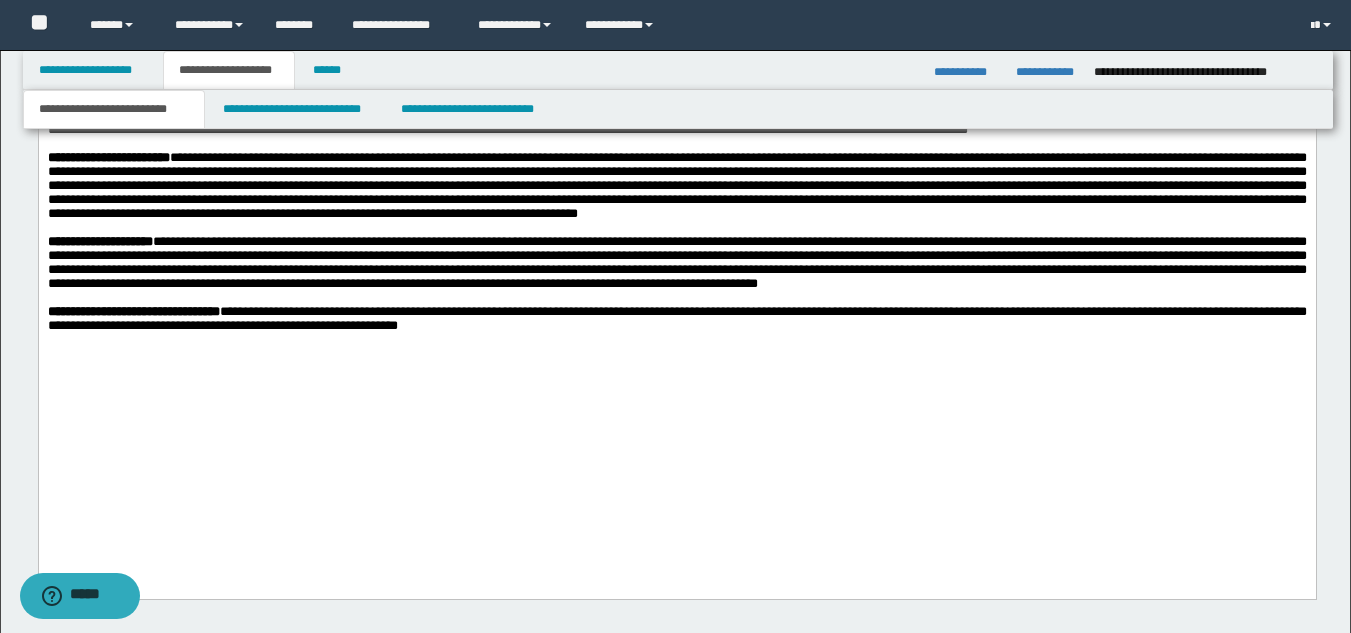 scroll, scrollTop: 1857, scrollLeft: 0, axis: vertical 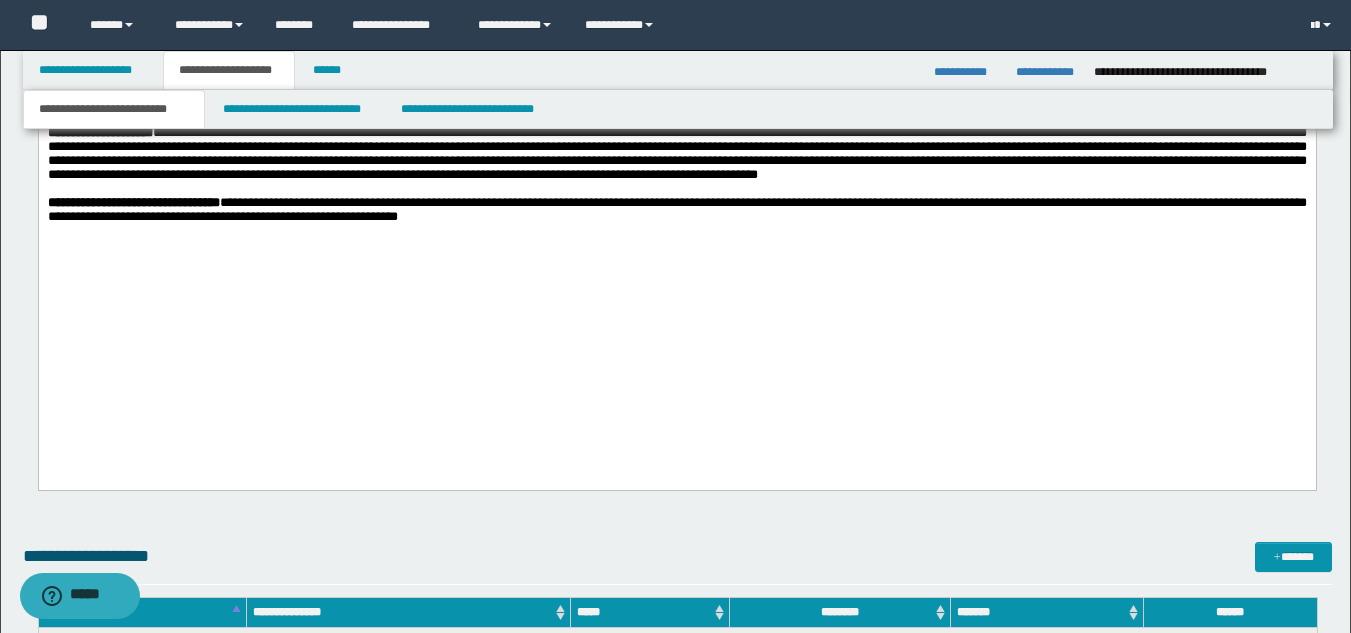 click on "**********" at bounding box center [676, -138] 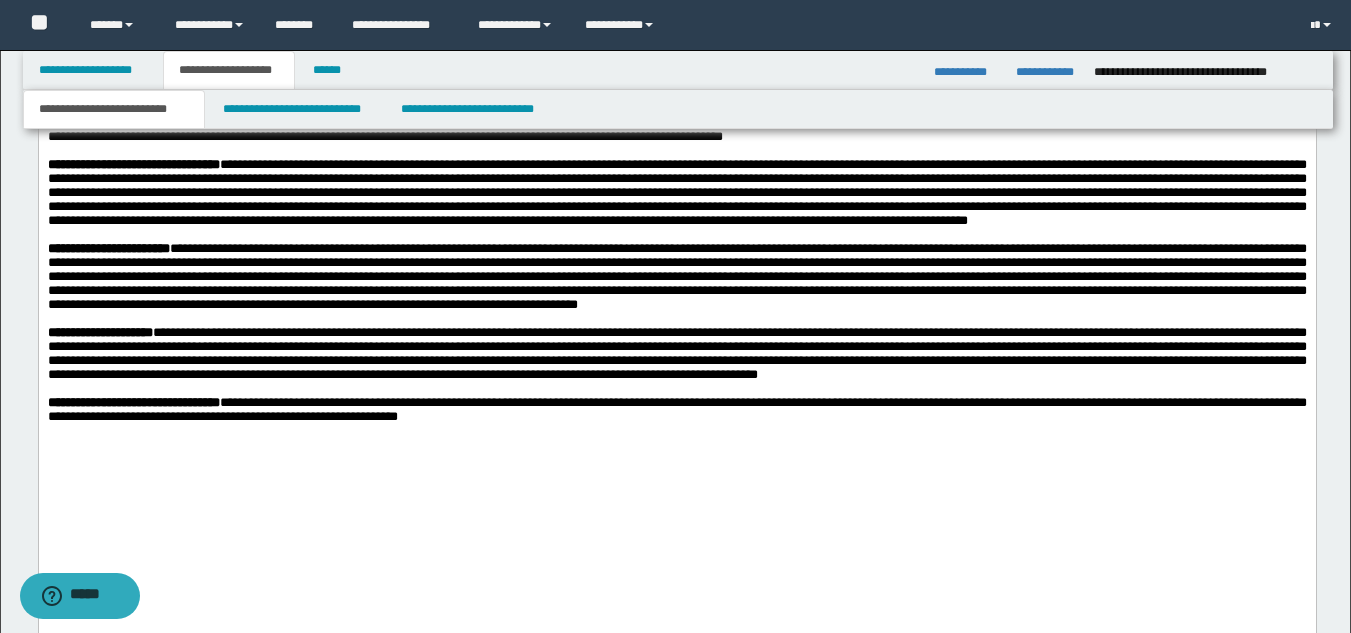 click on "**********" at bounding box center [676, 353] 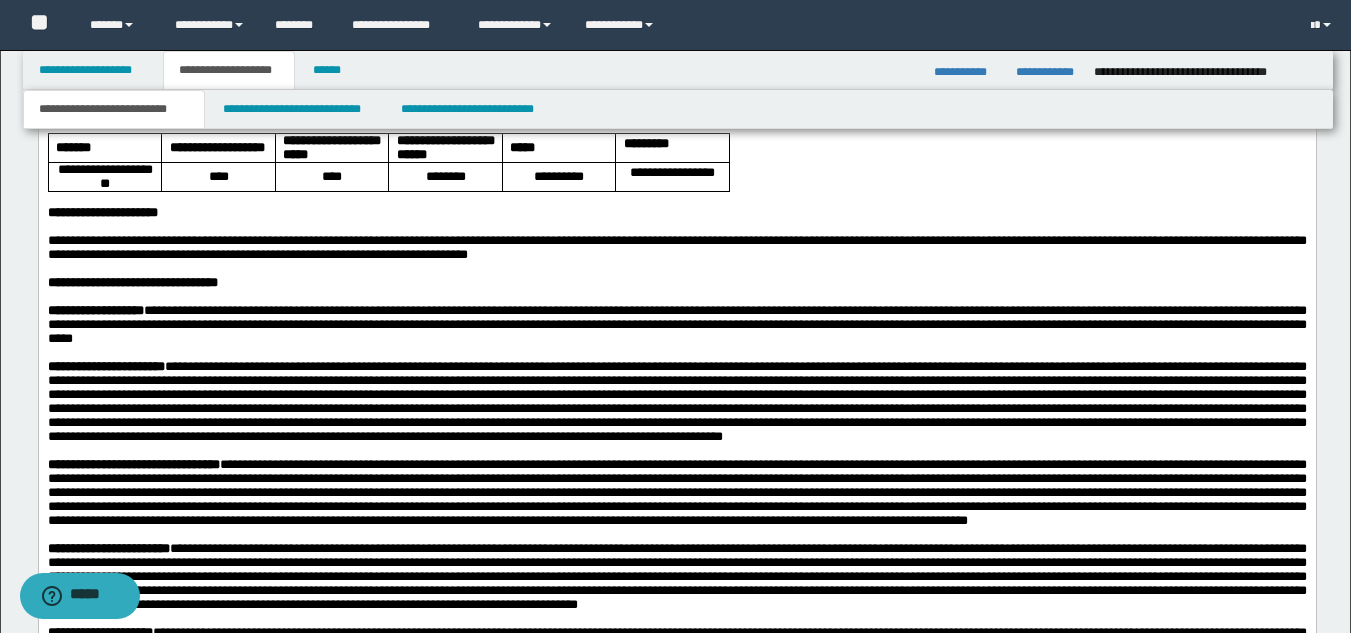 click at bounding box center [676, 401] 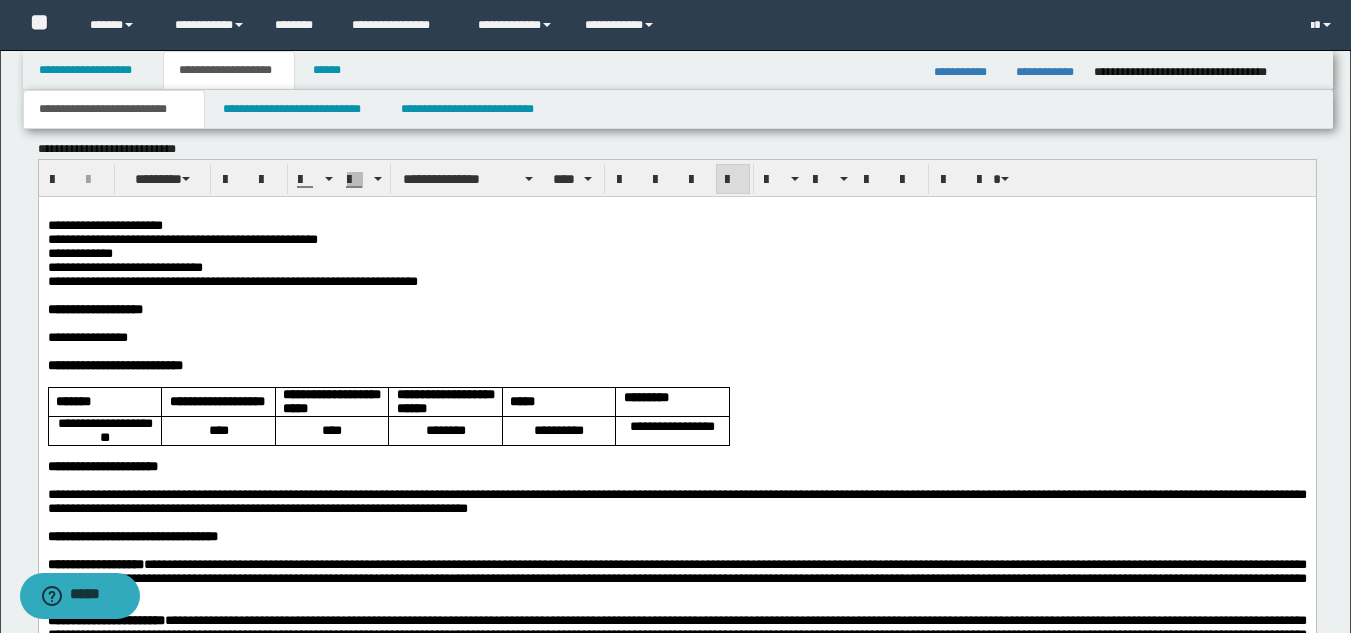 scroll, scrollTop: 1057, scrollLeft: 0, axis: vertical 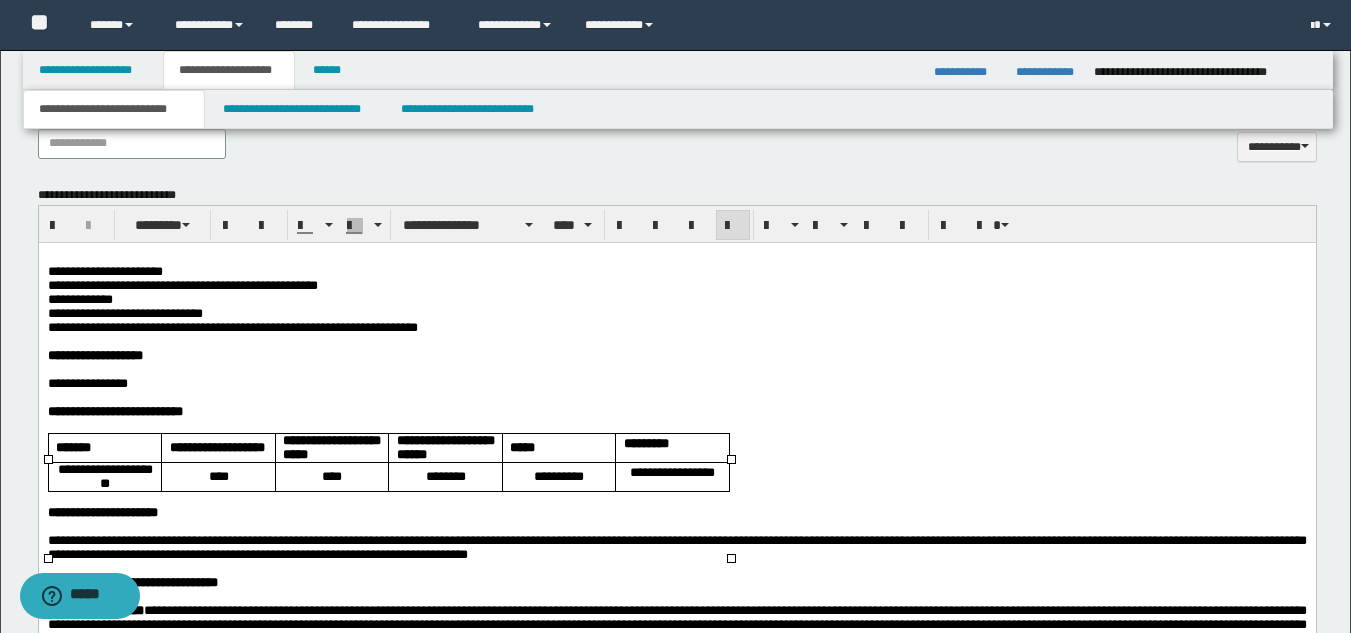 click on "**********" at bounding box center [445, 446] 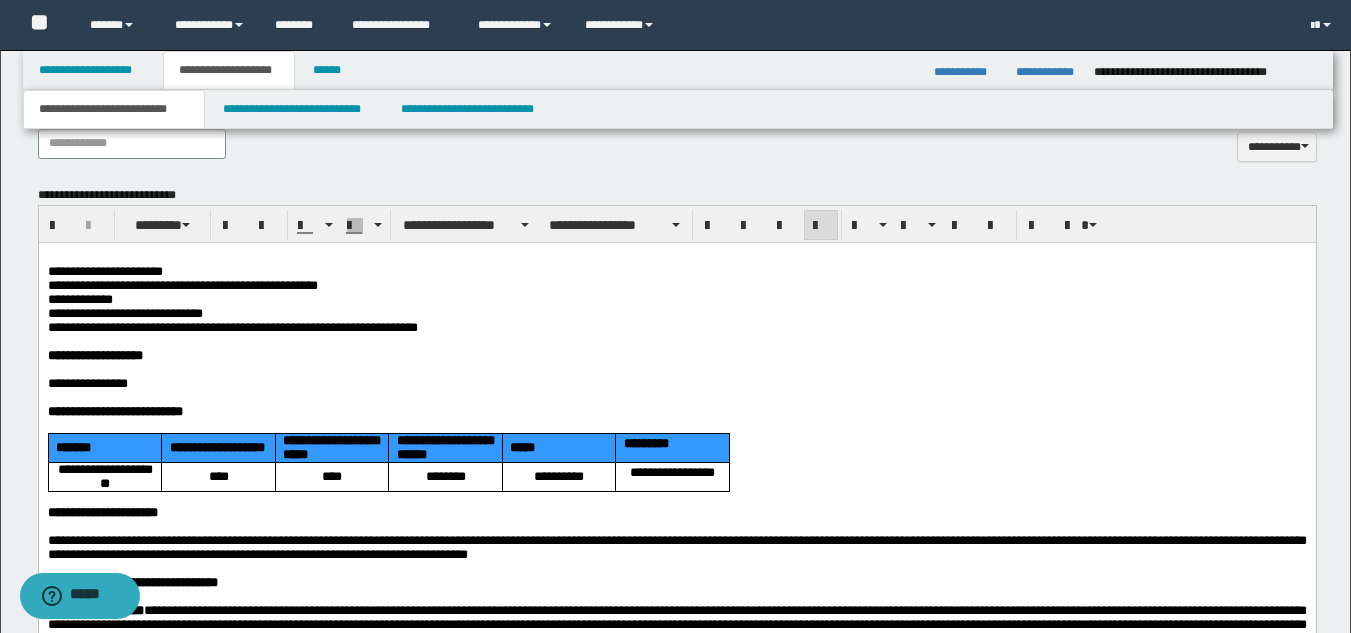 drag, startPoint x: 121, startPoint y: 472, endPoint x: 648, endPoint y: 486, distance: 527.1859 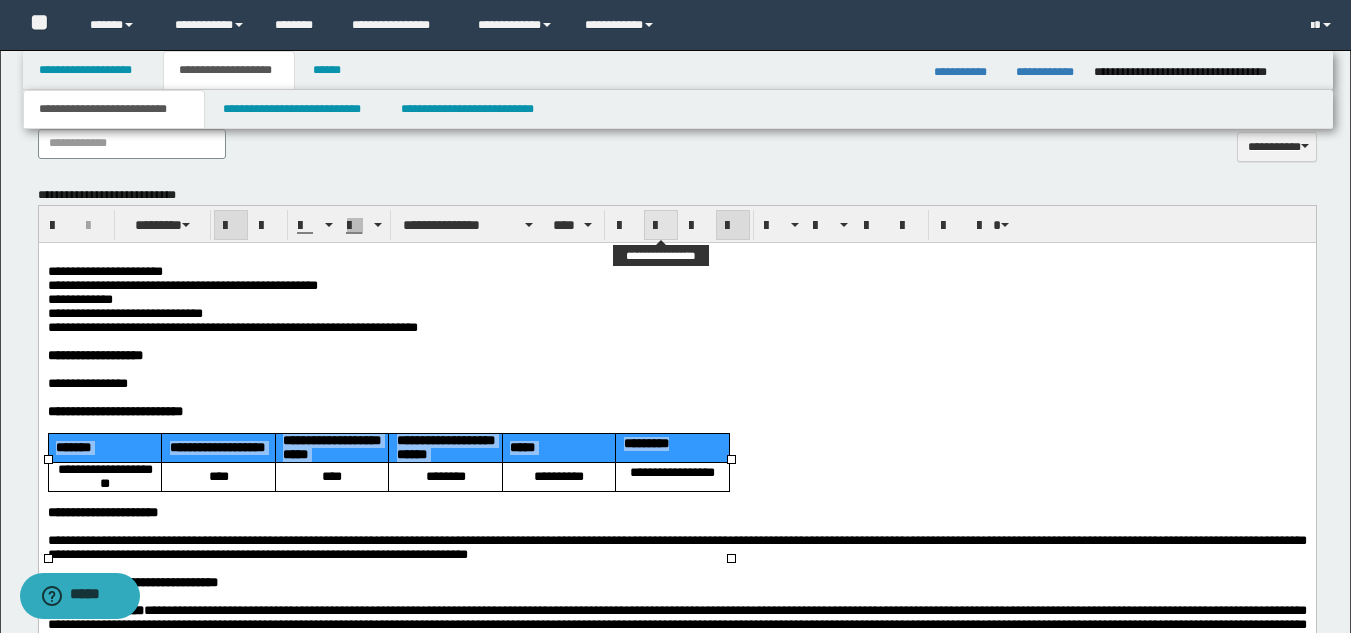 click at bounding box center (661, 226) 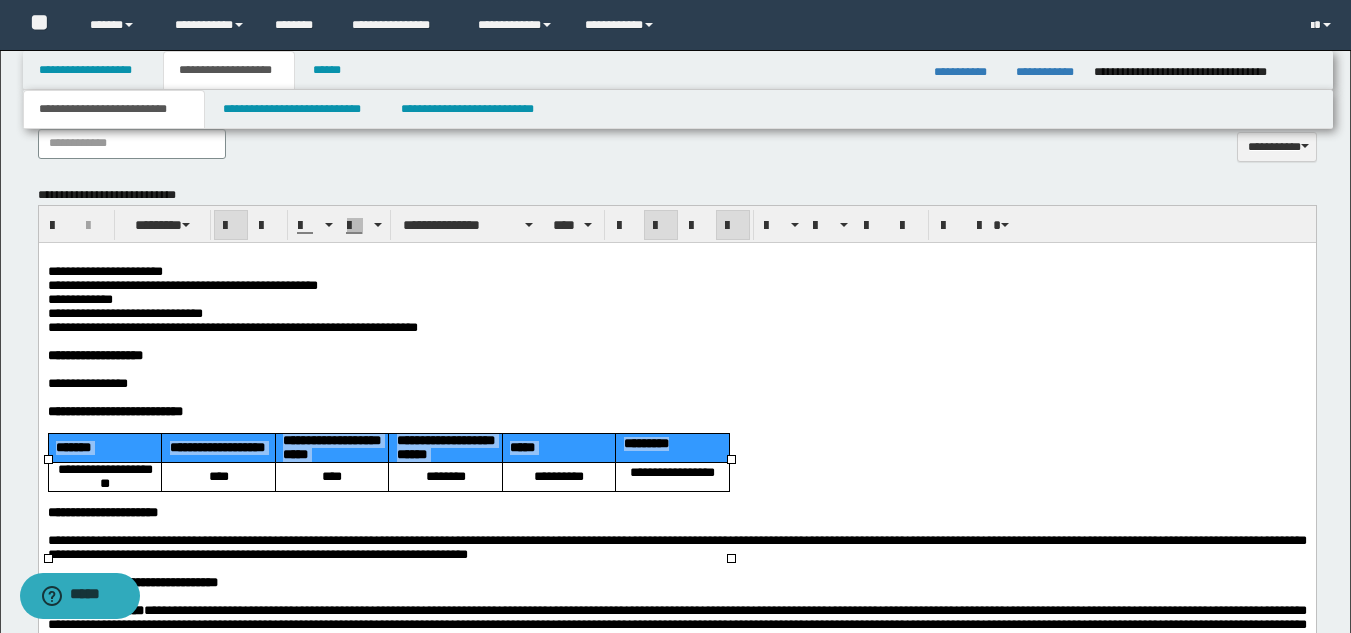 click at bounding box center [661, 226] 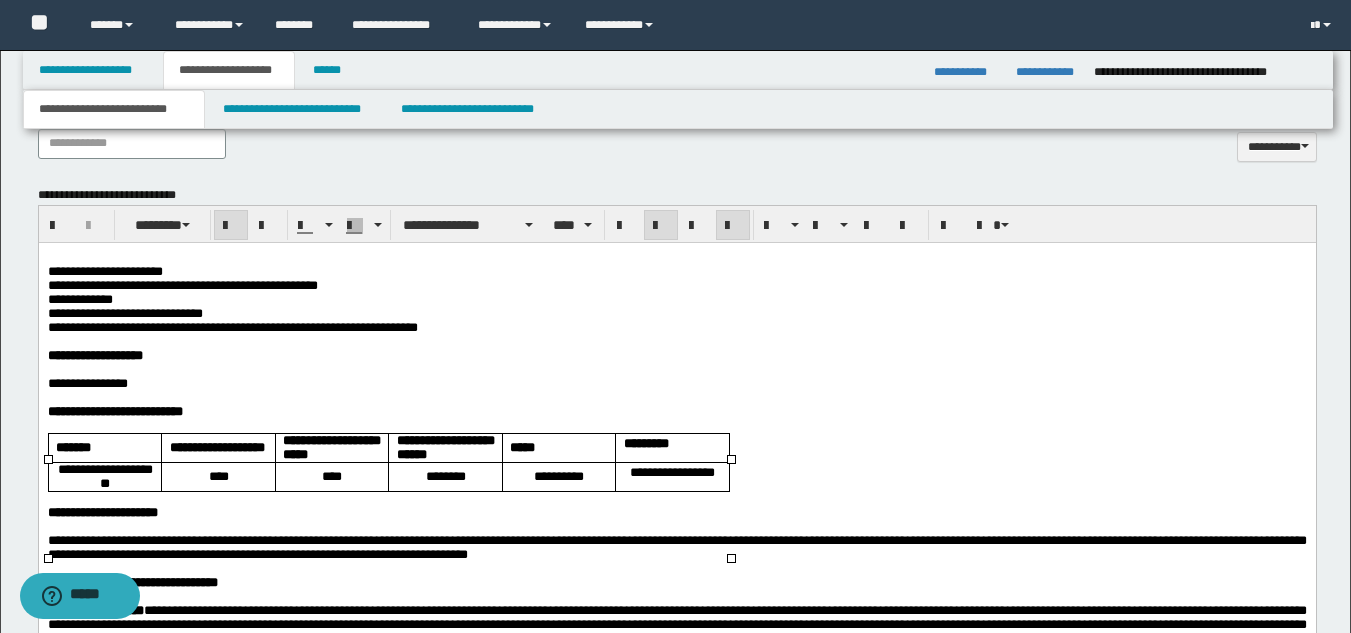 click on "**********" at bounding box center (445, 446) 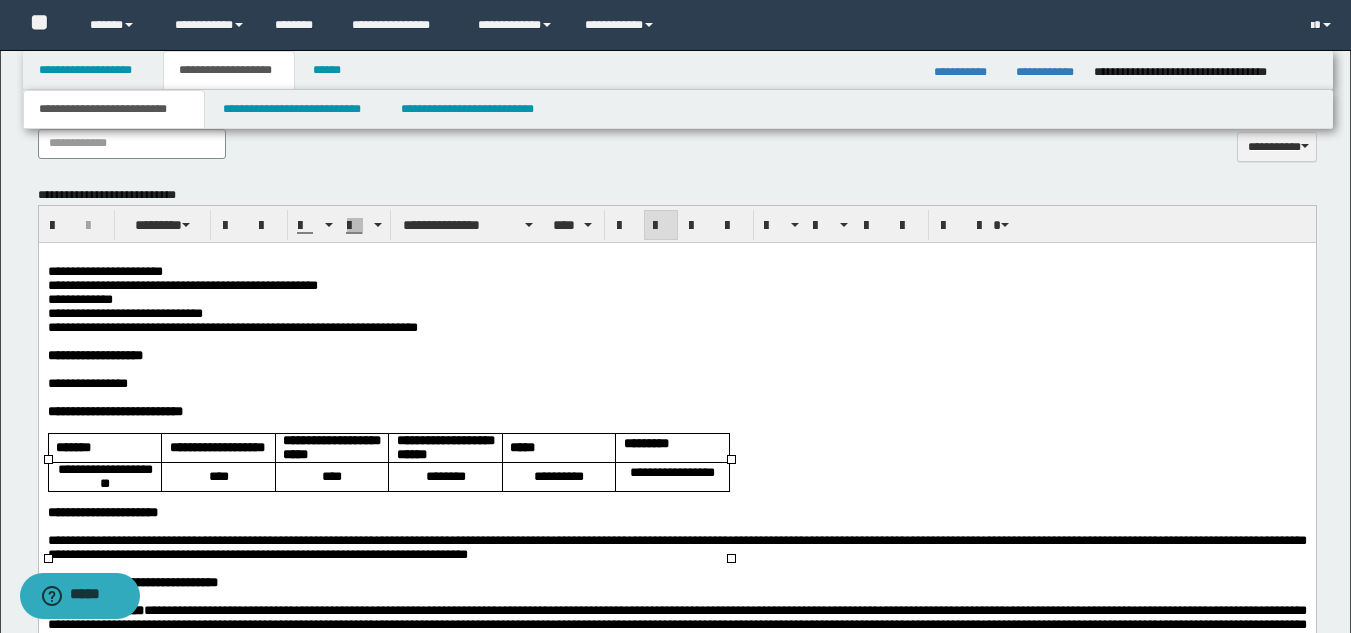 click on "********" at bounding box center (445, 476) 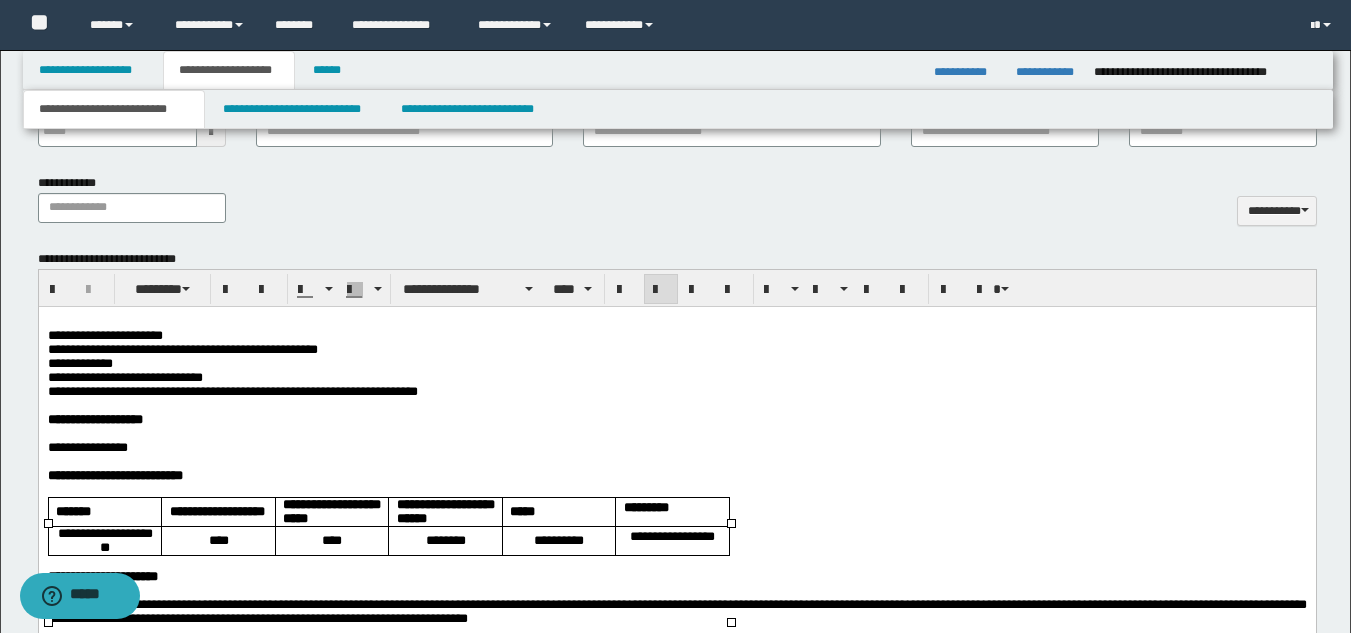 scroll, scrollTop: 957, scrollLeft: 0, axis: vertical 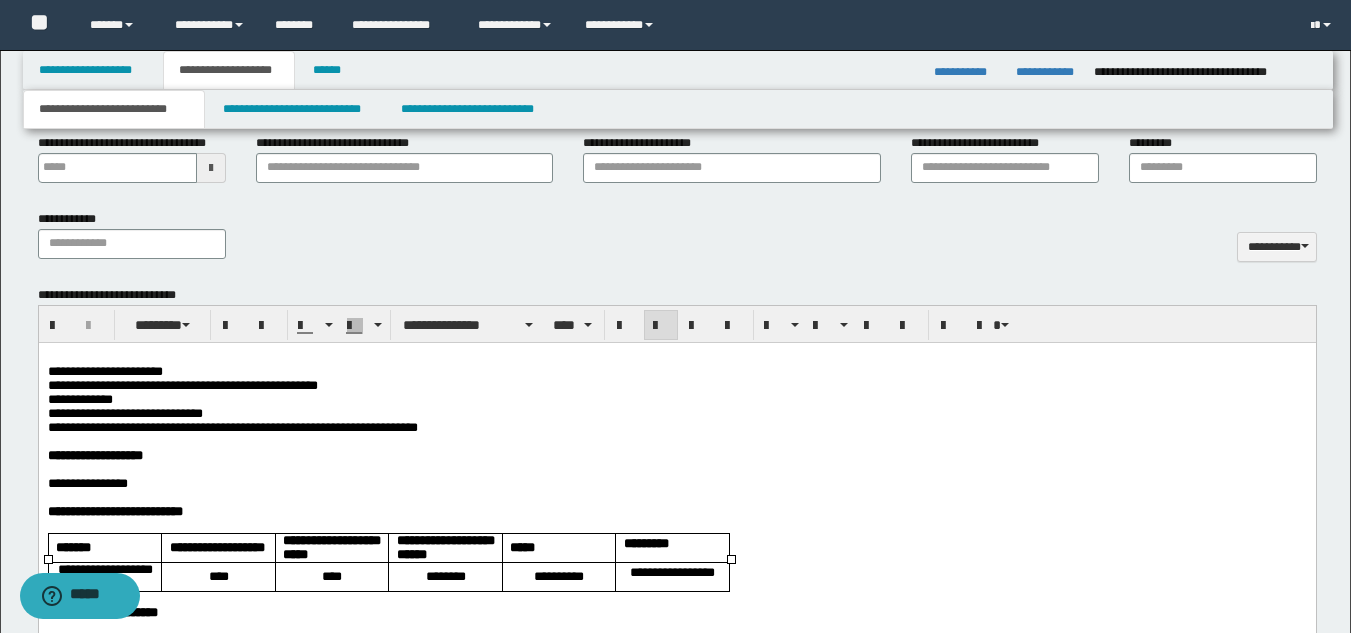 click on "**********" at bounding box center [676, 483] 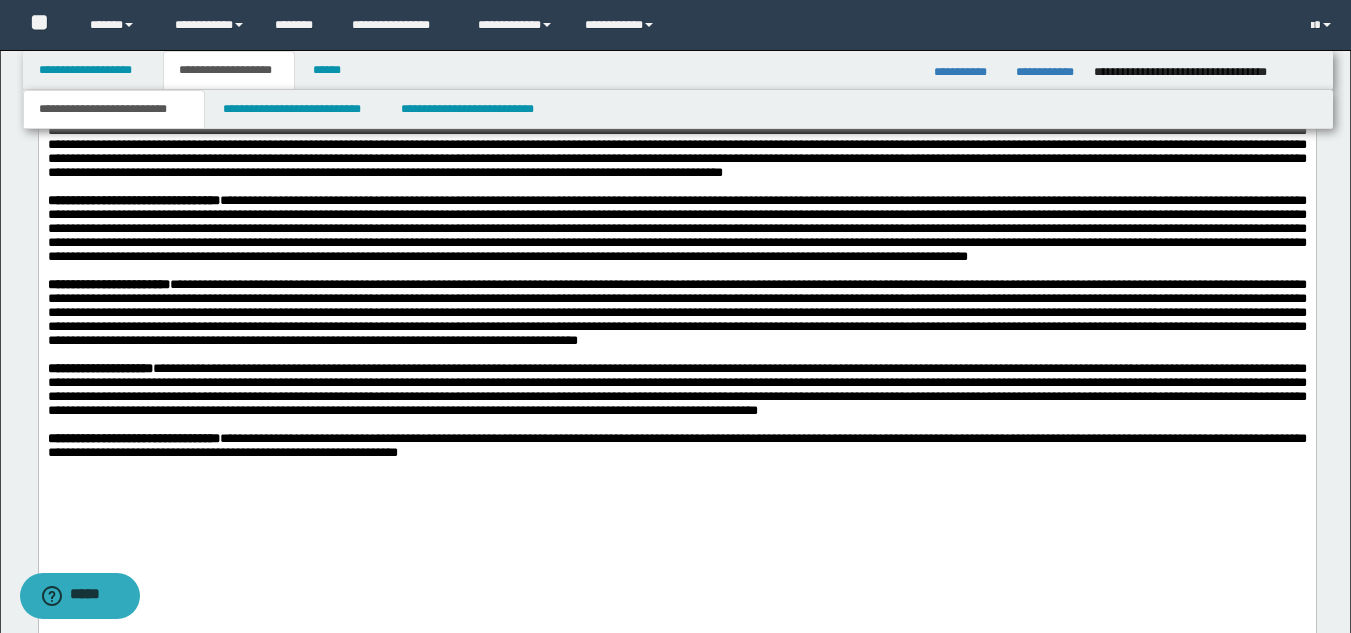 scroll, scrollTop: 1620, scrollLeft: 0, axis: vertical 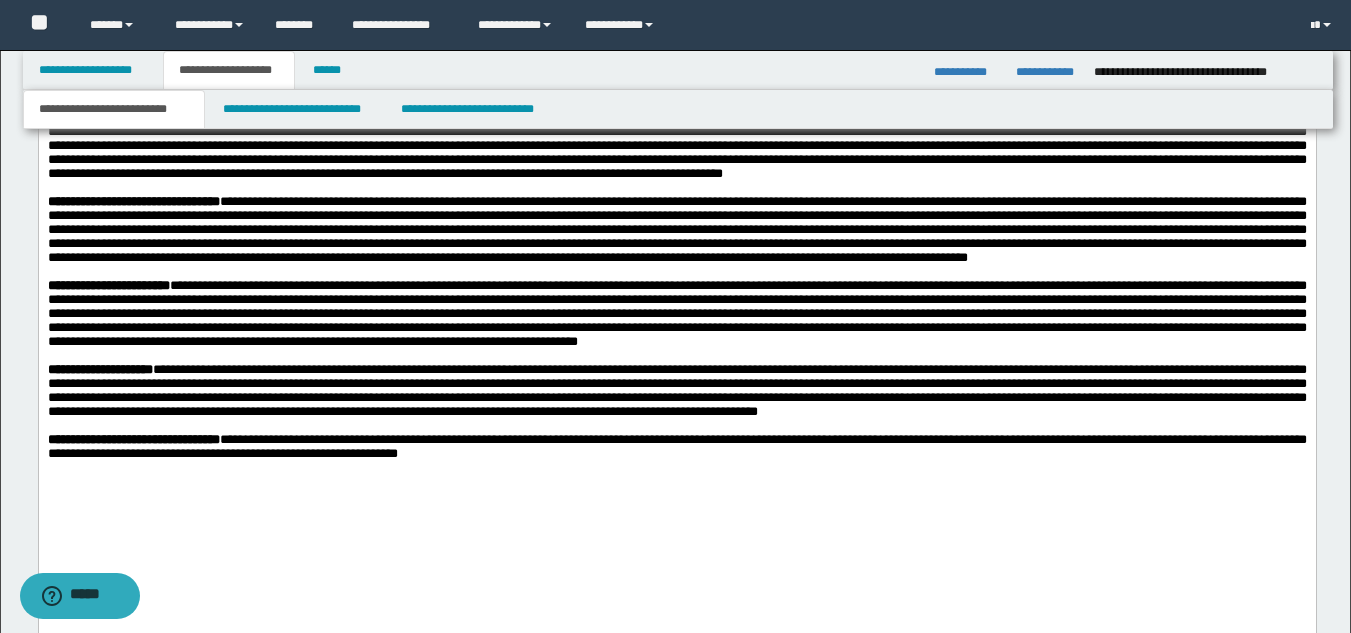 click on "**********" at bounding box center [99, 369] 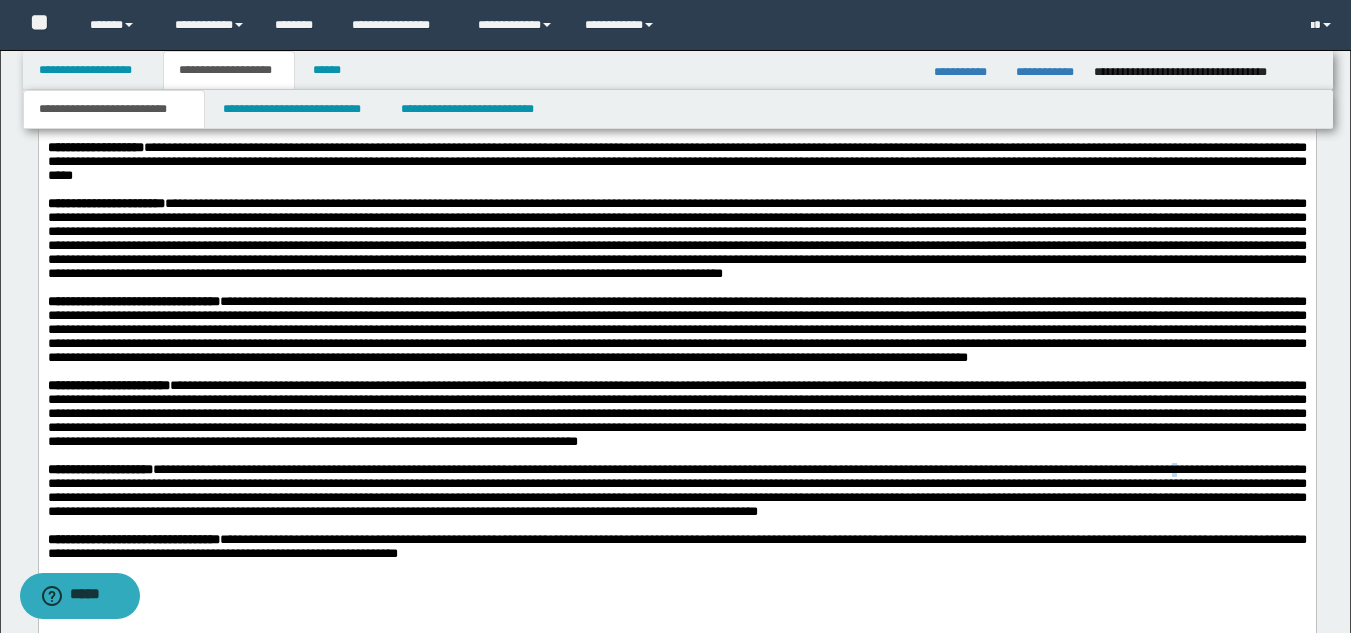 scroll, scrollTop: 1820, scrollLeft: 0, axis: vertical 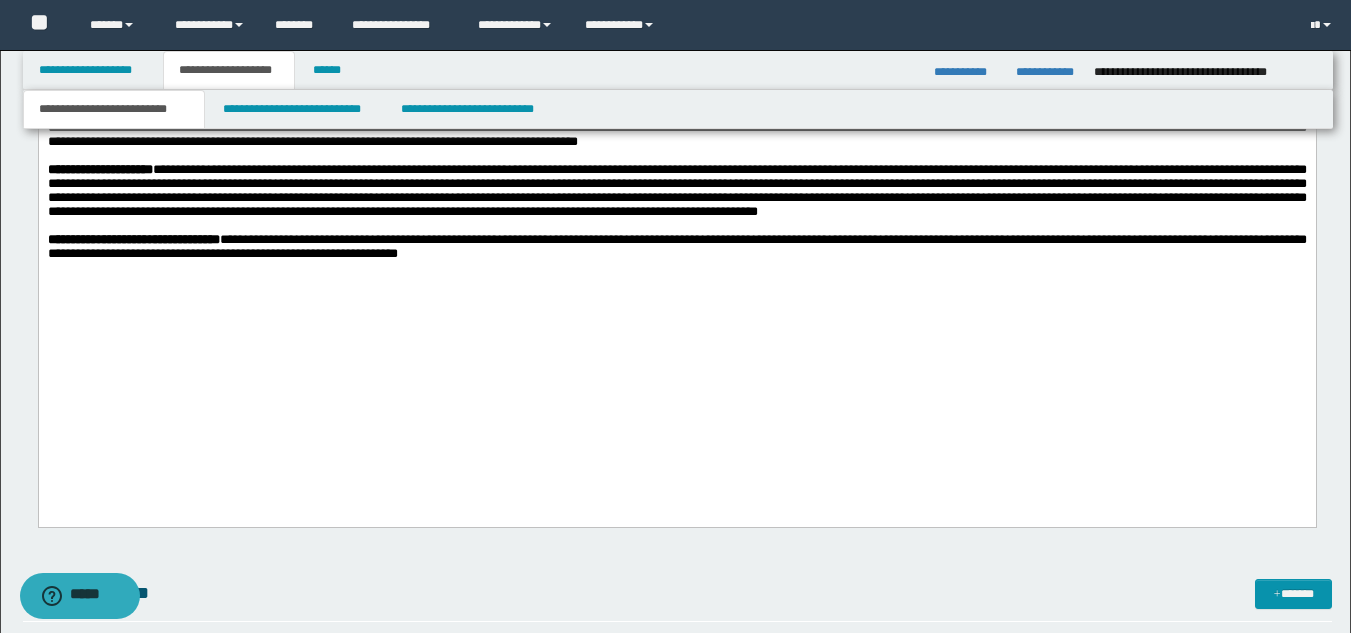 click on "**********" at bounding box center (99, 169) 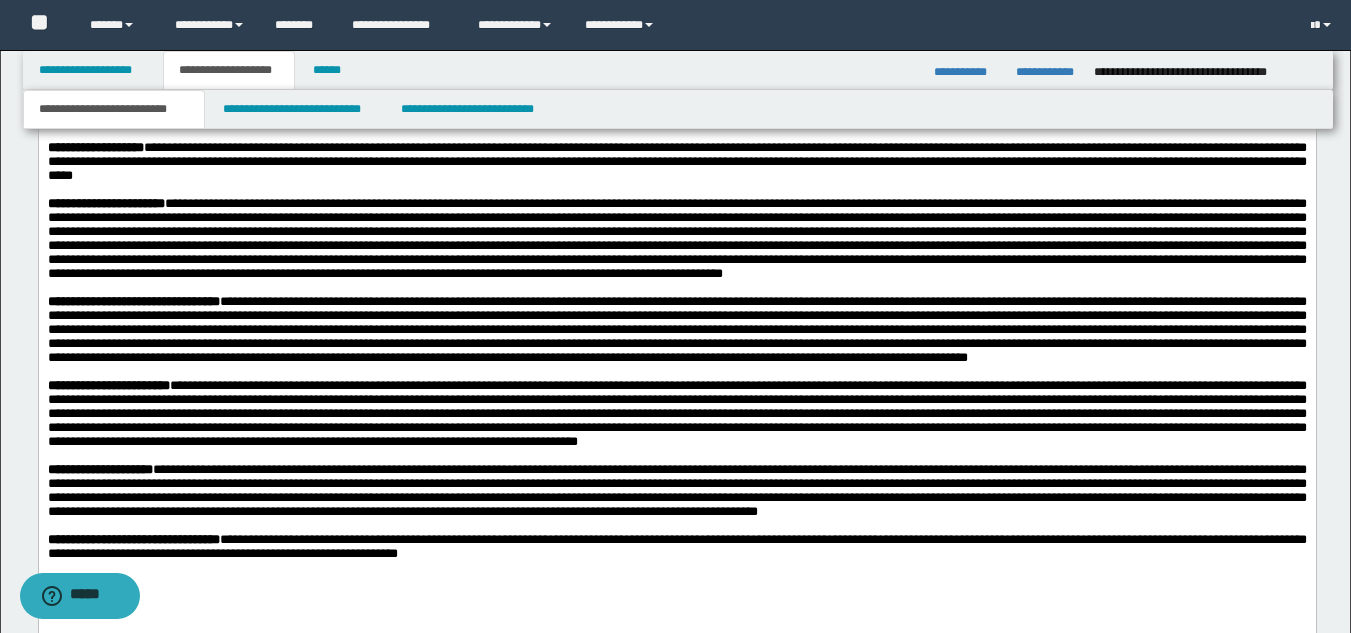 click on "**********" at bounding box center [676, 329] 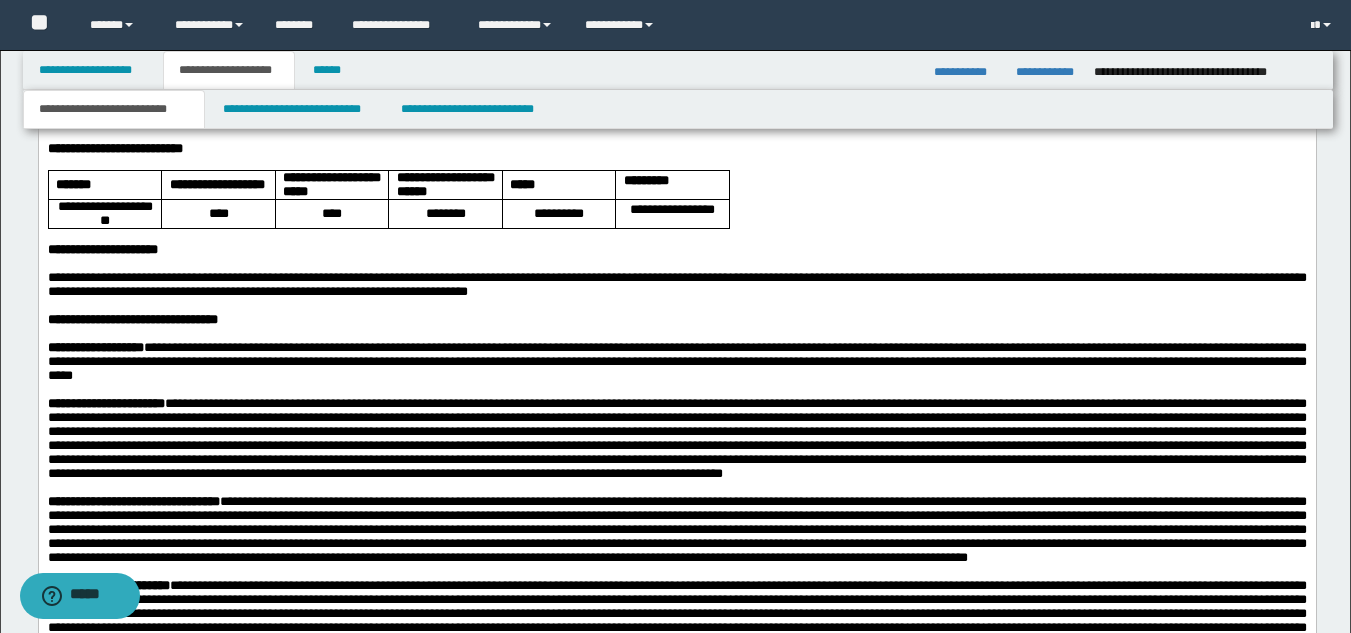 click on "**********" at bounding box center [676, 361] 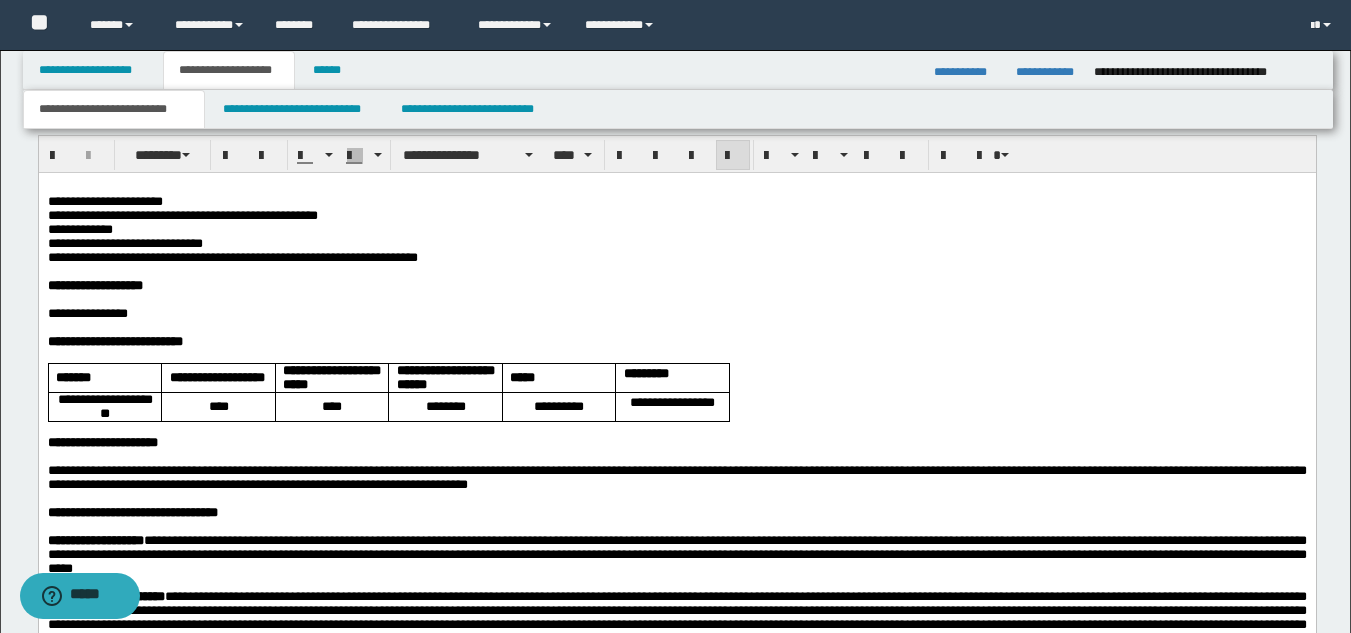 scroll, scrollTop: 1120, scrollLeft: 0, axis: vertical 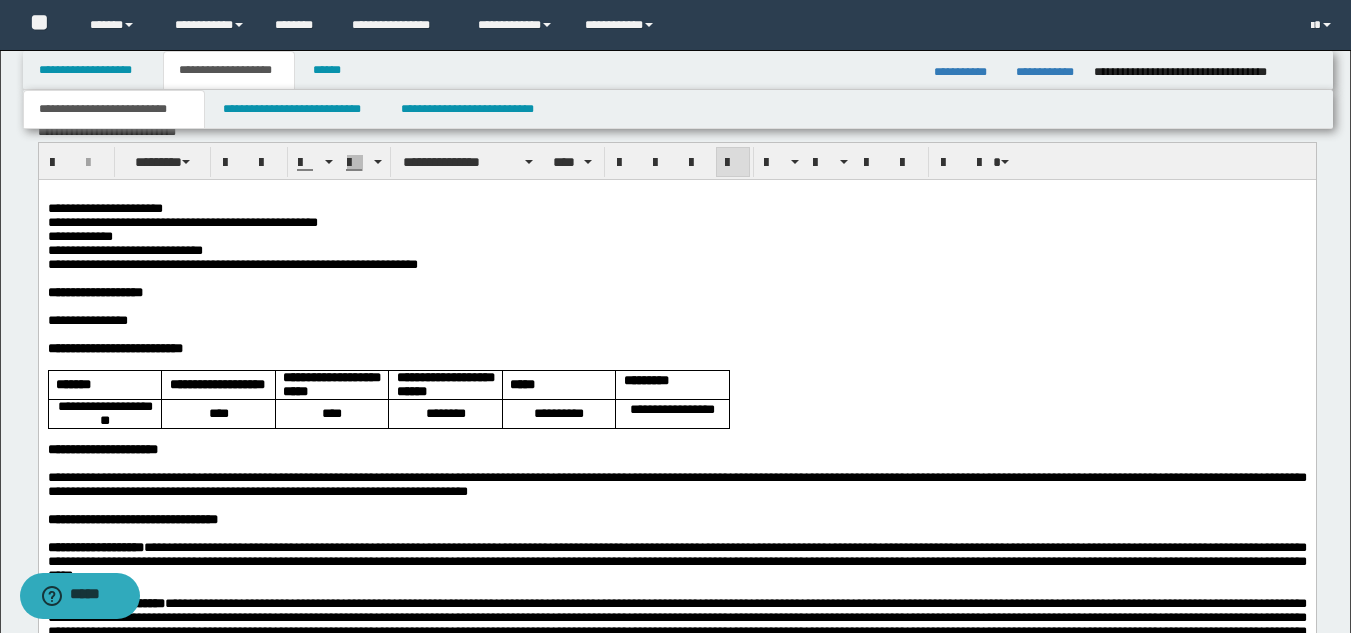 click on "**********" at bounding box center [676, 598] 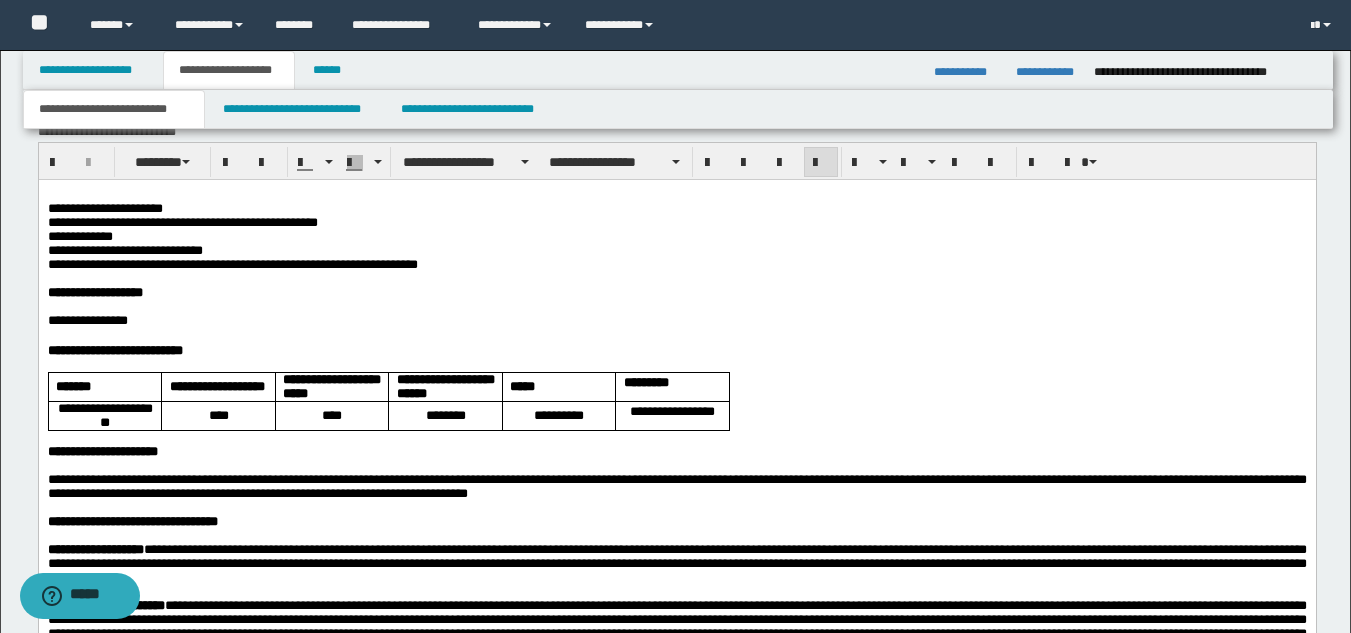 click on "**********" at bounding box center [114, 349] 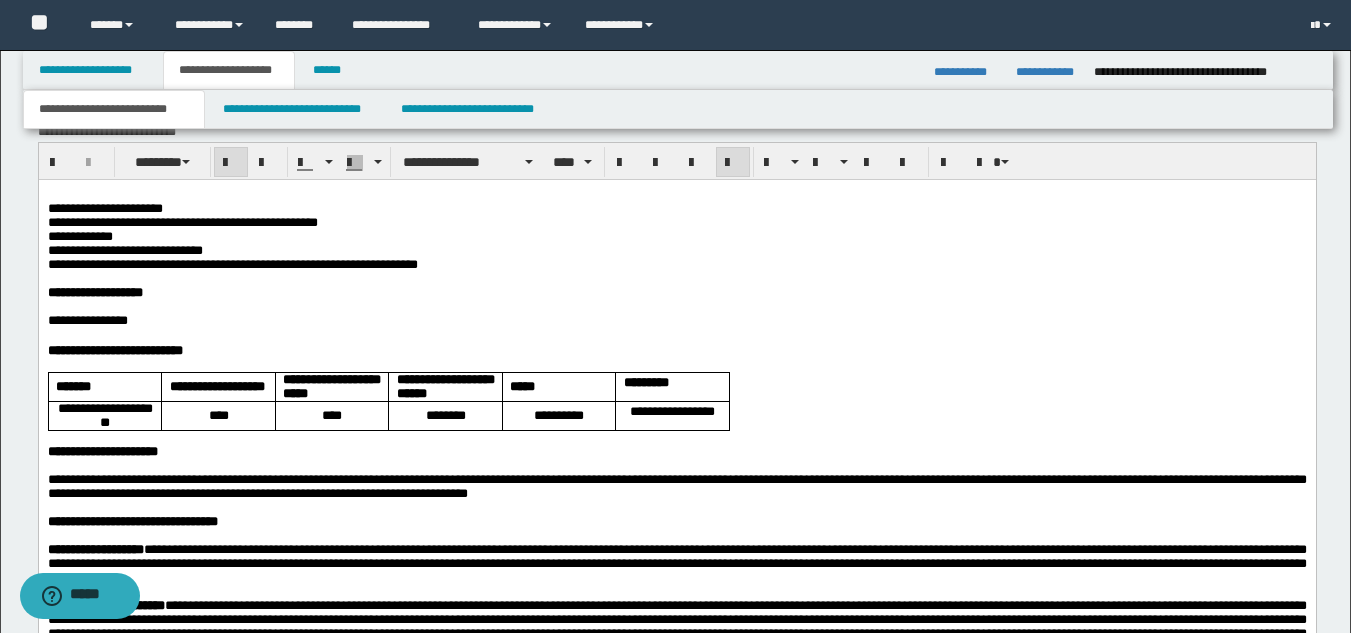 click on "**********" at bounding box center [676, 321] 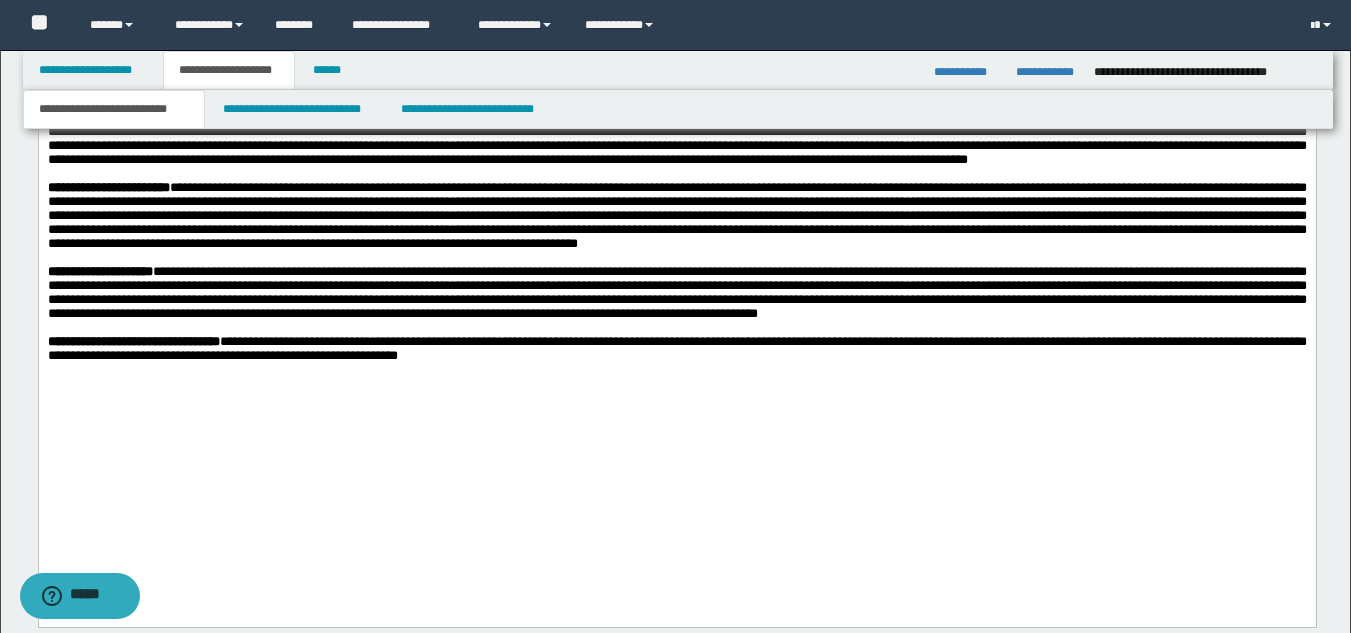 scroll, scrollTop: 2020, scrollLeft: 0, axis: vertical 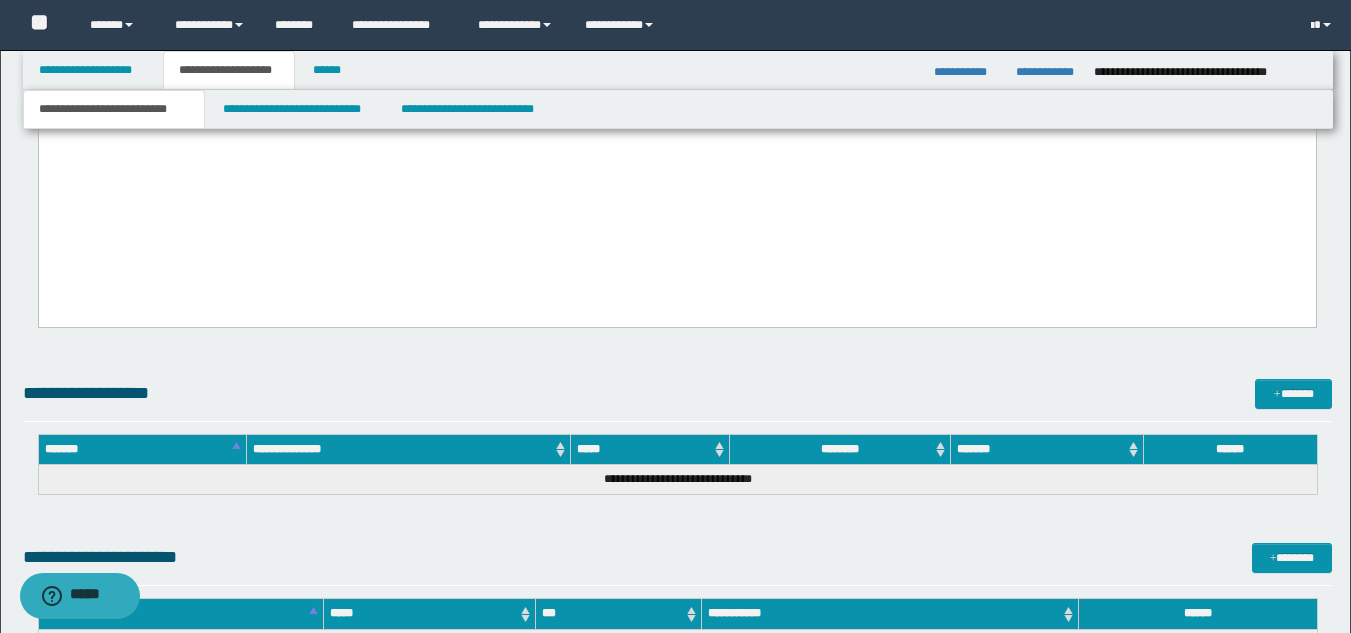 drag, startPoint x: 169, startPoint y: 220, endPoint x: 167, endPoint y: 234, distance: 14.142136 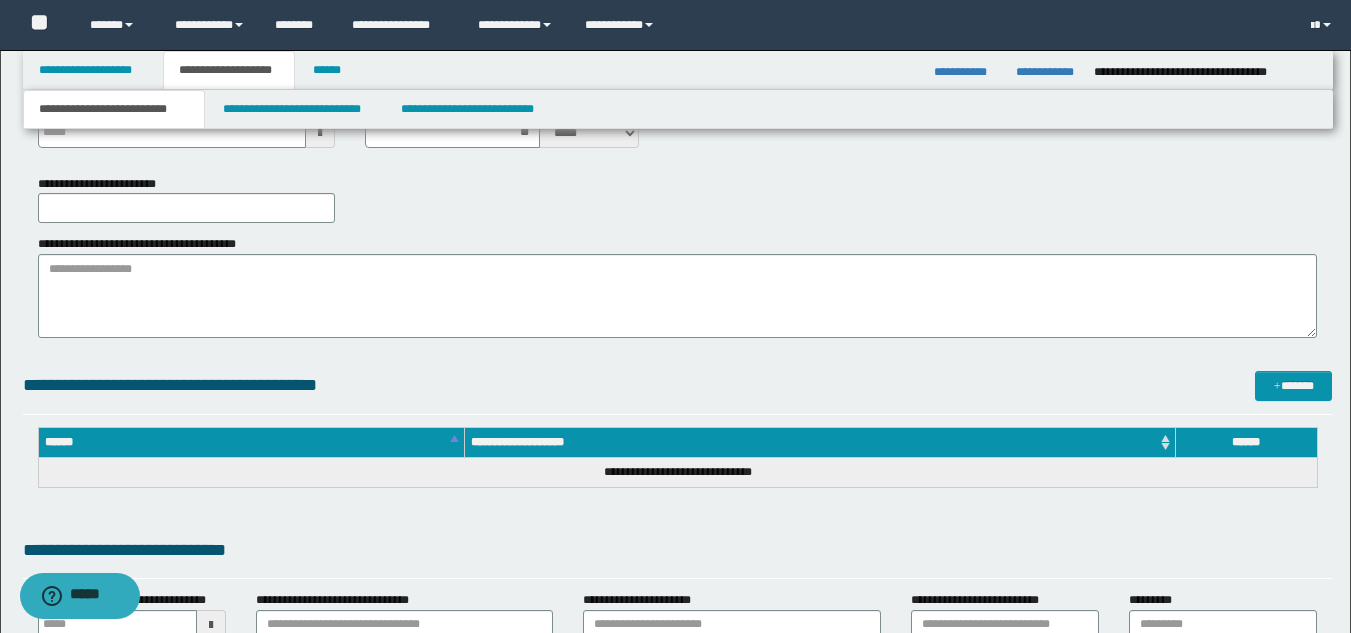 scroll, scrollTop: 400, scrollLeft: 0, axis: vertical 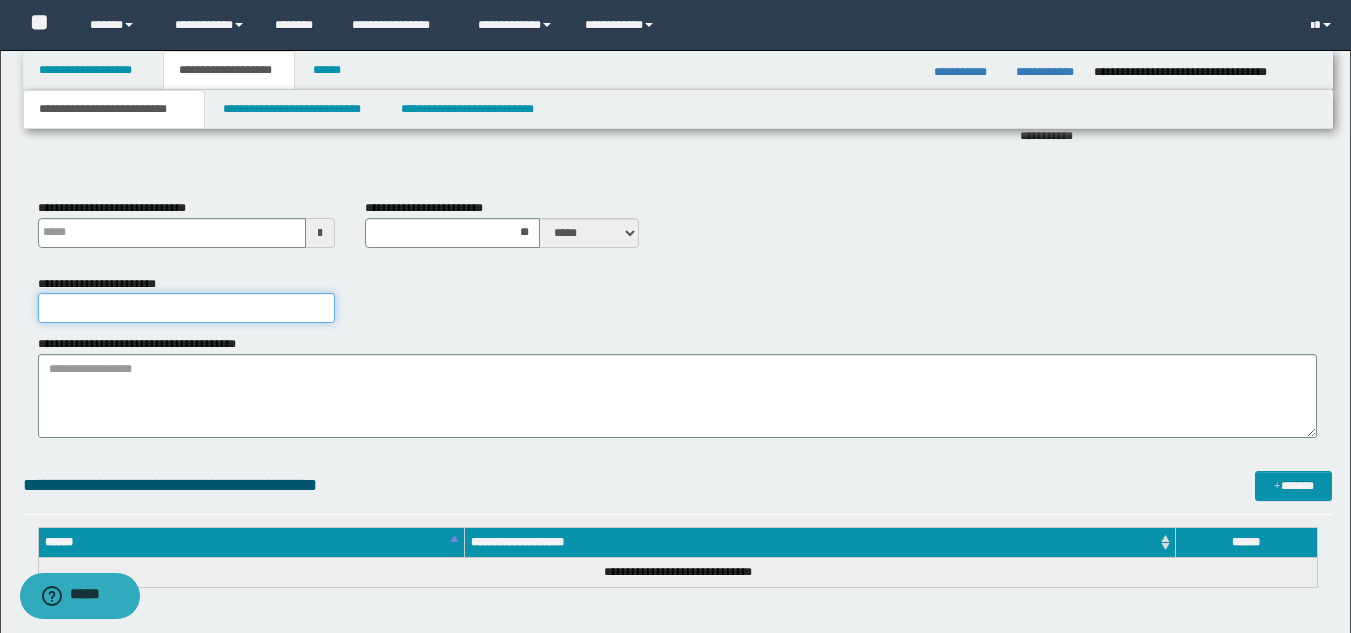 click on "**********" at bounding box center (186, 308) 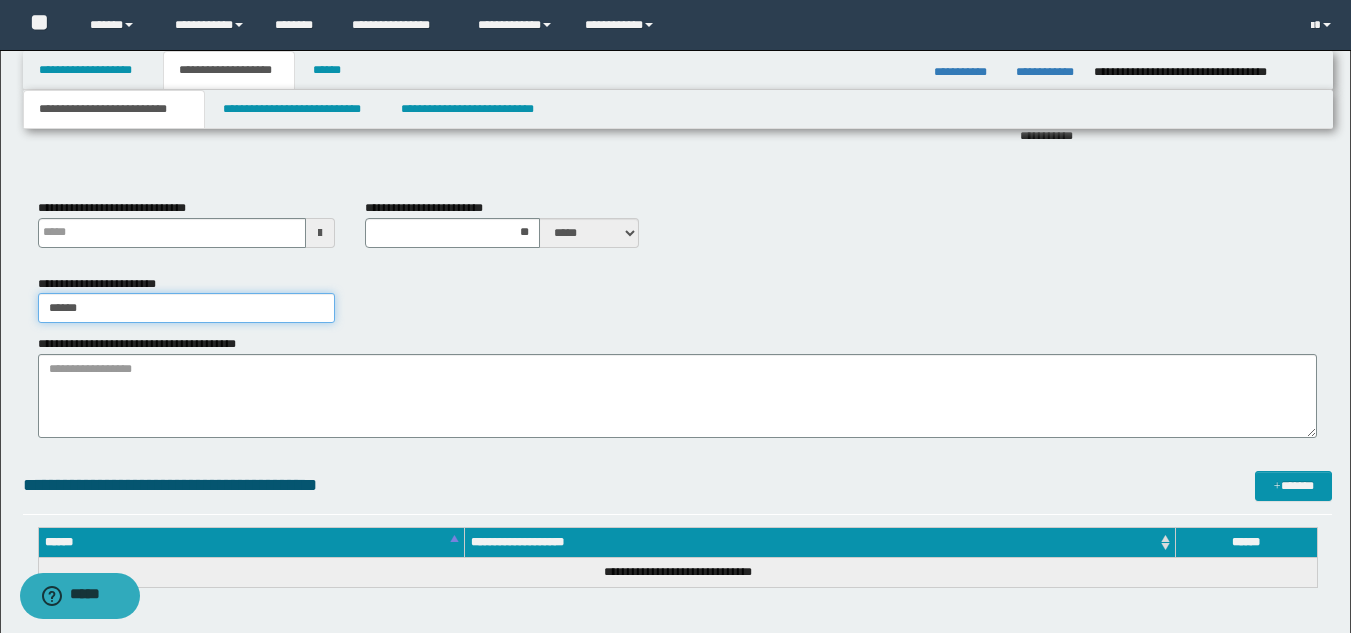 type on "******" 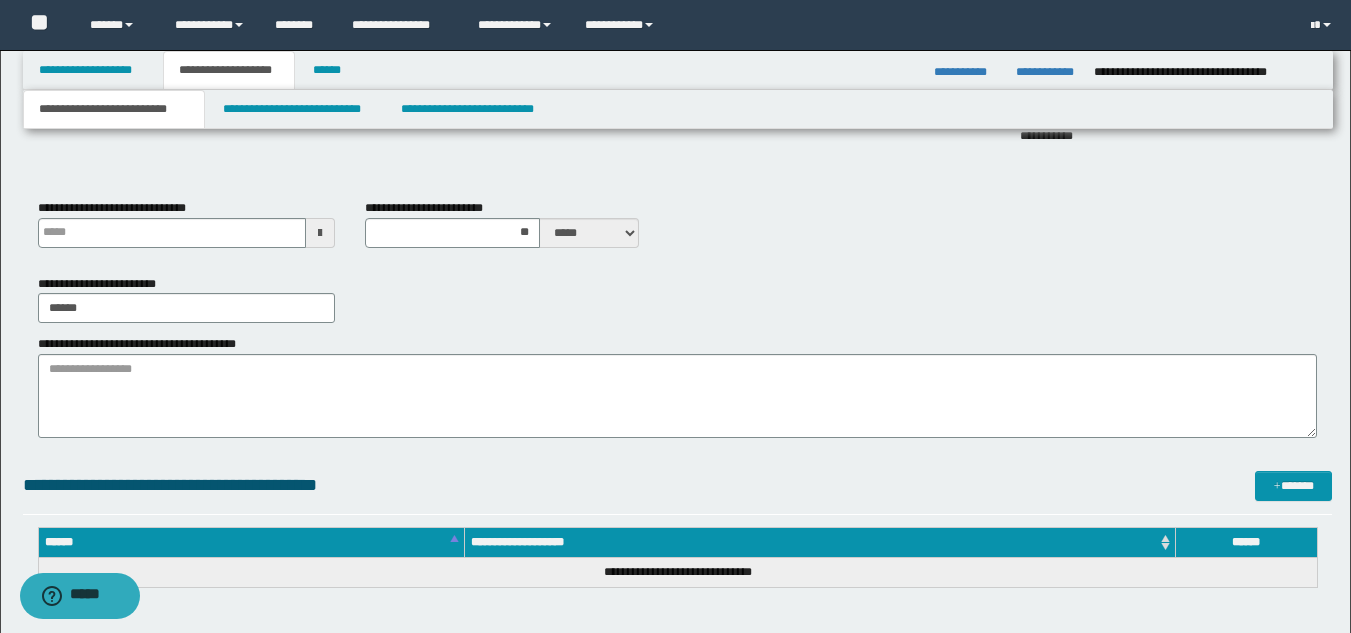 click on "**********" at bounding box center [677, 299] 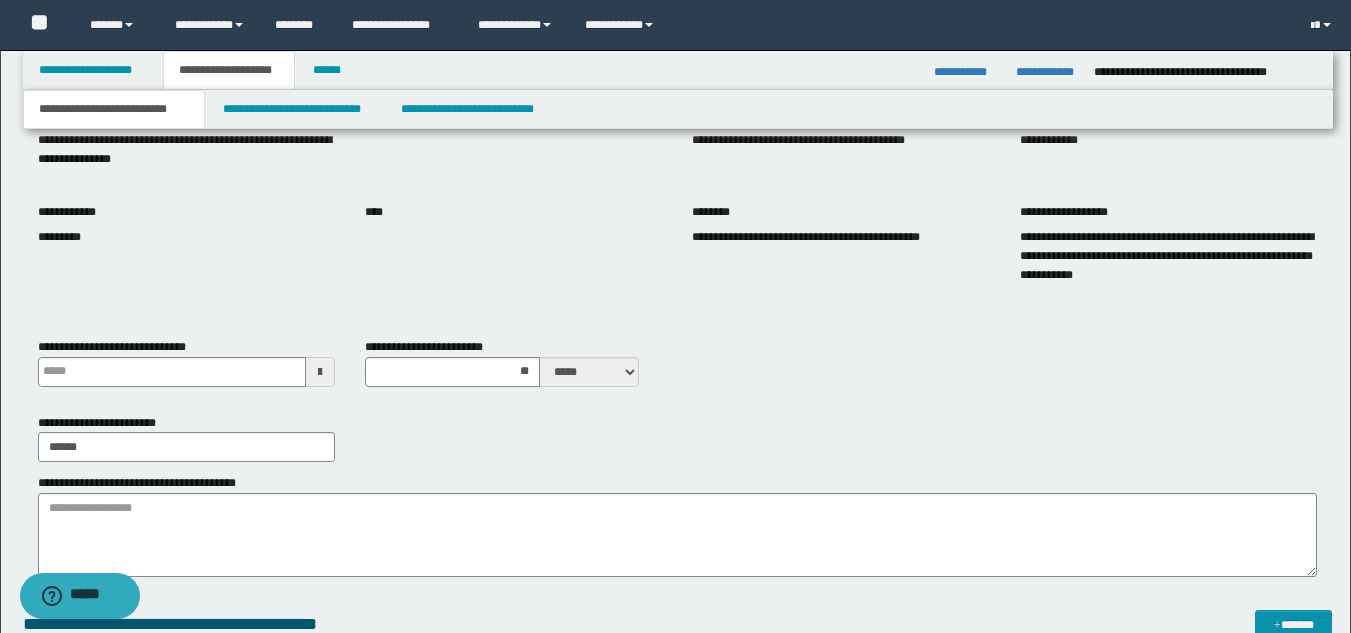 scroll, scrollTop: 100, scrollLeft: 0, axis: vertical 